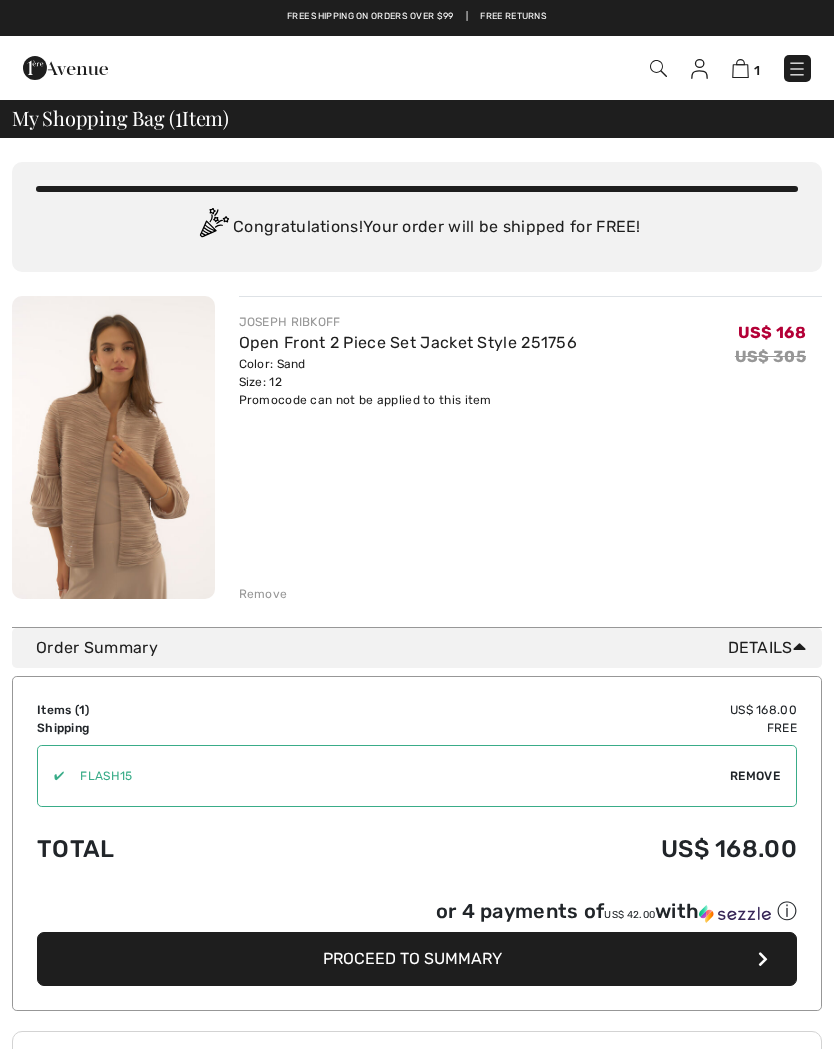 scroll, scrollTop: 0, scrollLeft: 0, axis: both 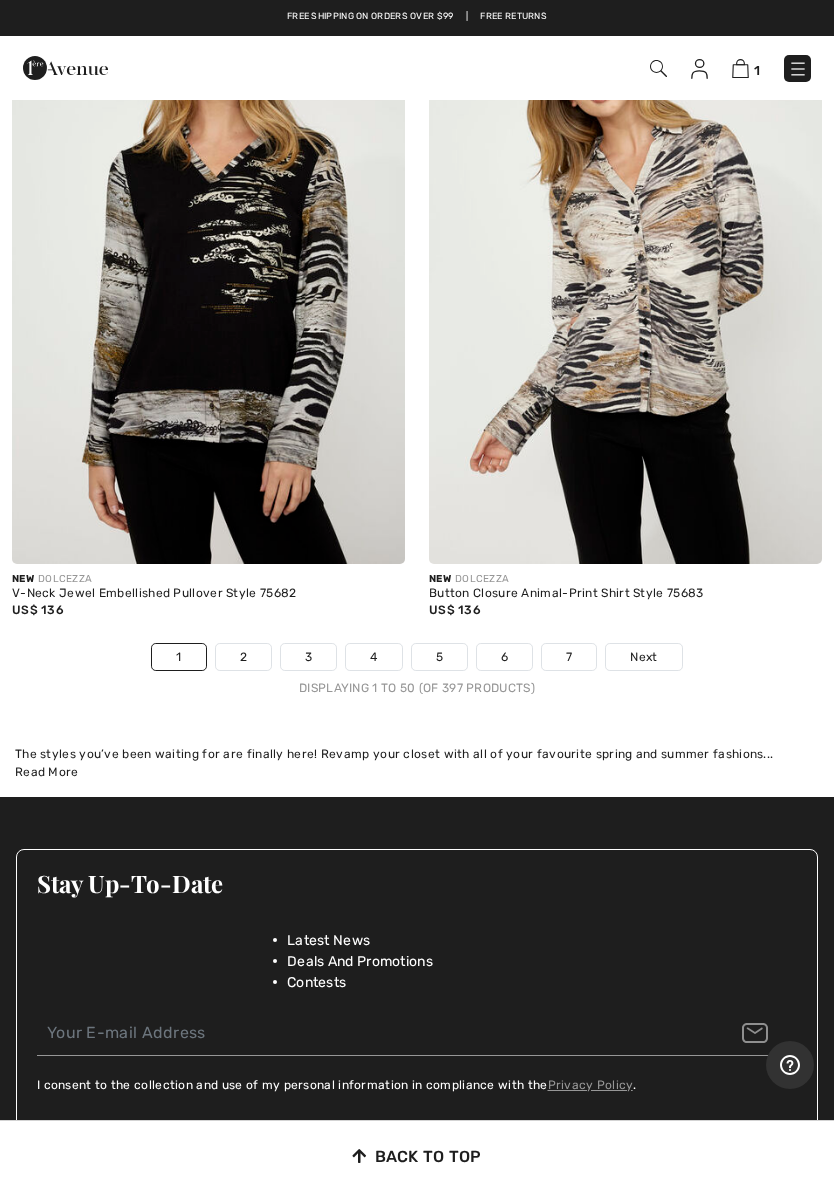 click on "2" at bounding box center [243, 657] 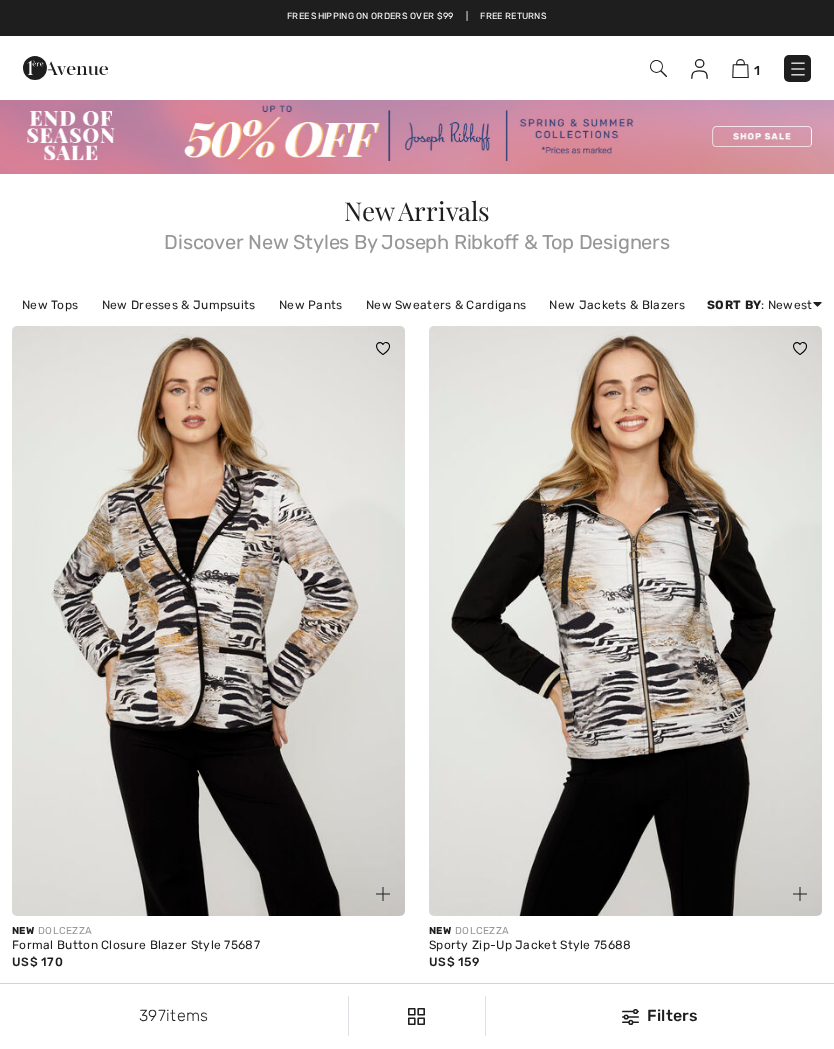 scroll, scrollTop: 0, scrollLeft: 0, axis: both 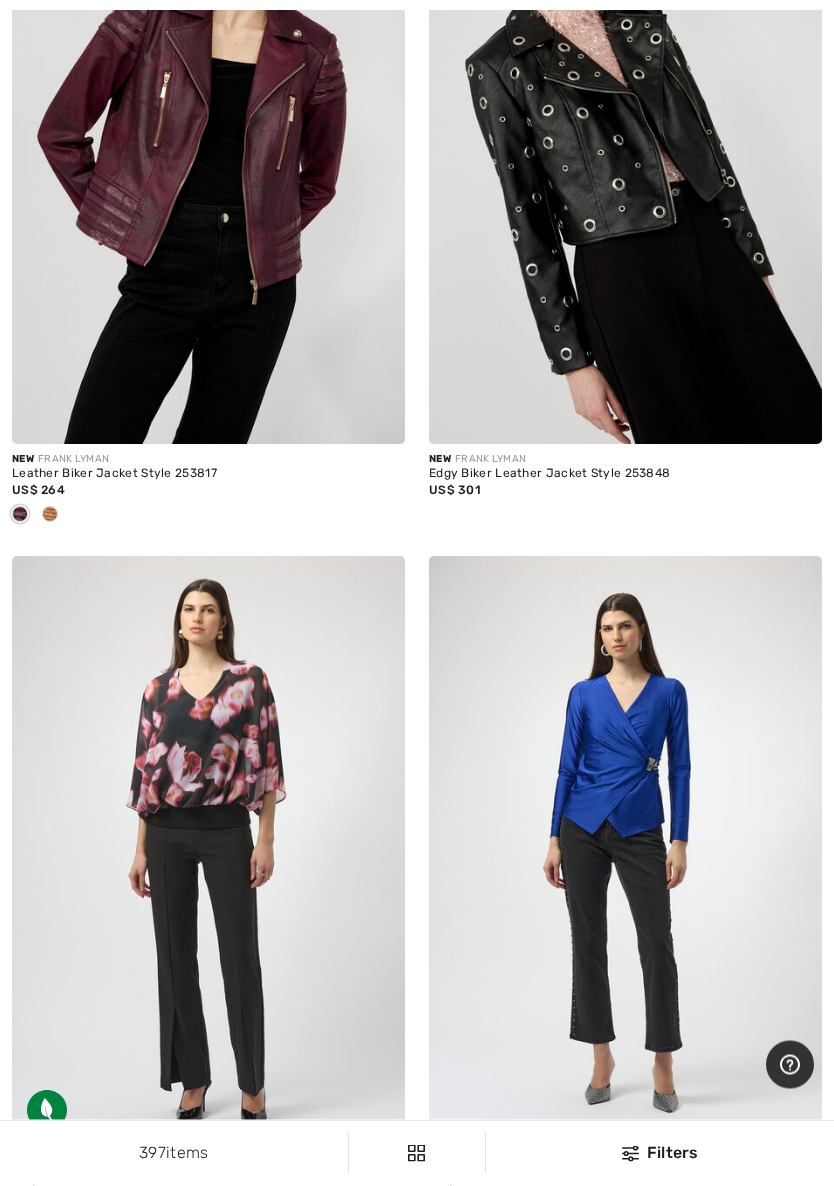 click at bounding box center (625, 151) 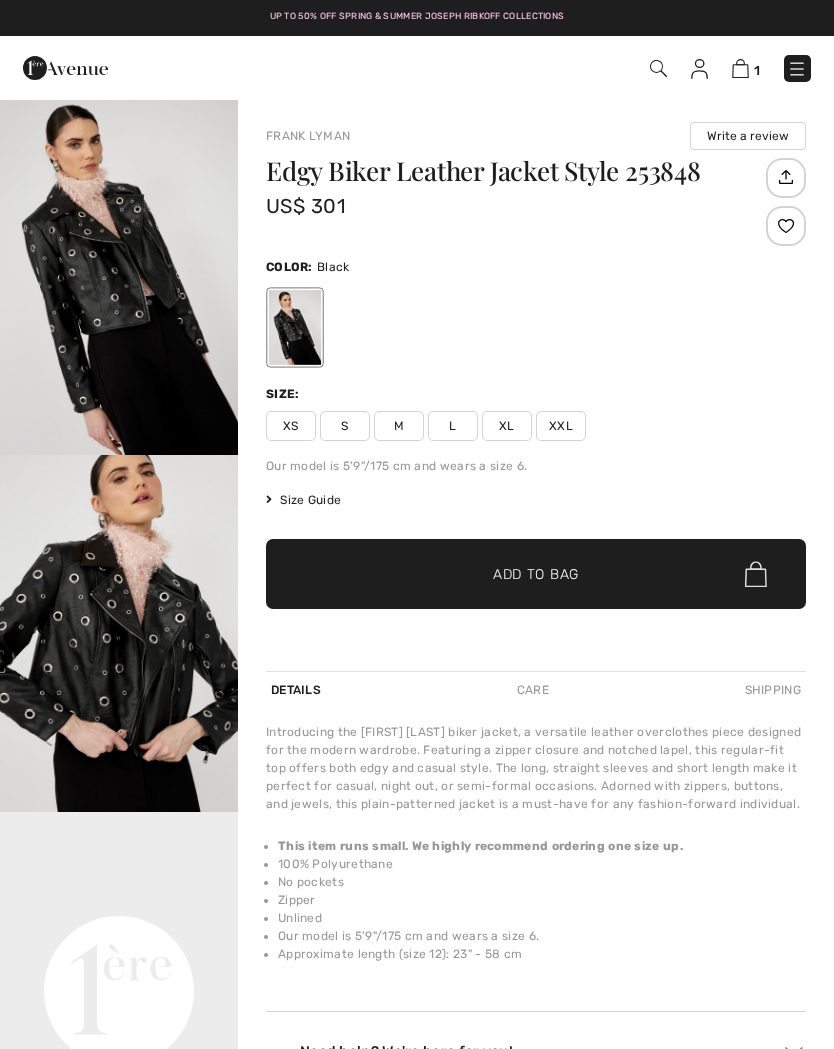 scroll, scrollTop: 0, scrollLeft: 0, axis: both 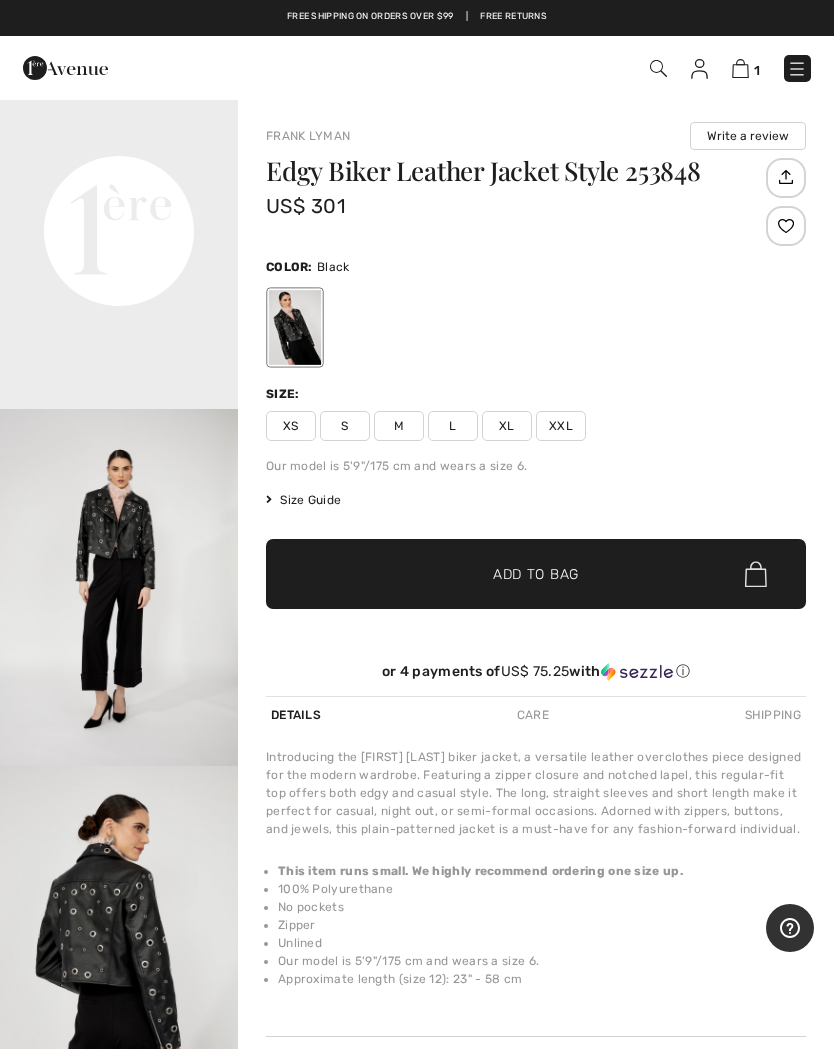 click at bounding box center [119, 587] 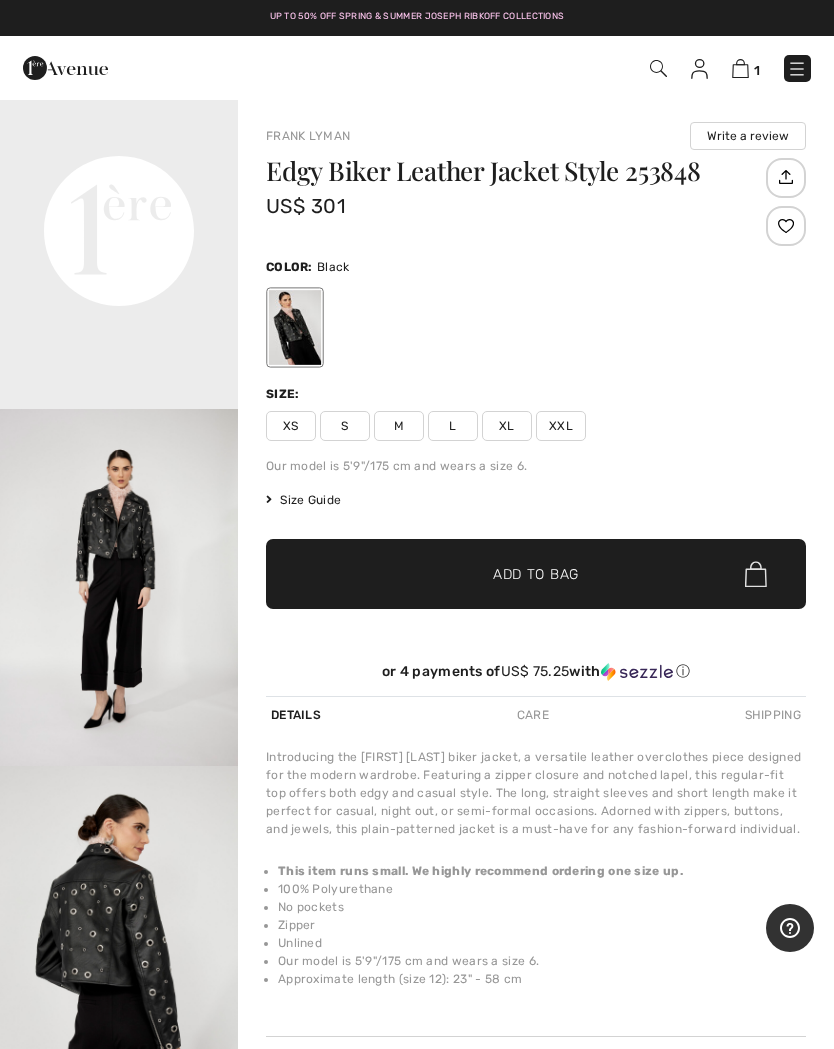 click on "L" at bounding box center (453, 426) 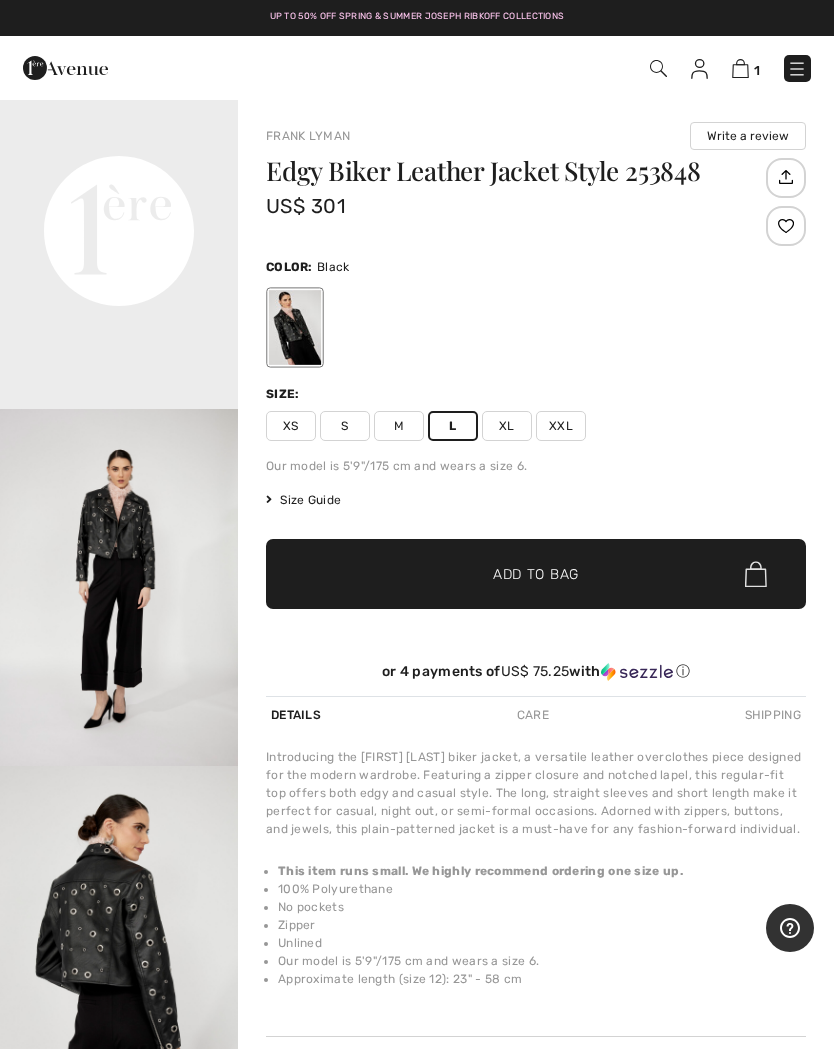 click on "✔ Added to Bag" at bounding box center [506, 574] 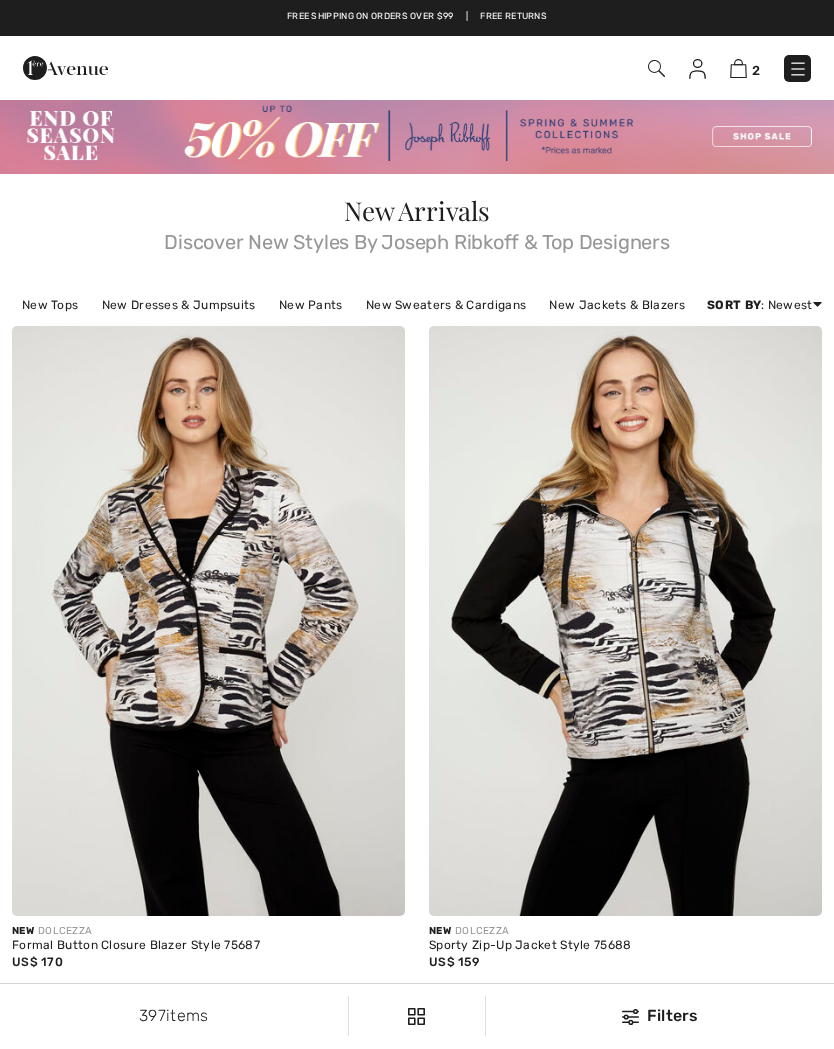 scroll, scrollTop: 3201, scrollLeft: 0, axis: vertical 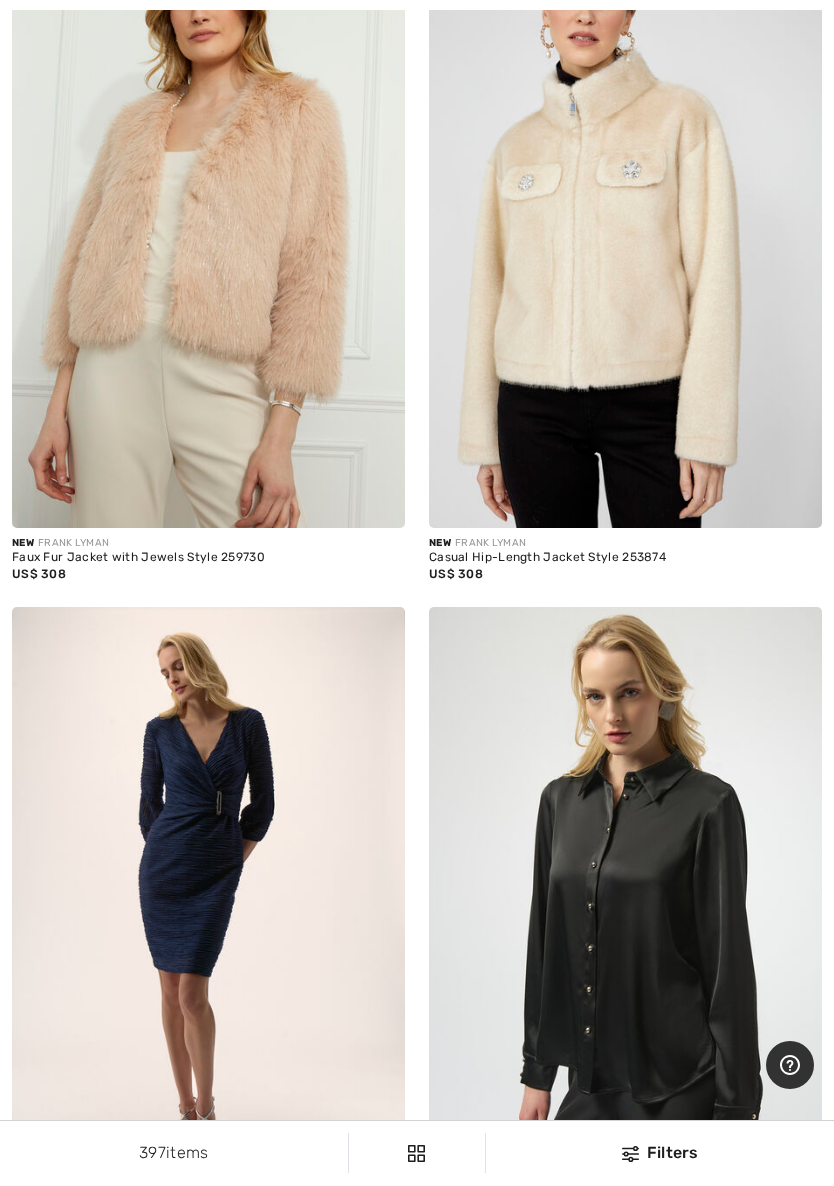 click at bounding box center [625, 234] 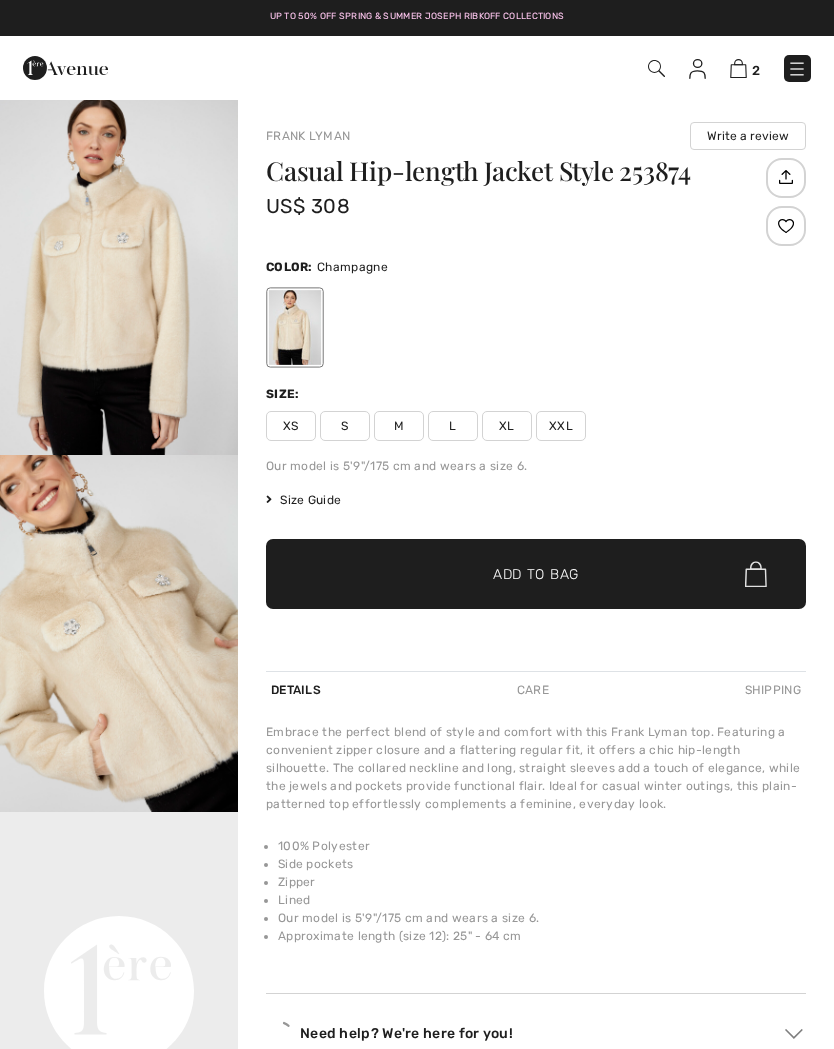 scroll, scrollTop: 0, scrollLeft: 0, axis: both 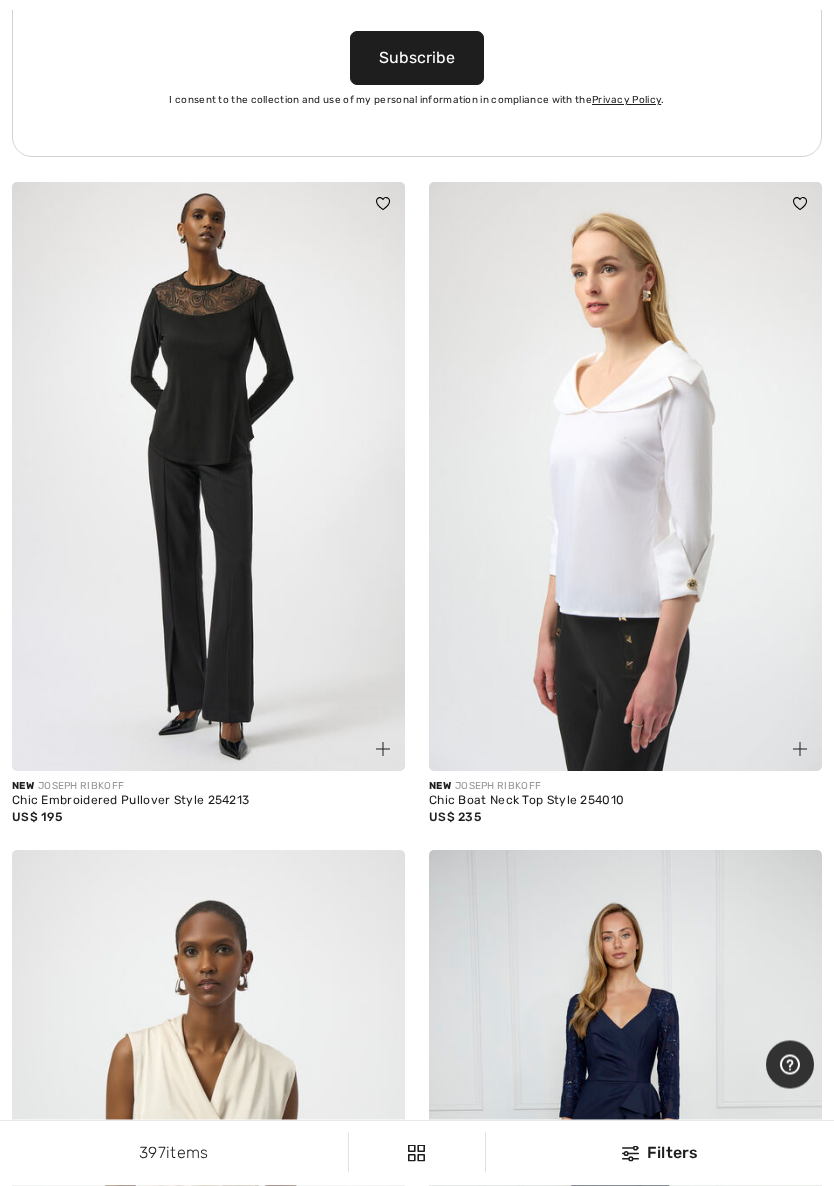 click at bounding box center [625, 478] 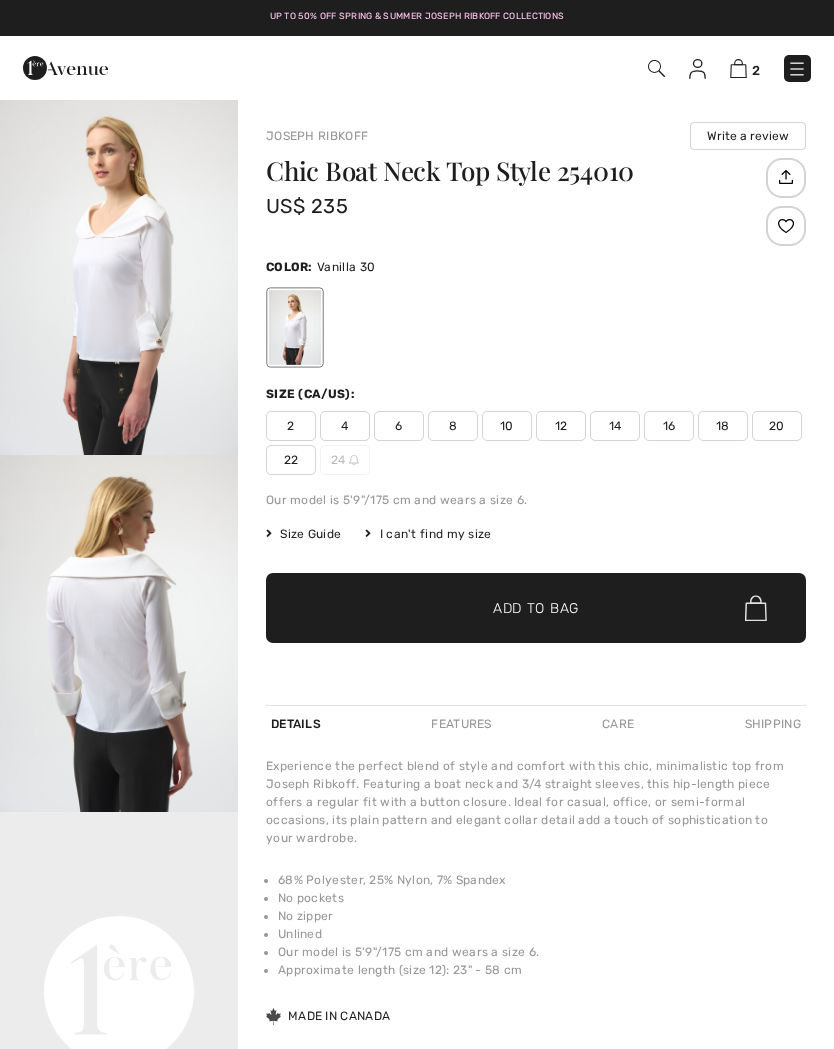 scroll, scrollTop: 0, scrollLeft: 0, axis: both 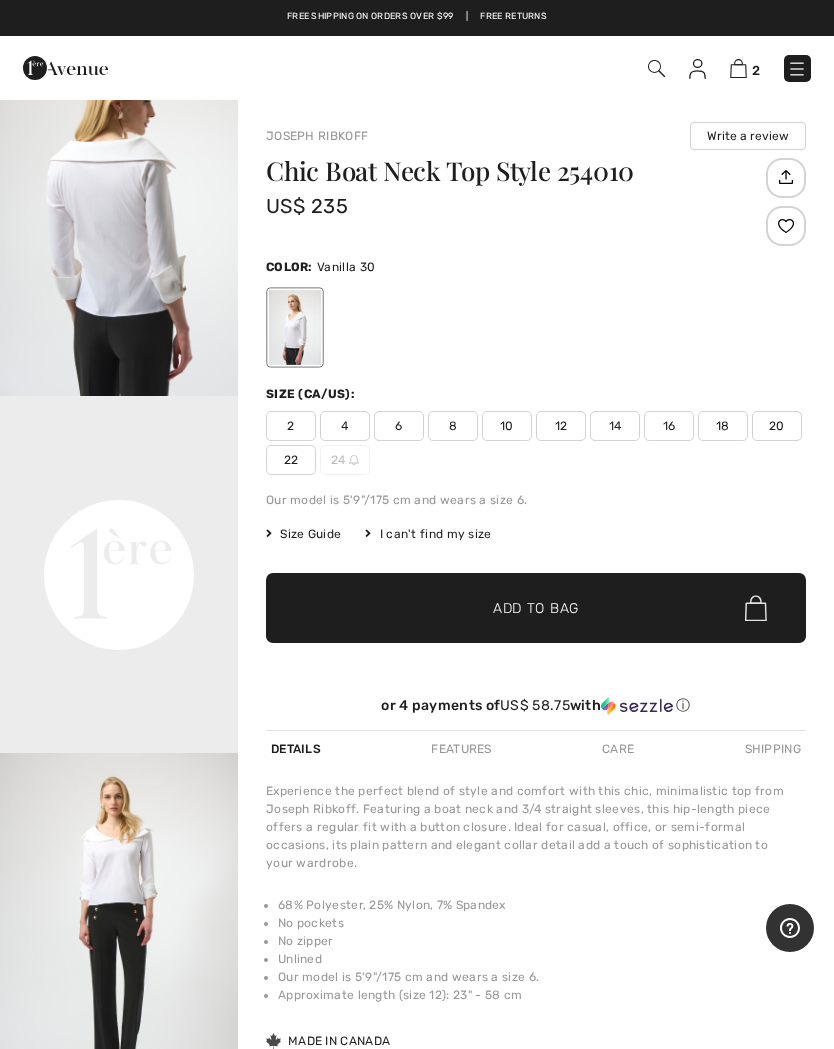 click on "Size Guide" at bounding box center [303, 534] 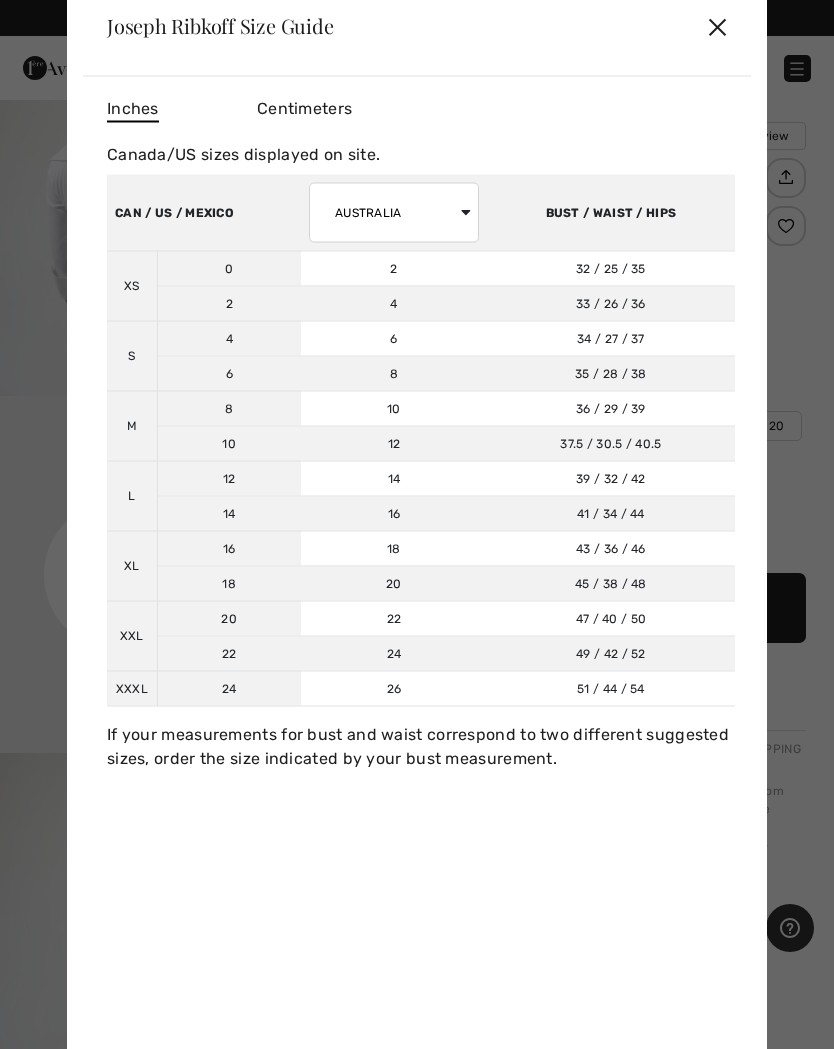 click on "✕" at bounding box center (717, 26) 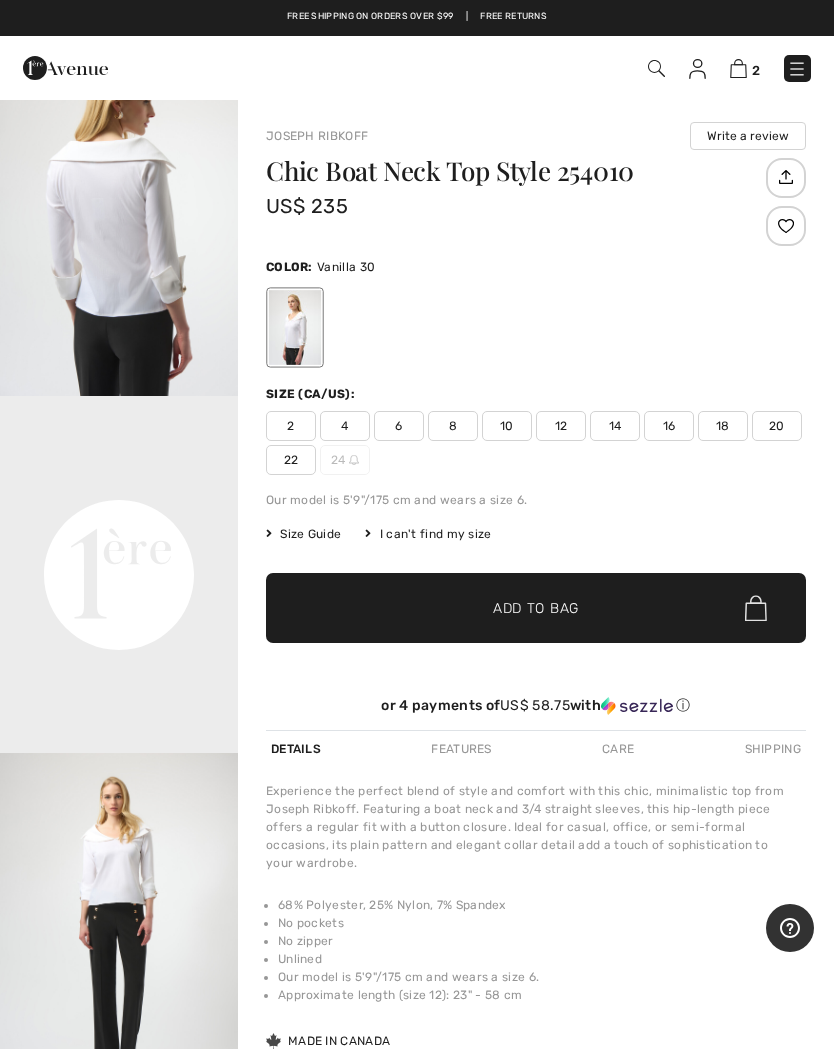 click on "12" at bounding box center (561, 426) 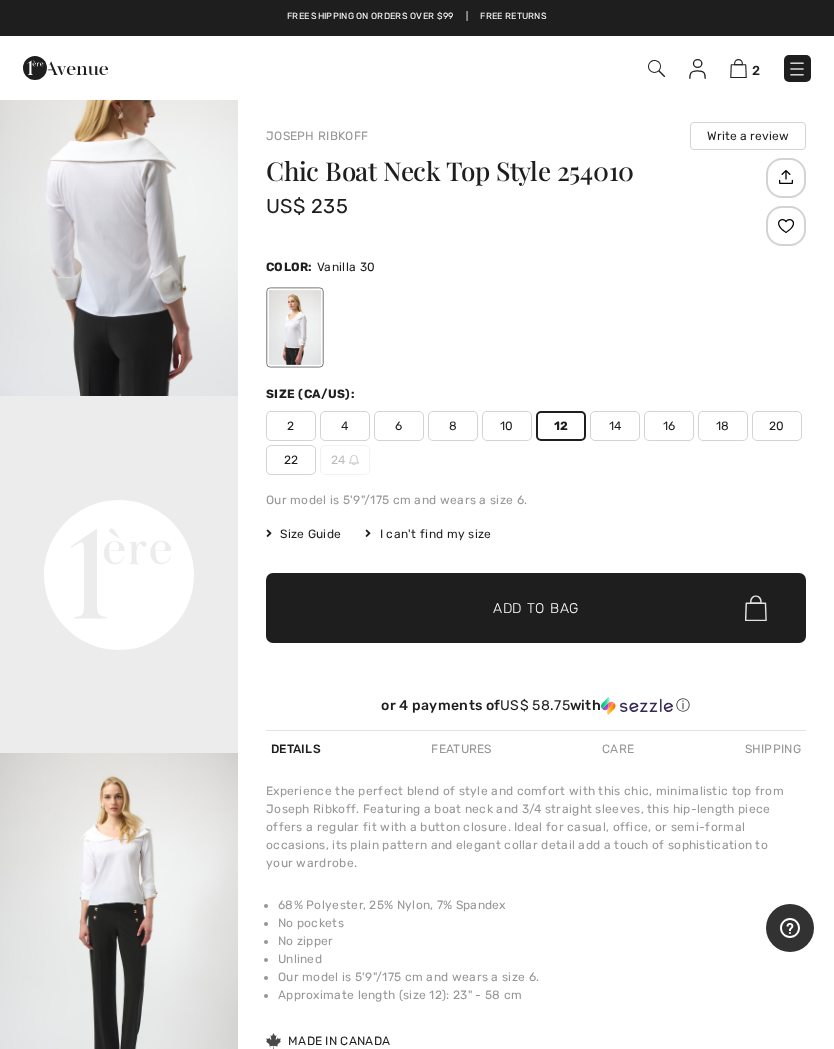 click on "Add to Bag" at bounding box center [536, 608] 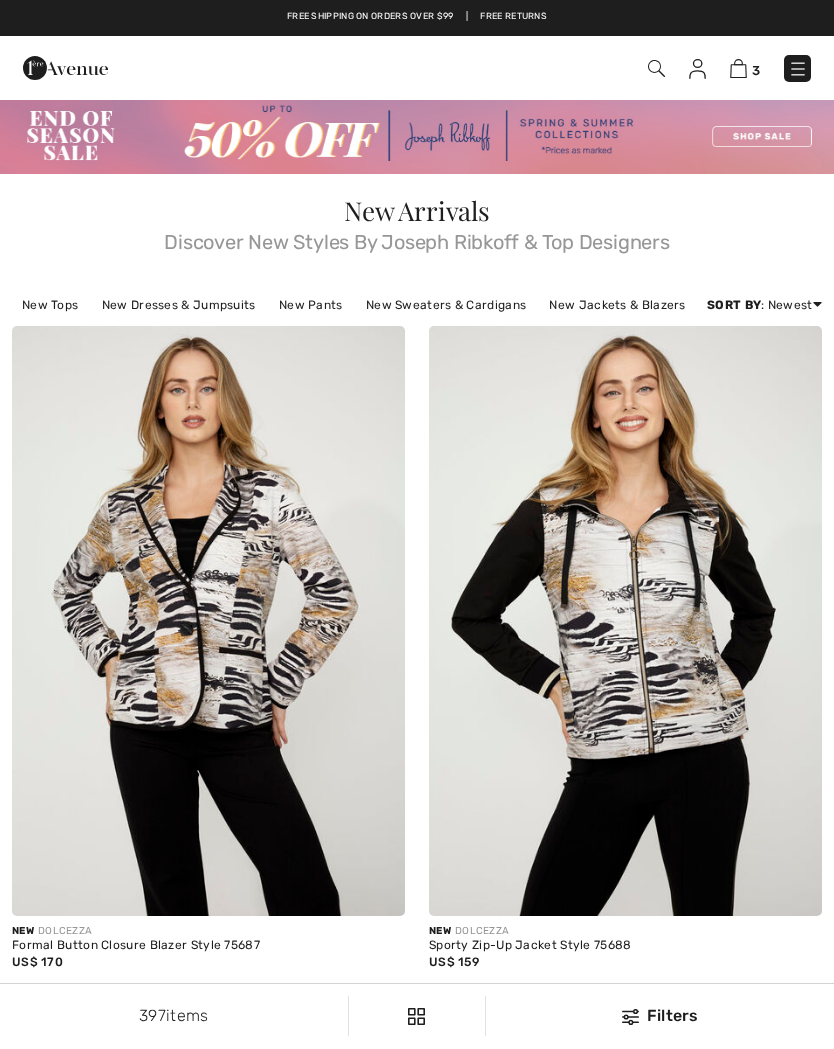 scroll, scrollTop: 8761, scrollLeft: 0, axis: vertical 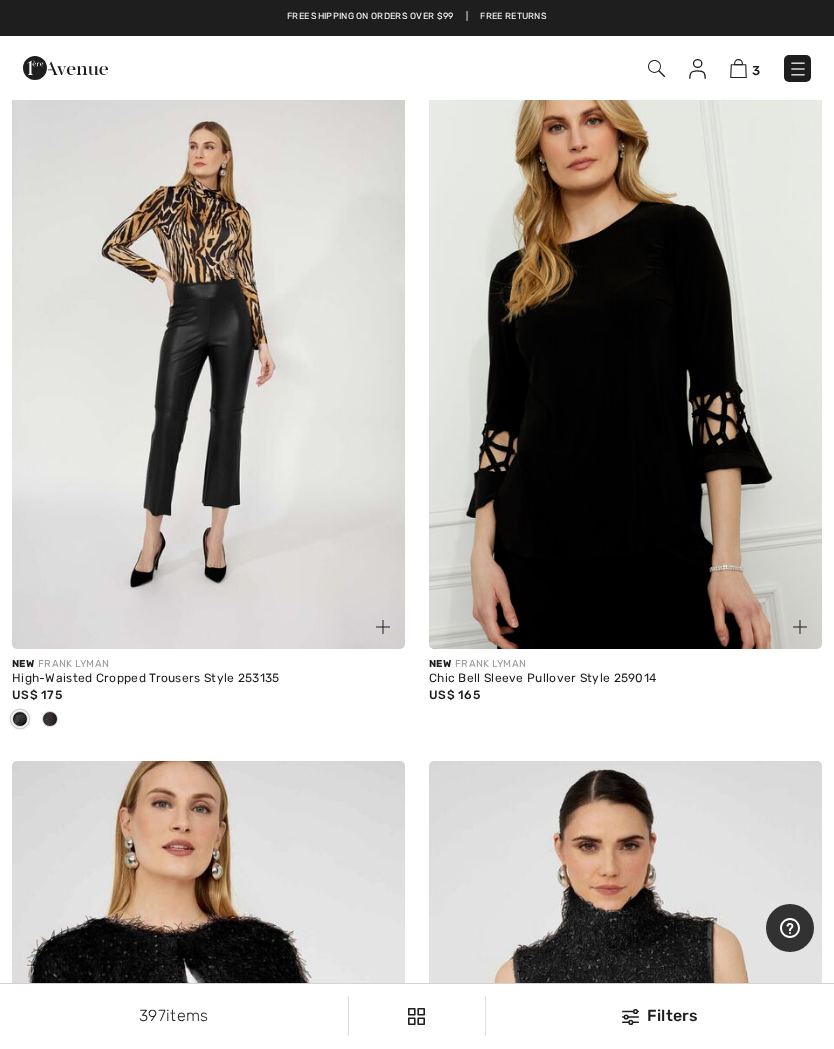 click at bounding box center [625, 355] 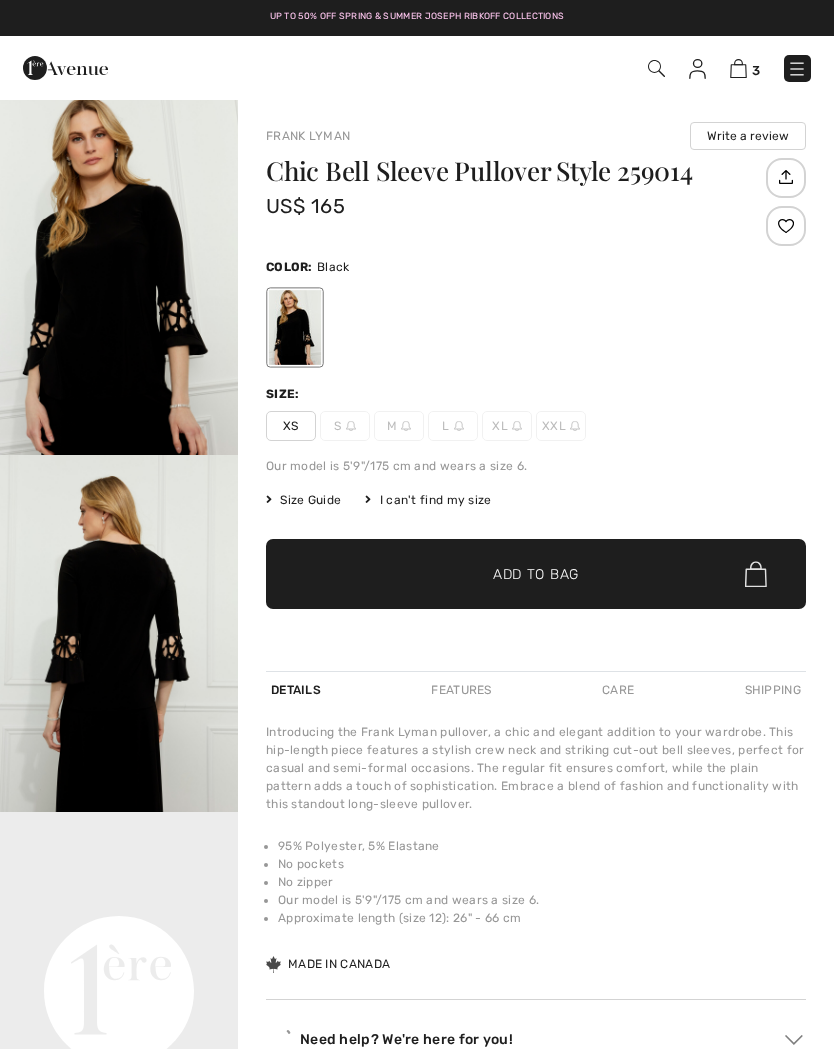 scroll, scrollTop: 0, scrollLeft: 0, axis: both 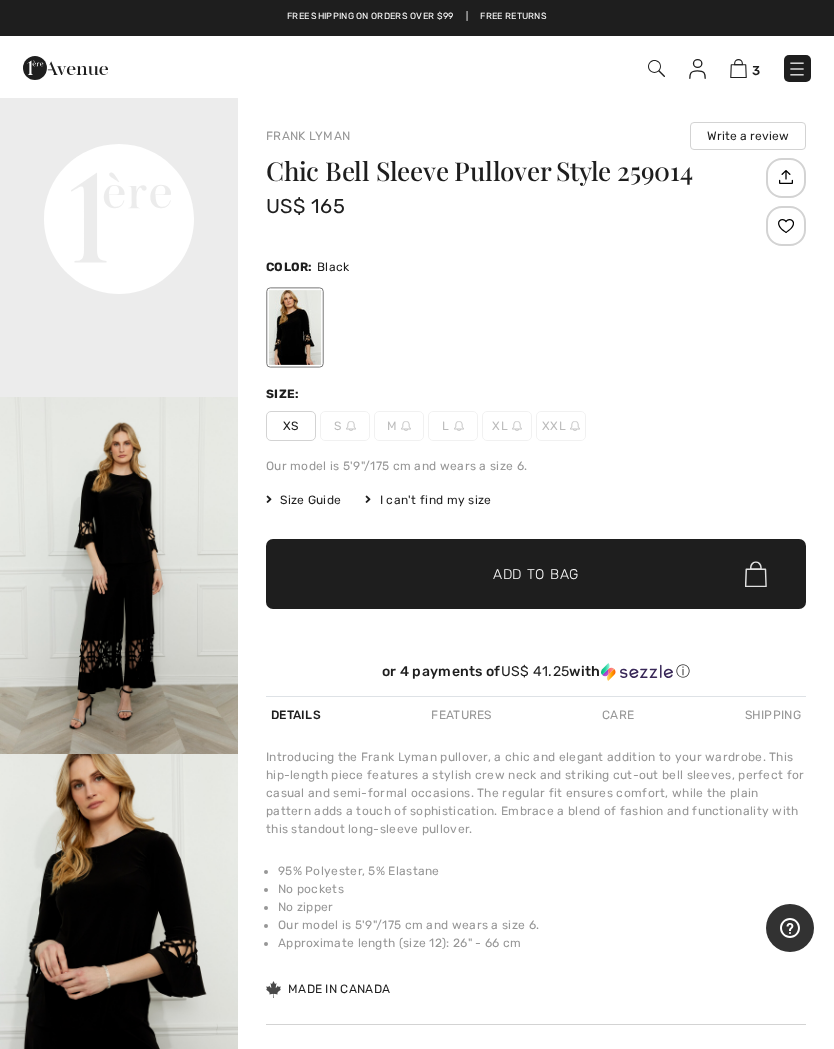 click at bounding box center [119, 575] 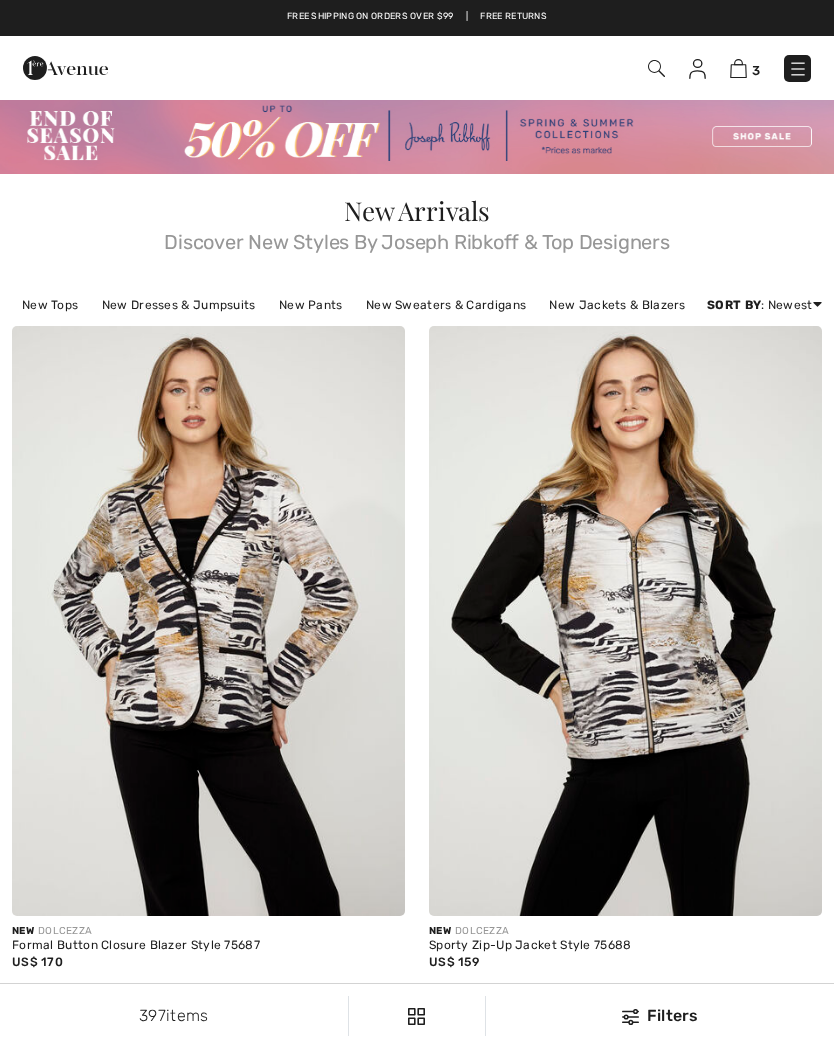 scroll, scrollTop: 15113, scrollLeft: 0, axis: vertical 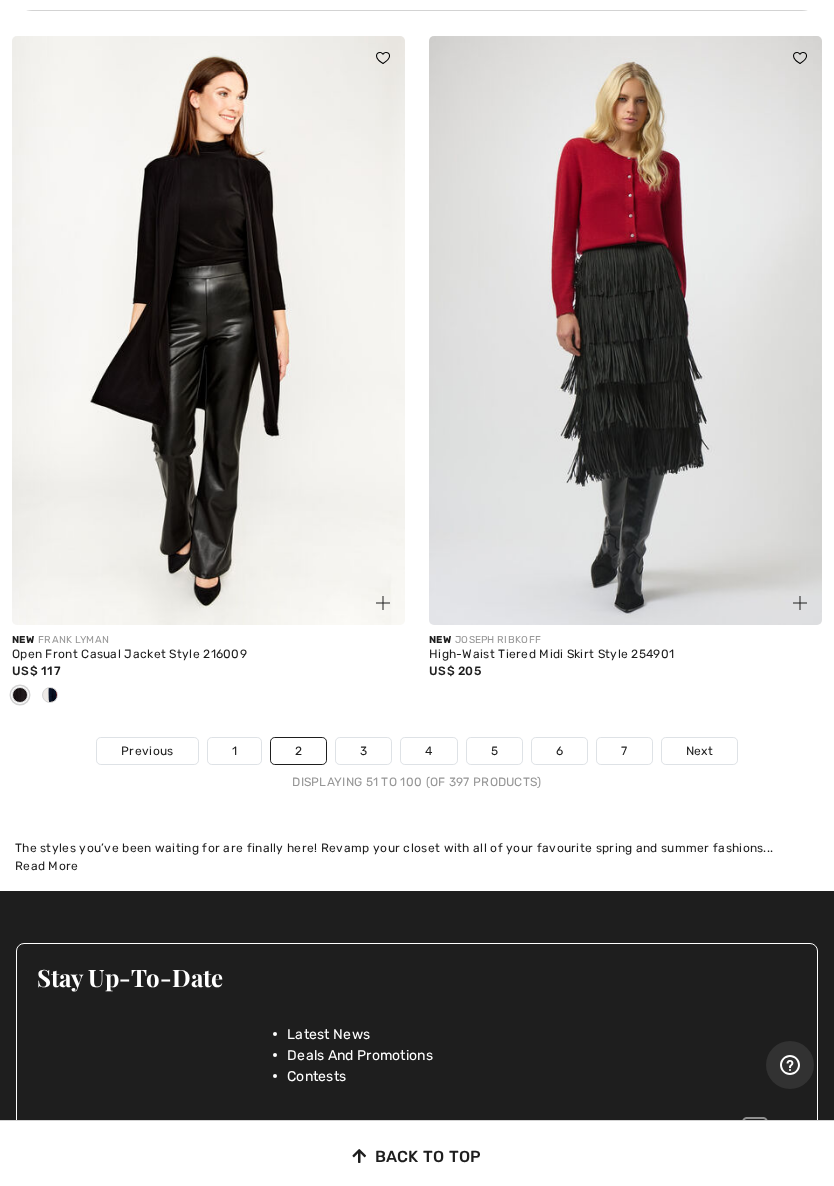 click on "3" at bounding box center [363, 751] 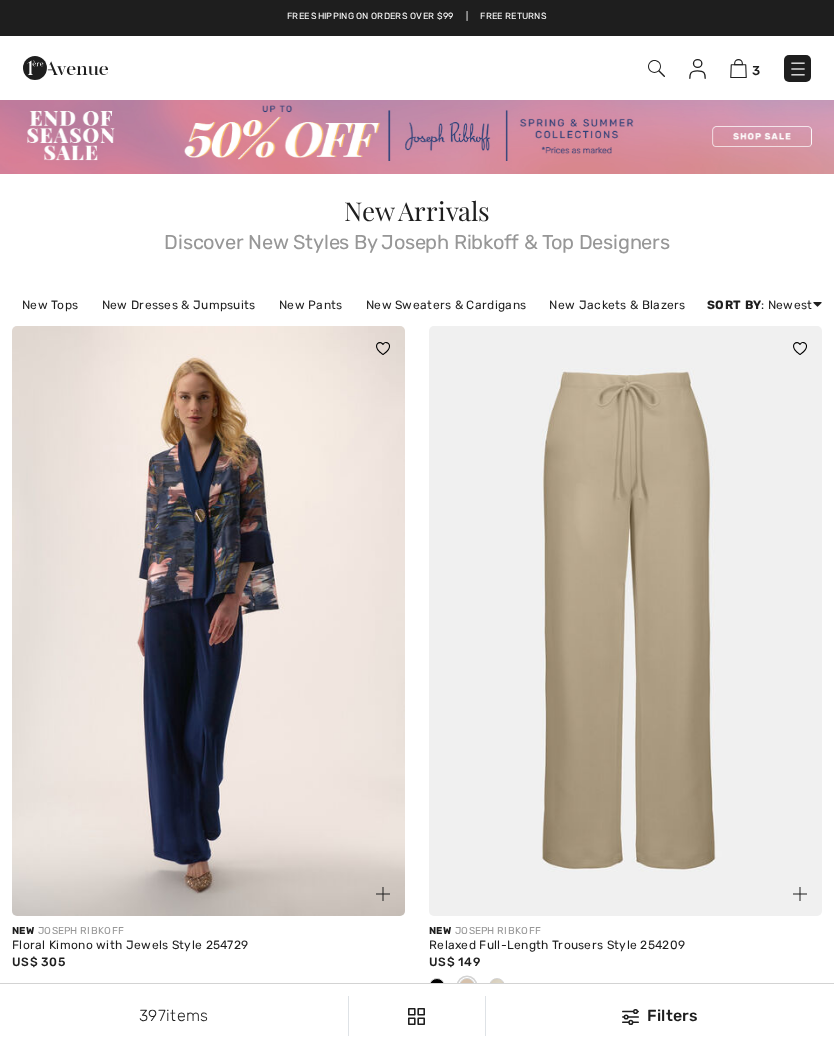 scroll, scrollTop: 0, scrollLeft: 0, axis: both 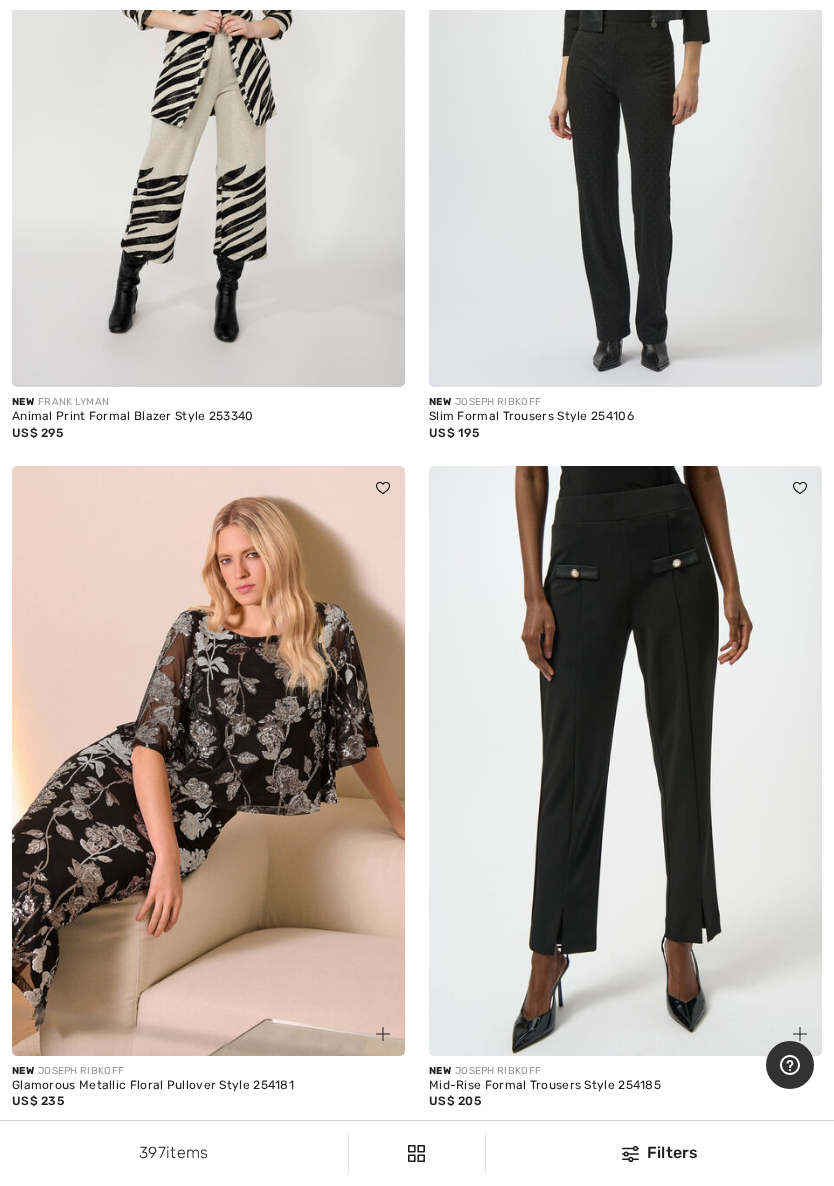click at bounding box center (625, 761) 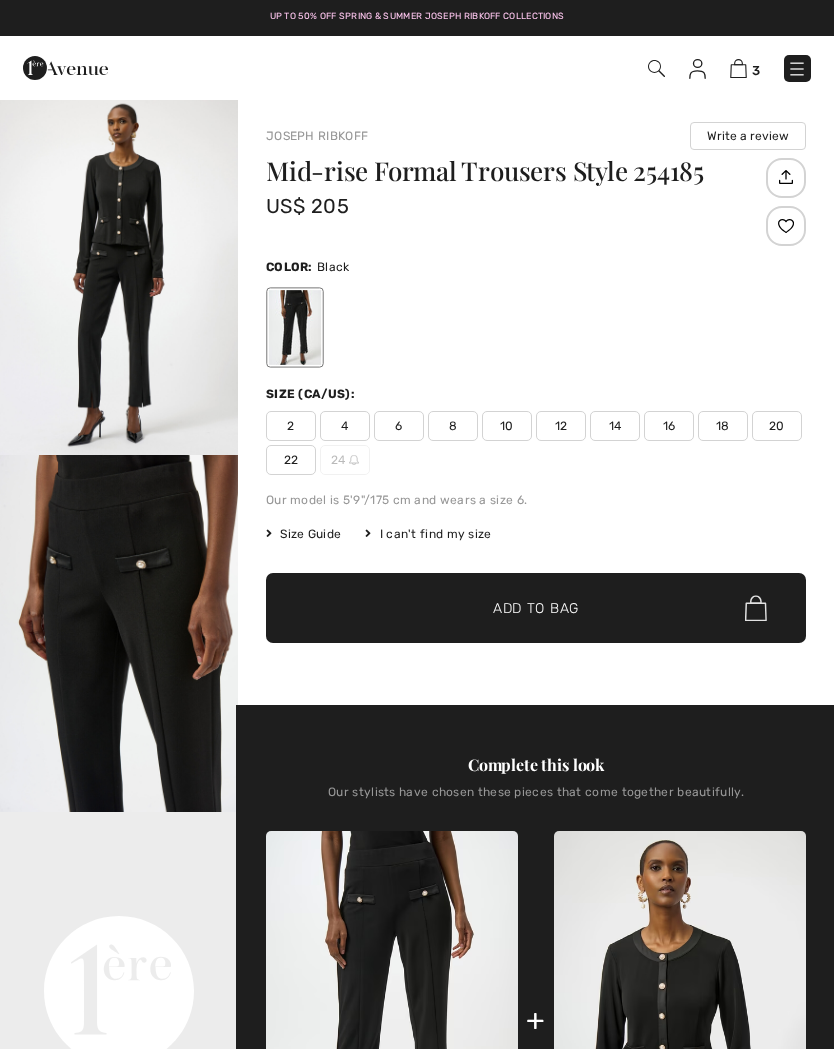 scroll, scrollTop: 0, scrollLeft: 0, axis: both 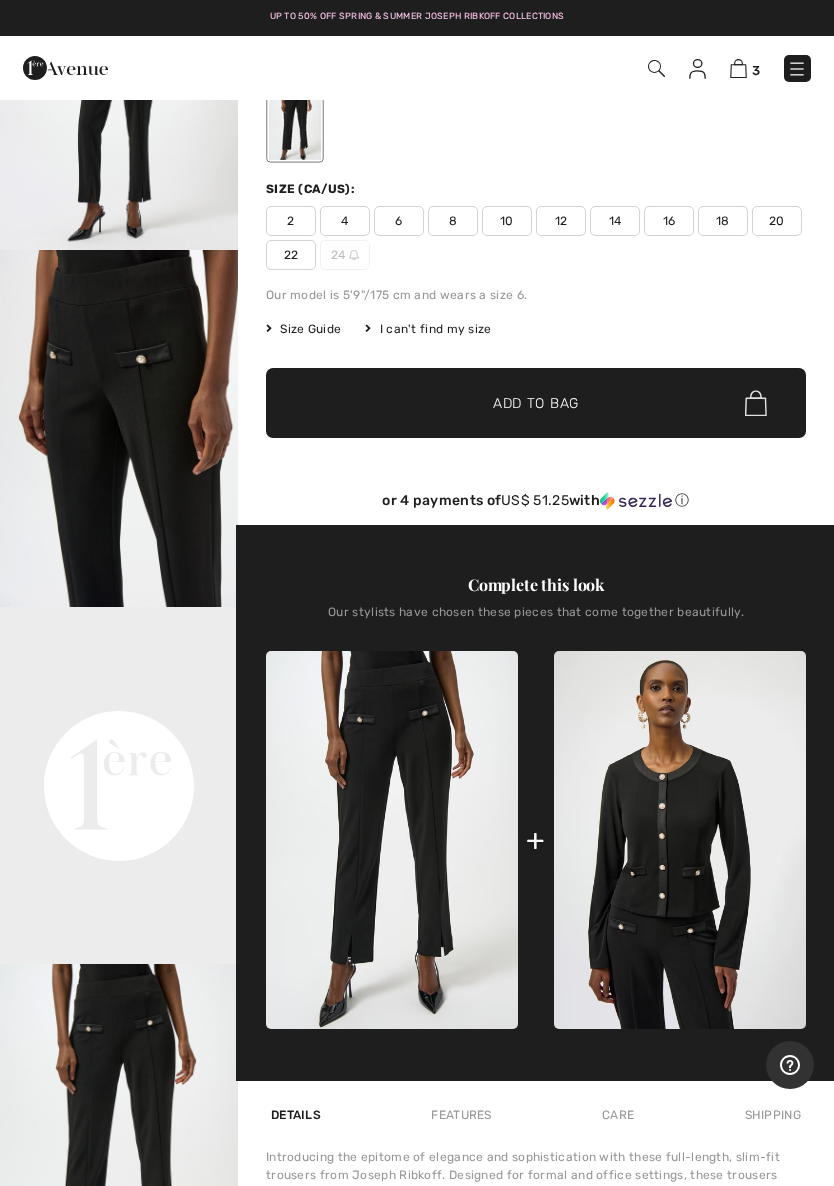 click at bounding box center [680, 840] 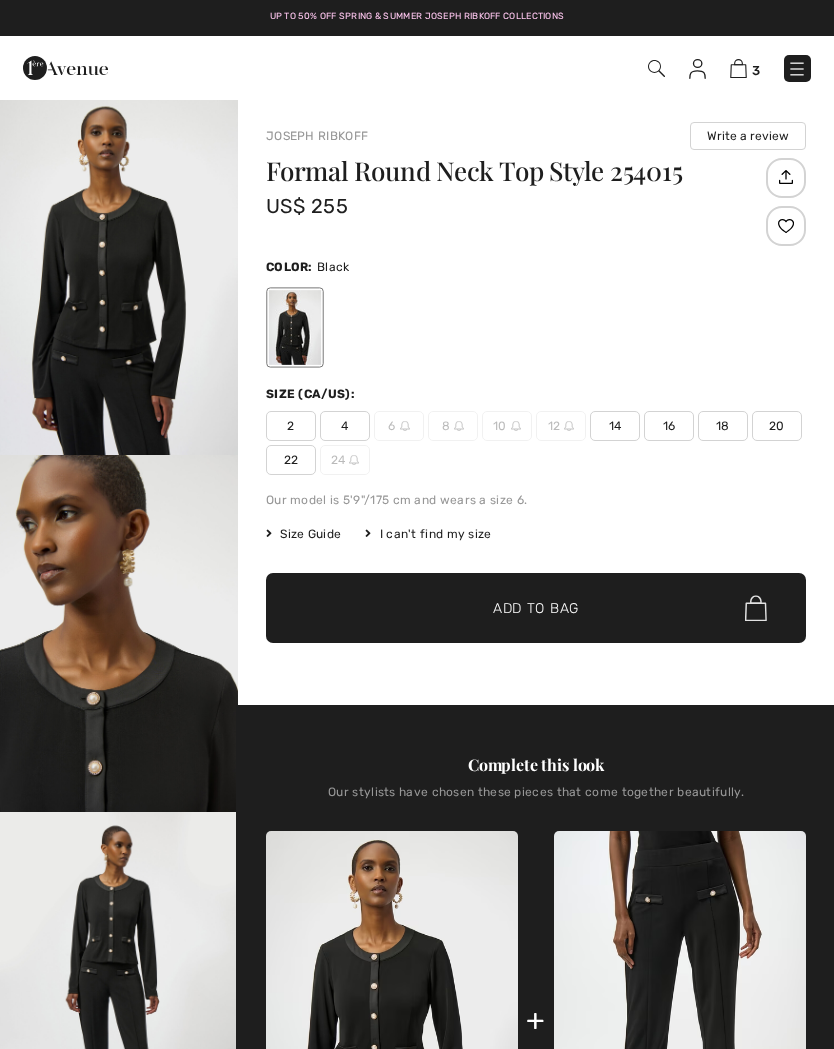 scroll, scrollTop: 0, scrollLeft: 0, axis: both 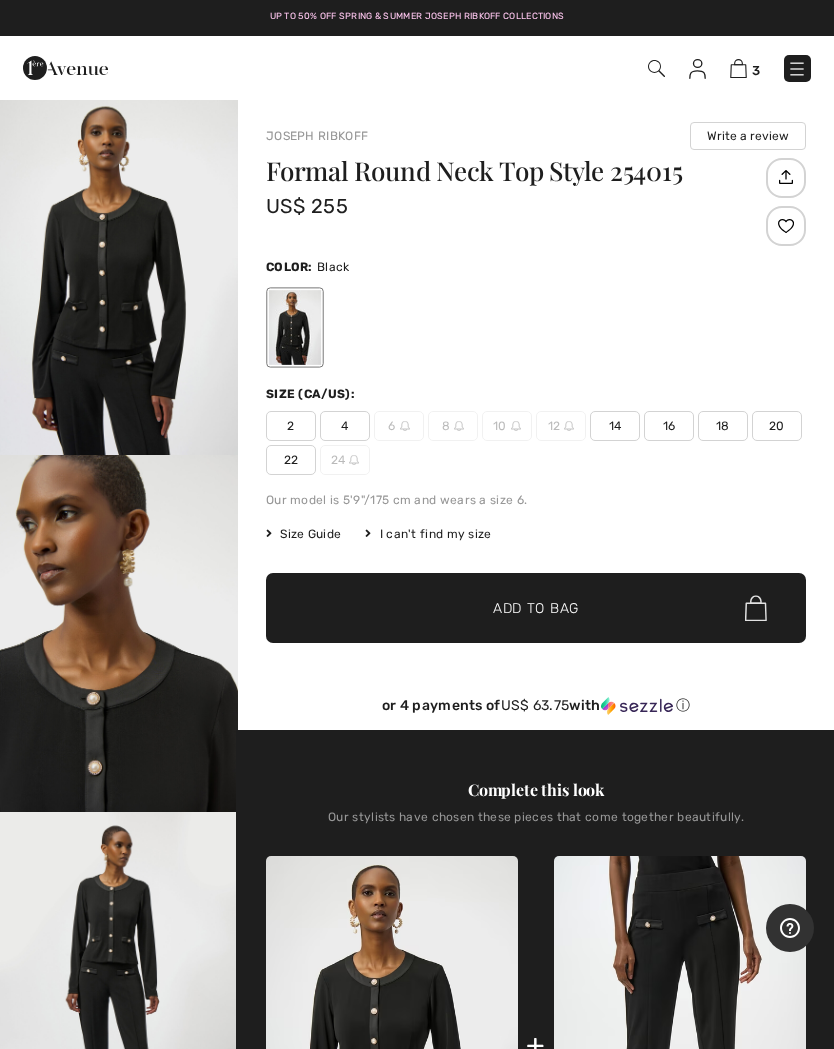 click on "Size Guide" at bounding box center (303, 534) 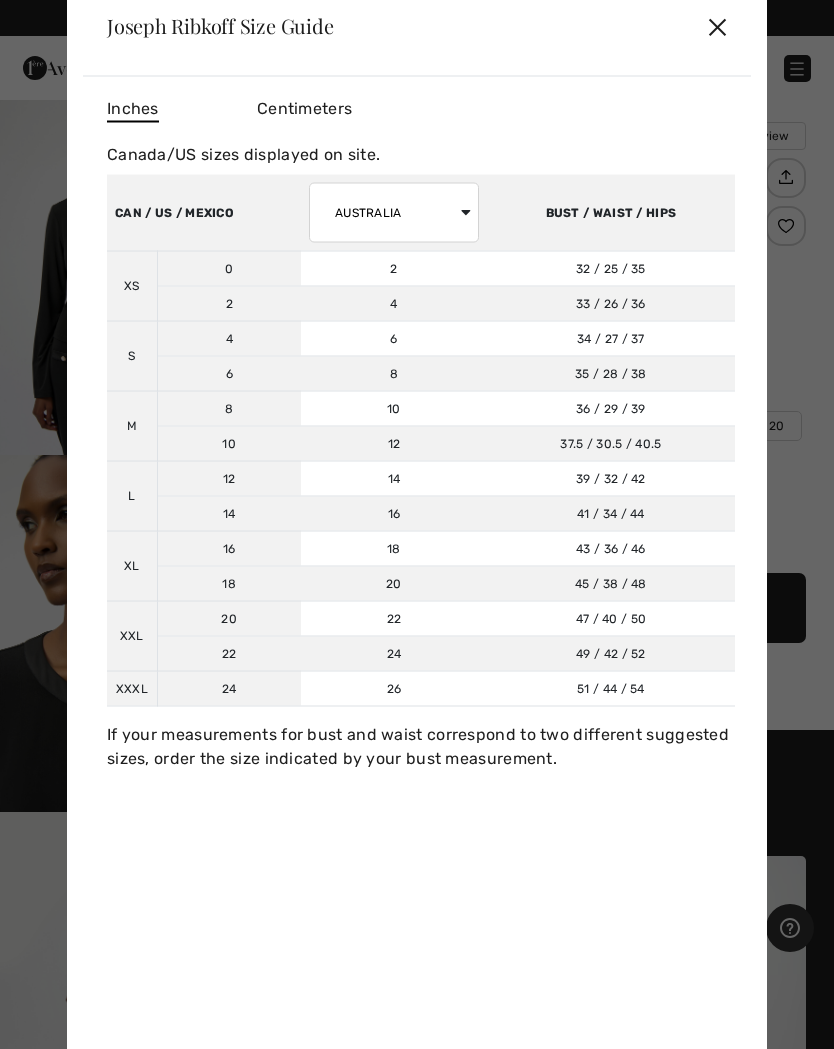 click on "✕" at bounding box center (717, 26) 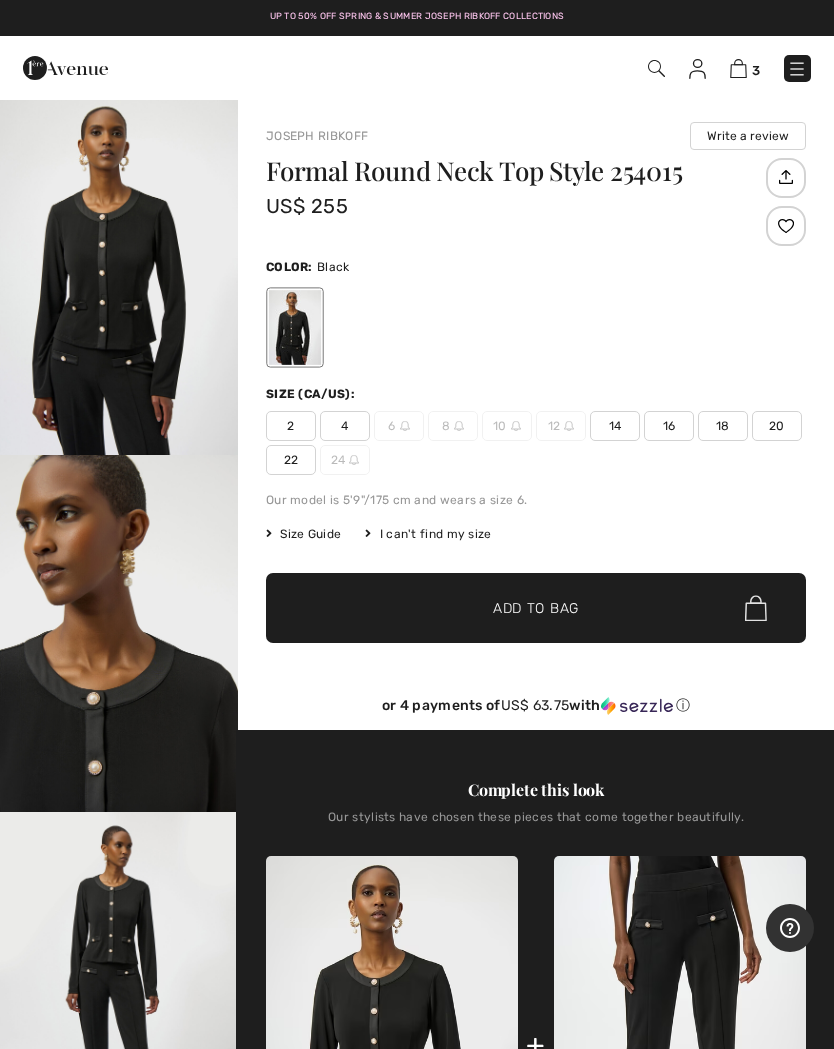 click on "14" at bounding box center [615, 426] 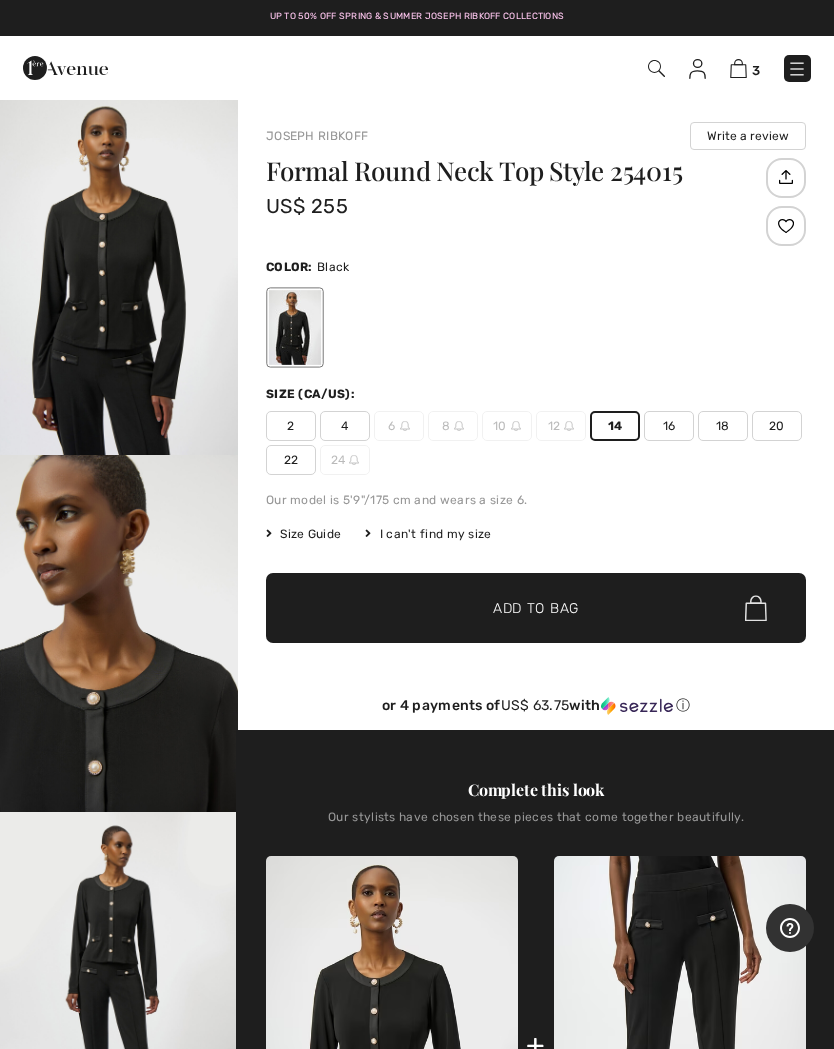 click on "✔ Added to Bag
Add to Bag" at bounding box center [536, 608] 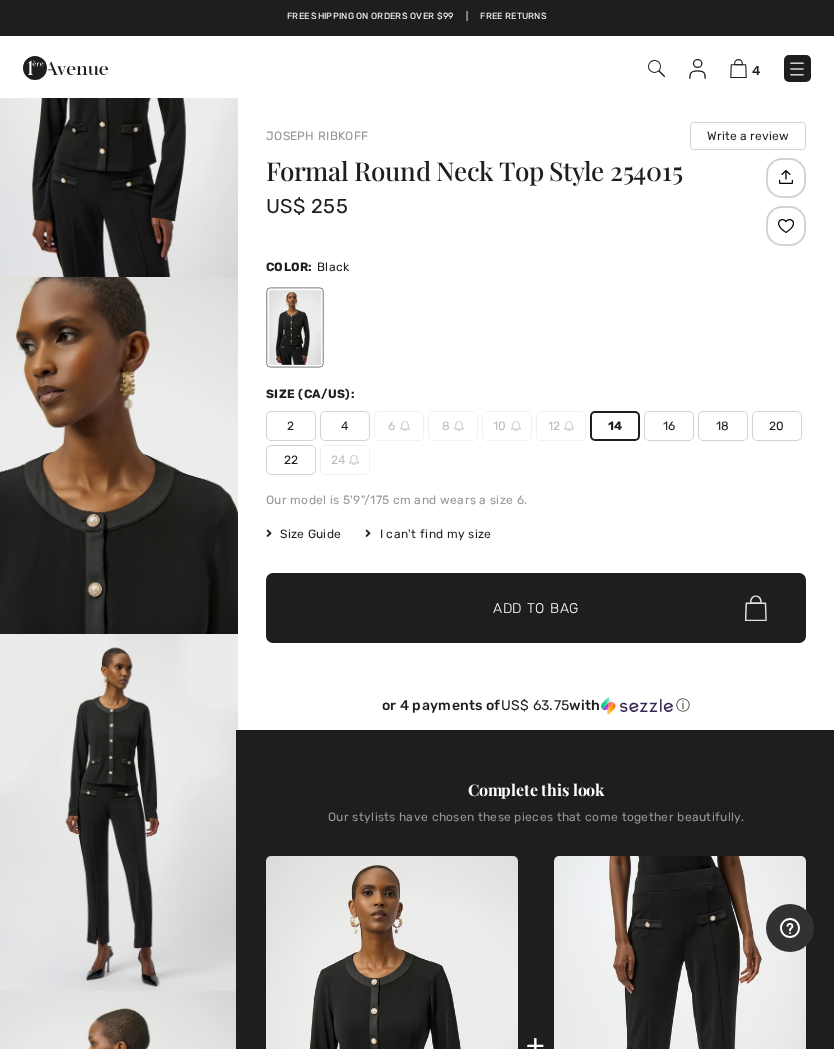 scroll, scrollTop: 178, scrollLeft: 0, axis: vertical 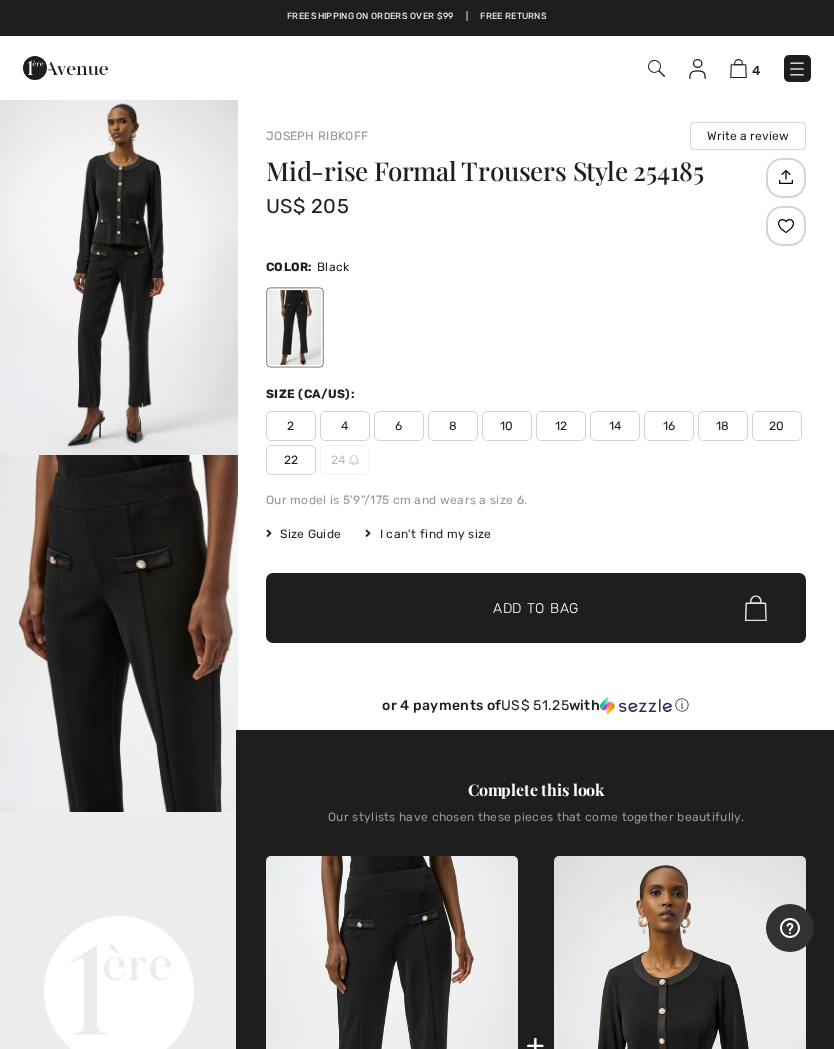 click on "Size Guide" at bounding box center (303, 534) 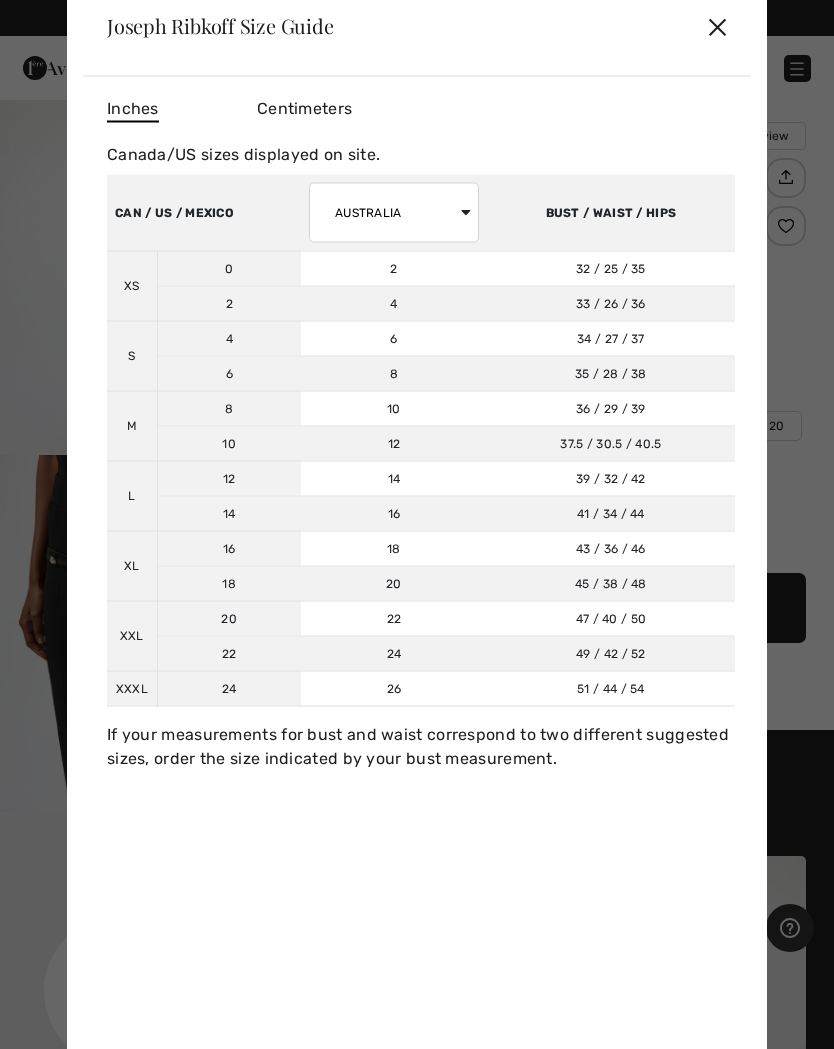 click on "✕" at bounding box center [717, 26] 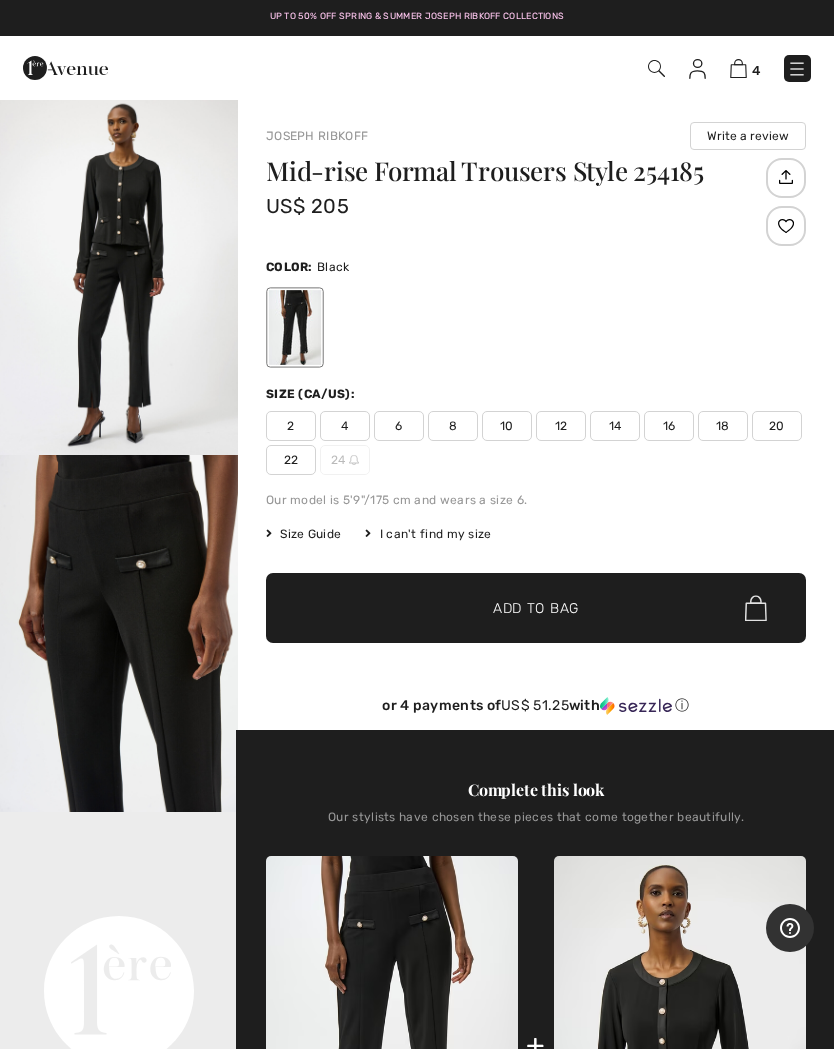 click on "6" at bounding box center (399, 426) 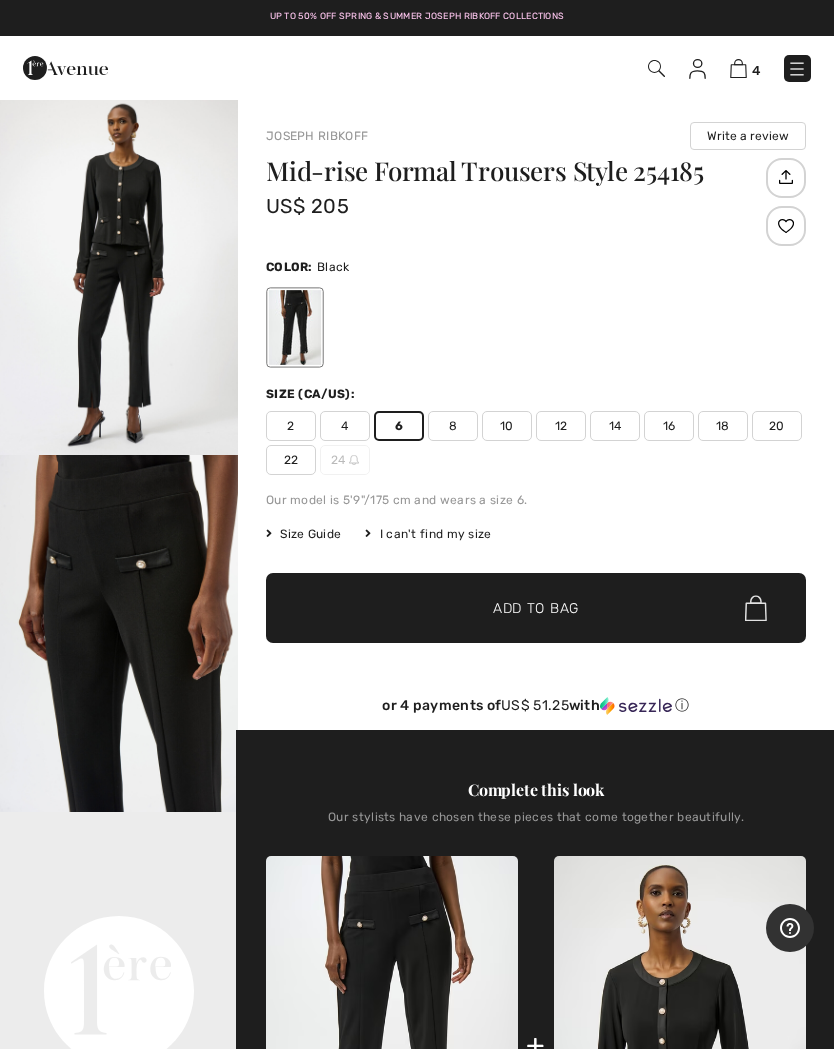 click on "✔ Added to Bag
Add to Bag" at bounding box center [536, 608] 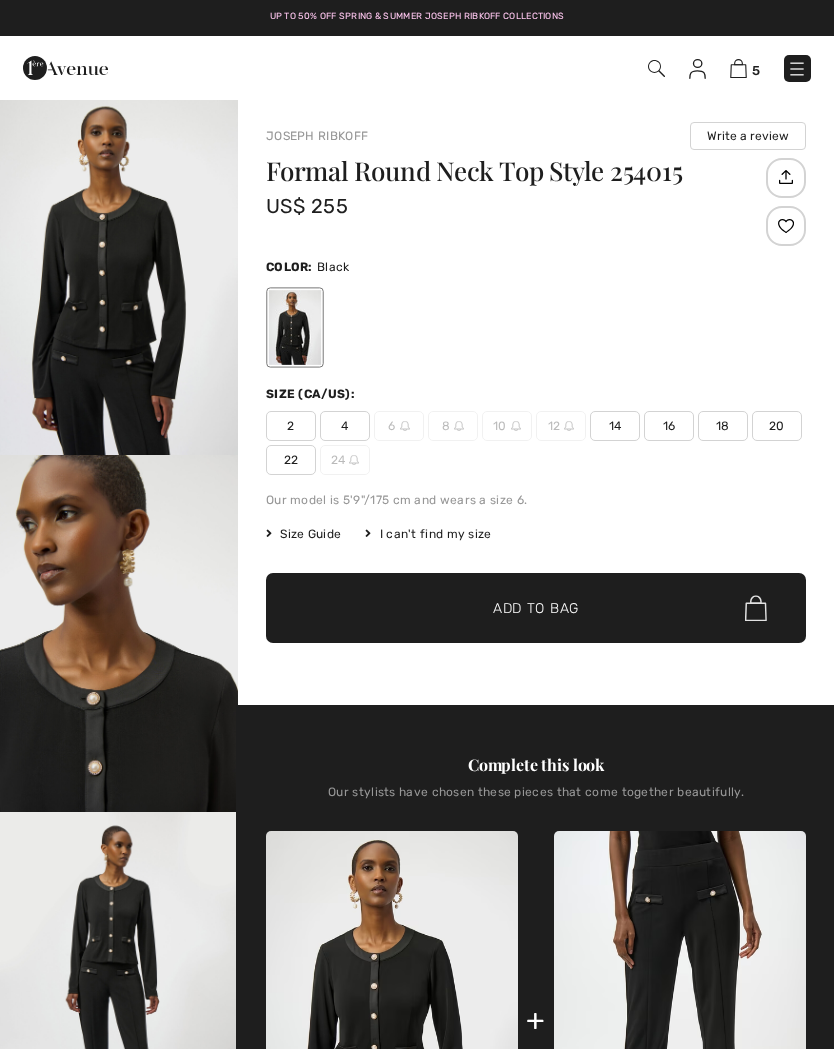 scroll, scrollTop: 0, scrollLeft: 0, axis: both 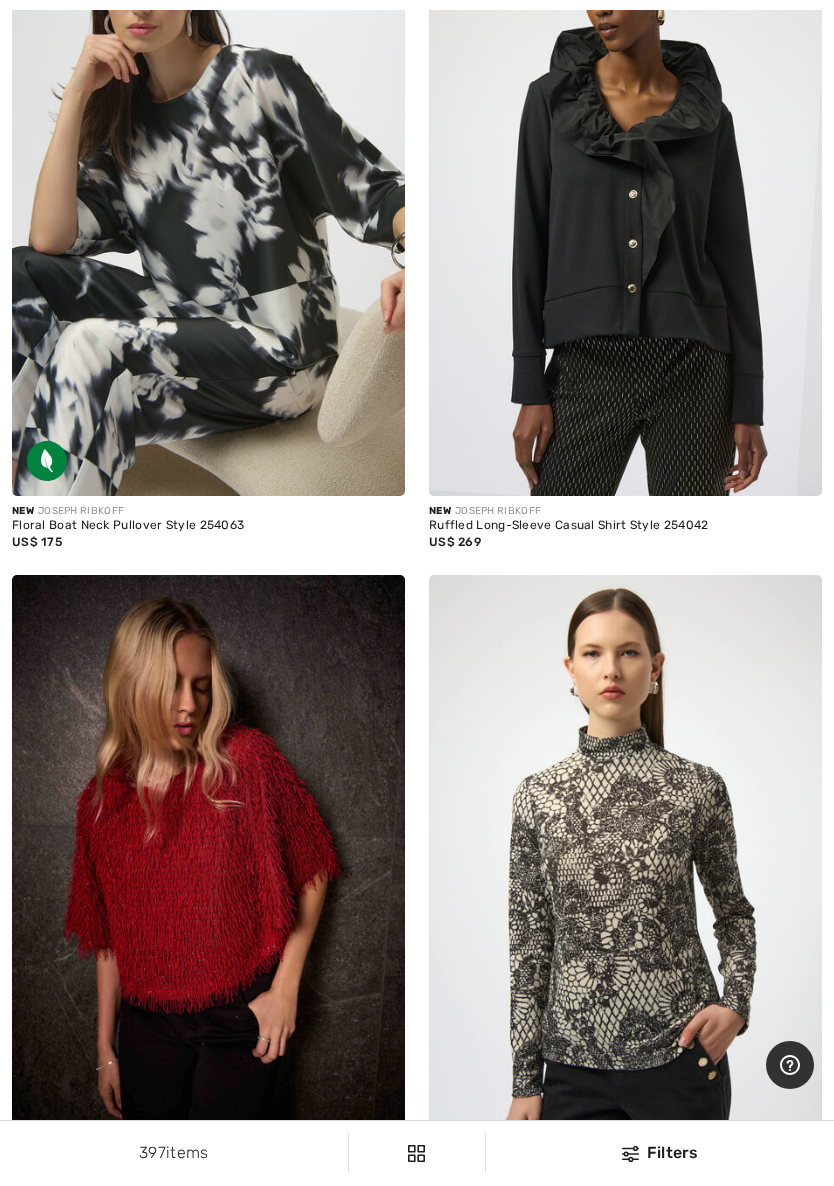click at bounding box center (625, 202) 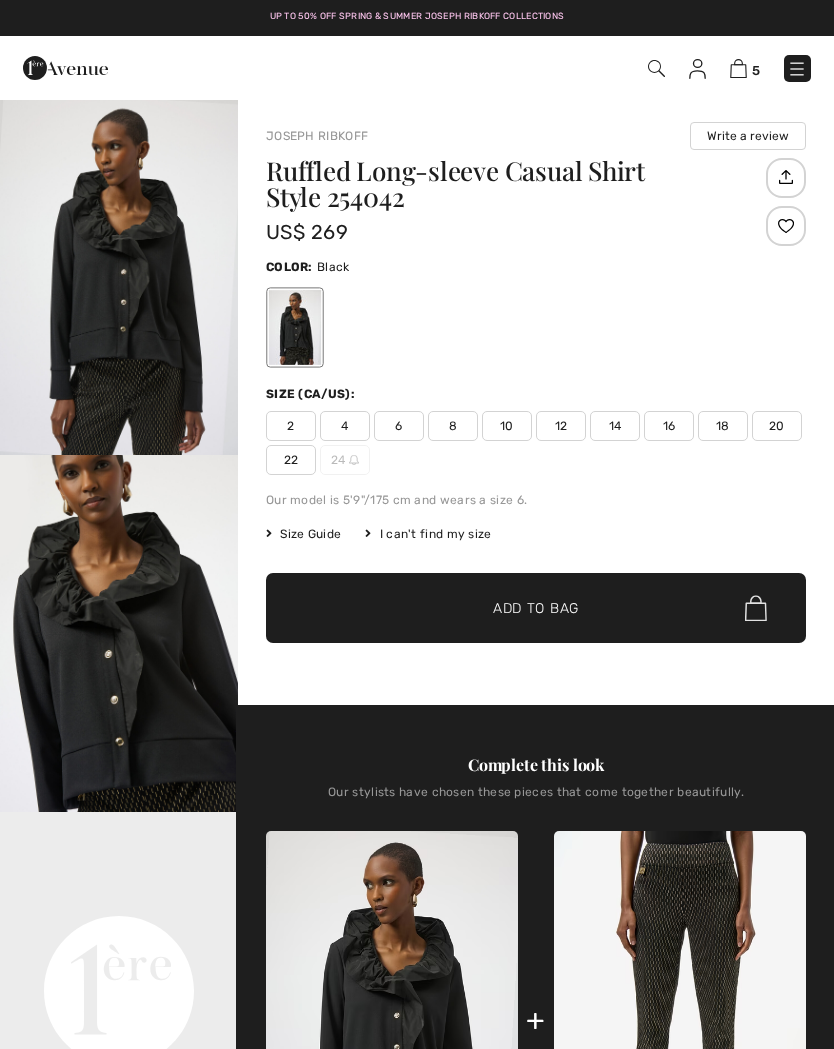 scroll, scrollTop: 0, scrollLeft: 0, axis: both 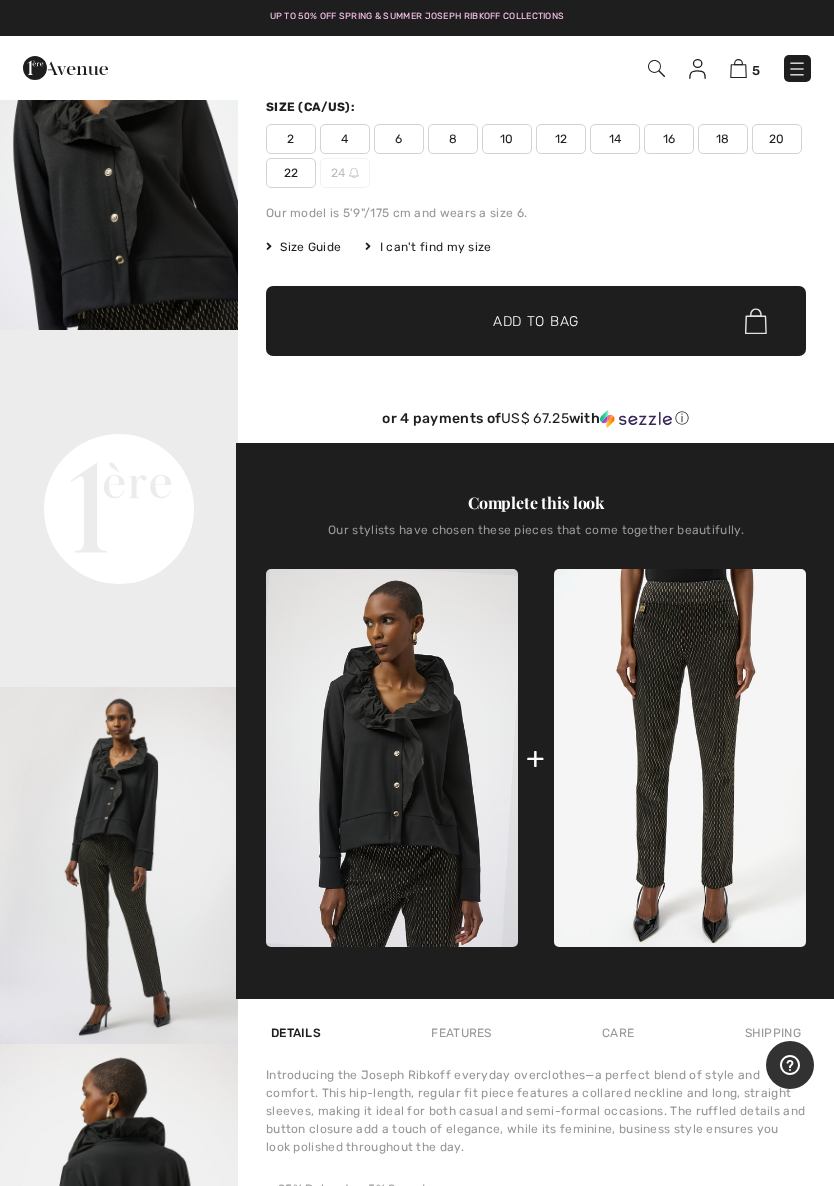 click at bounding box center [680, 758] 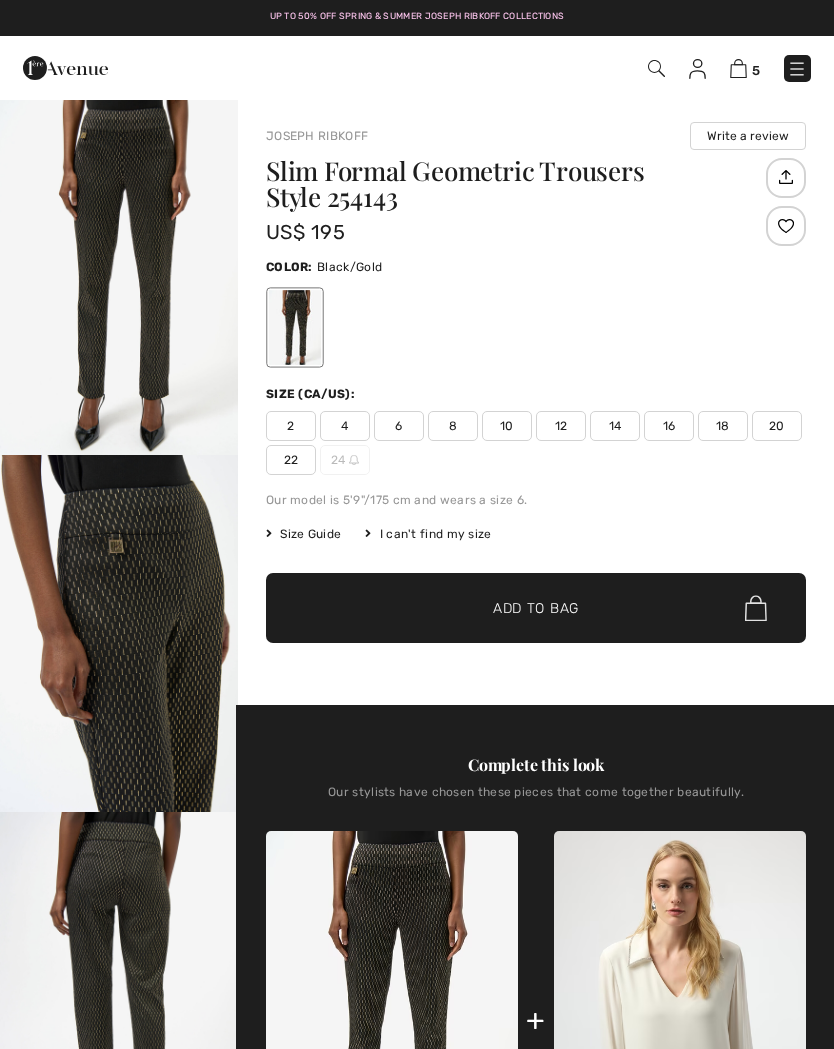 scroll, scrollTop: 0, scrollLeft: 0, axis: both 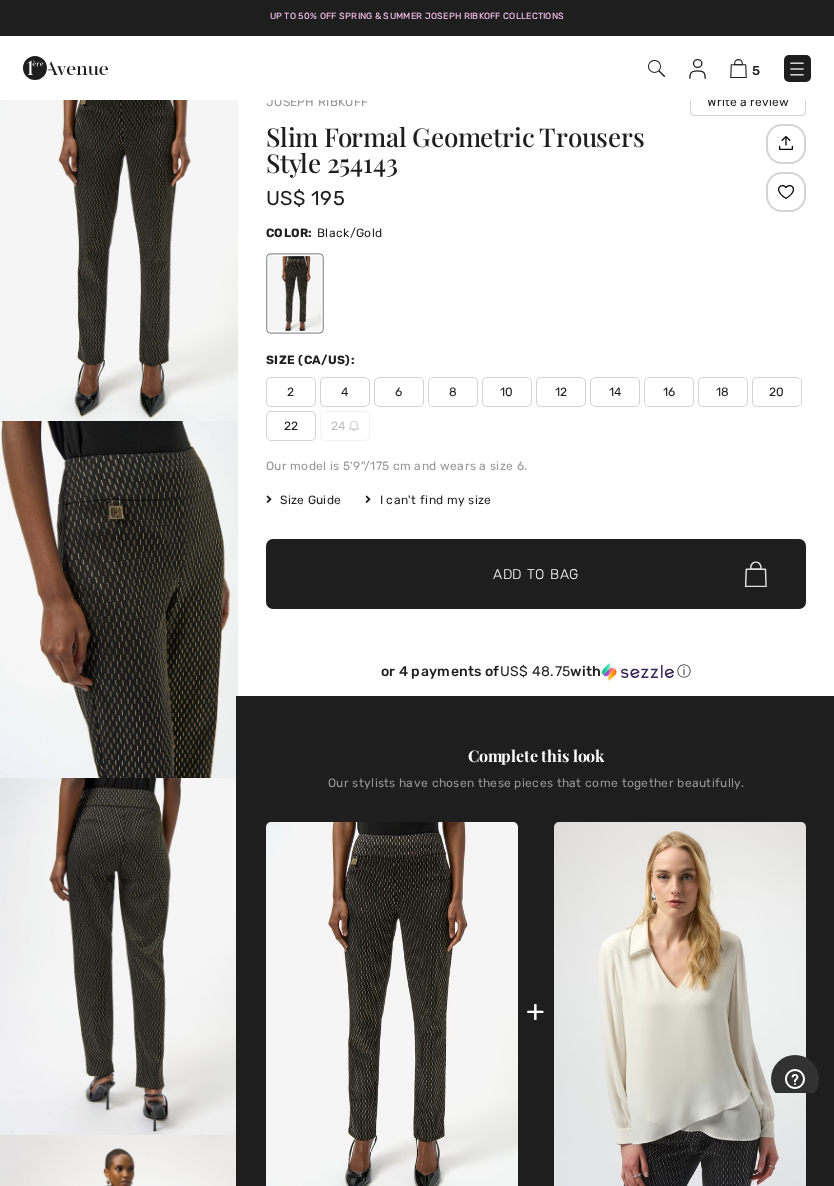 click on "6" at bounding box center (399, 392) 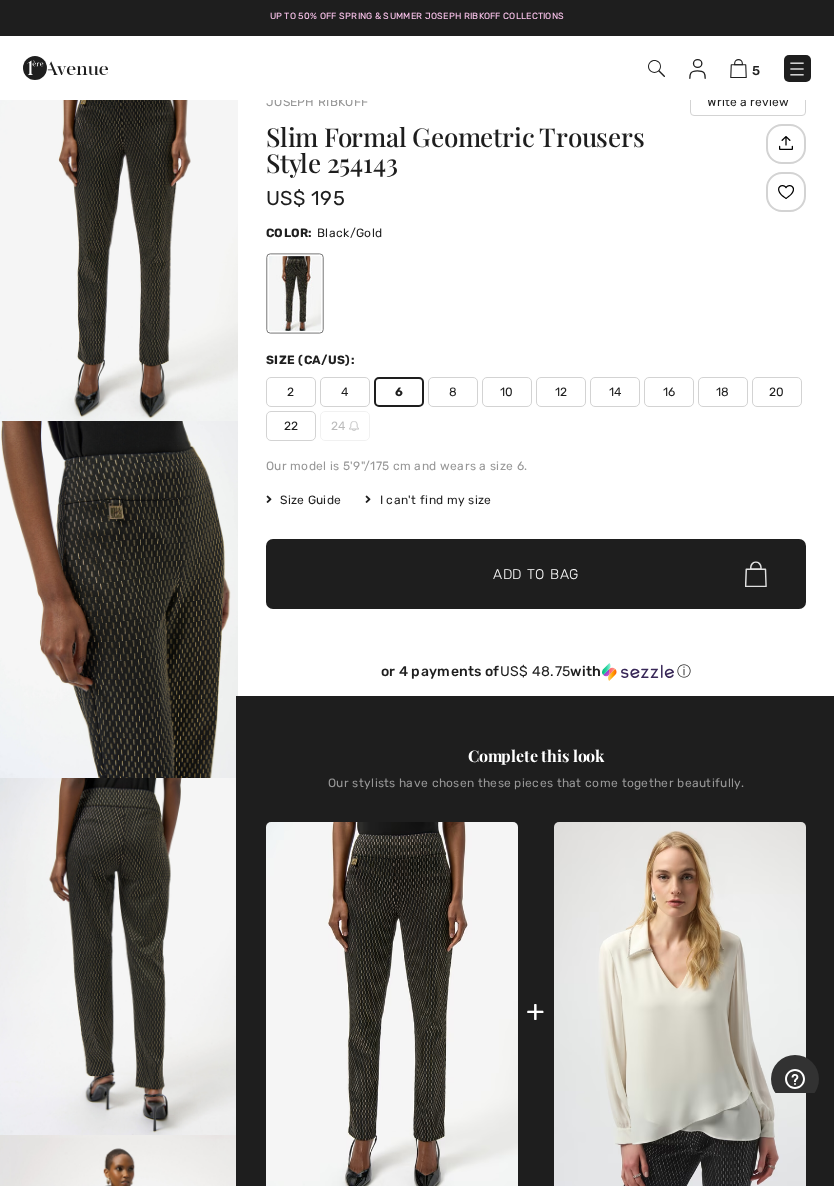 click on "✔ Added to Bag
Add to Bag" at bounding box center [536, 574] 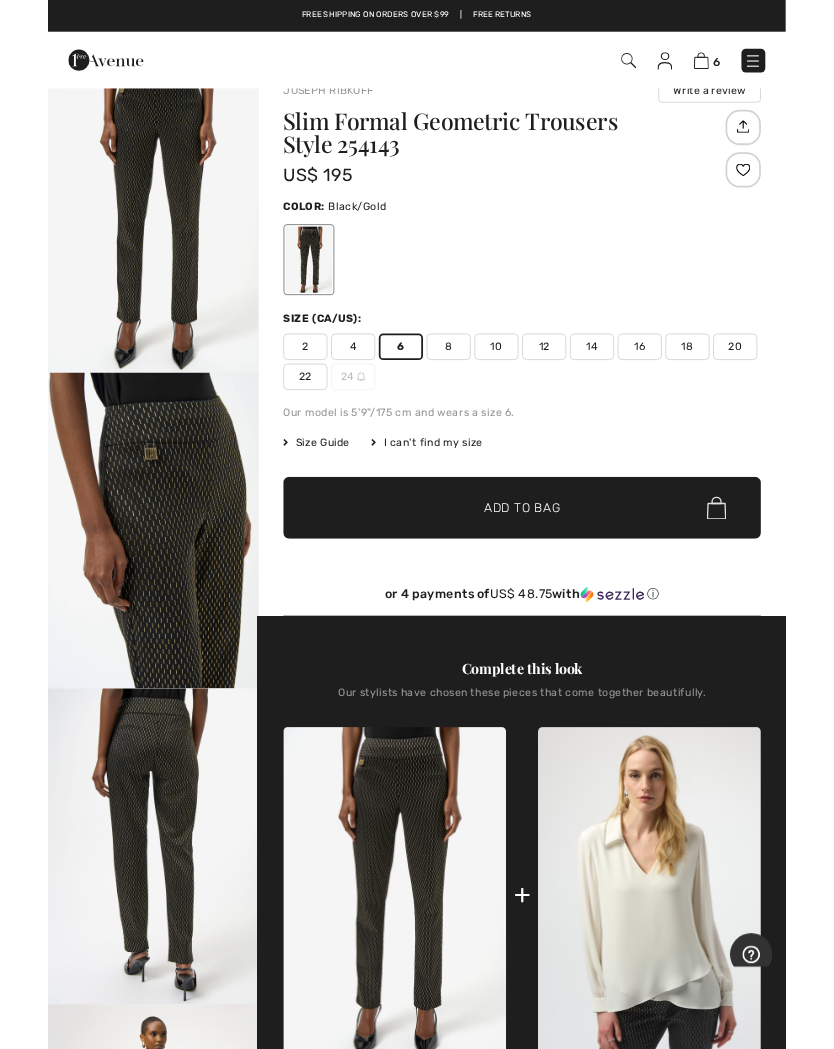 scroll, scrollTop: 0, scrollLeft: 0, axis: both 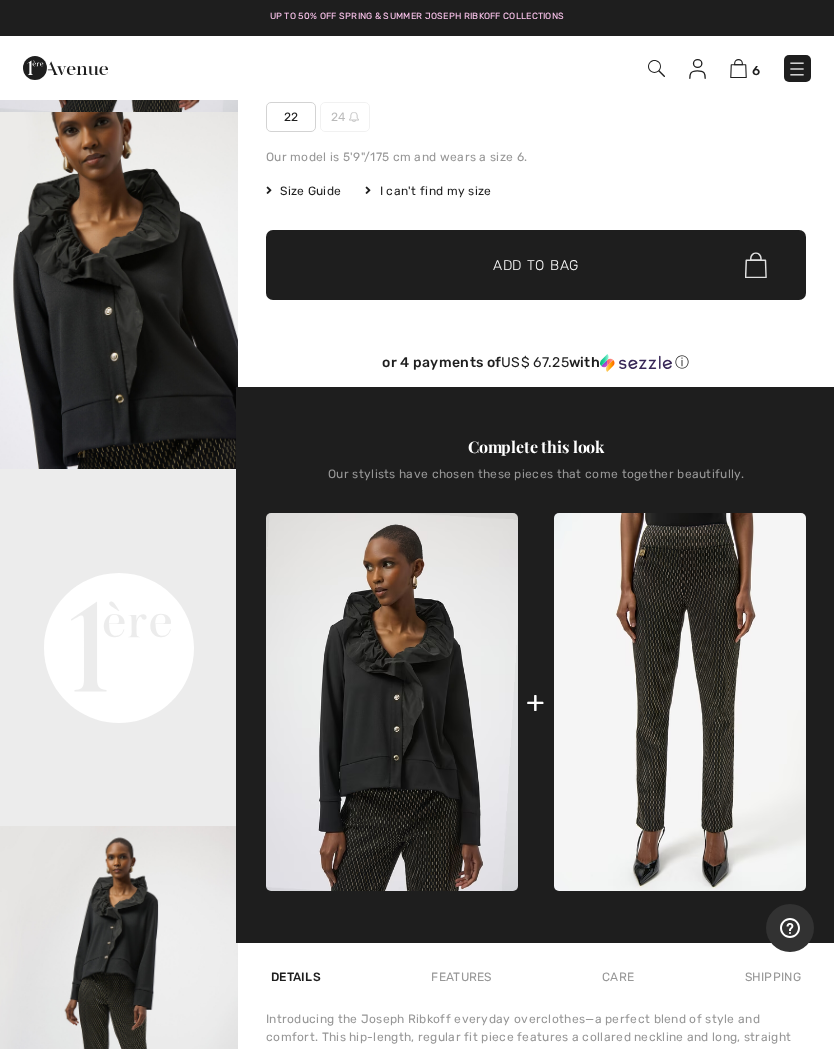 click on "Size Guide" at bounding box center (303, 191) 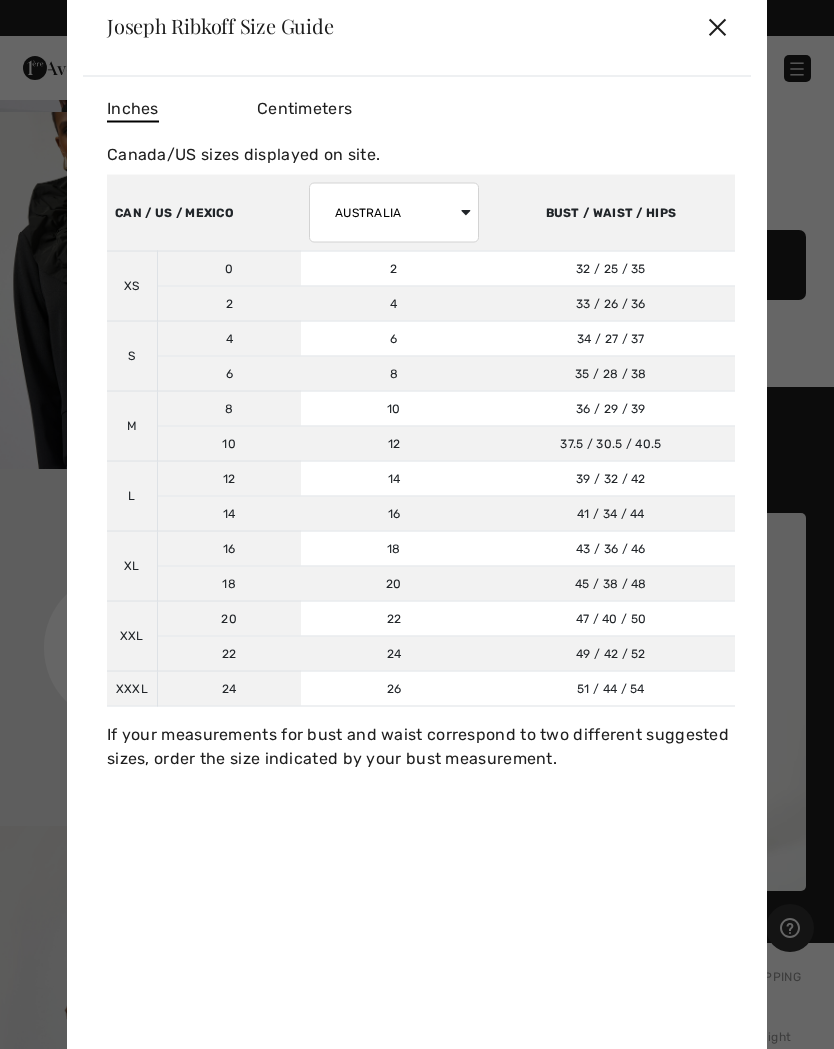 click on "✕" at bounding box center (717, 26) 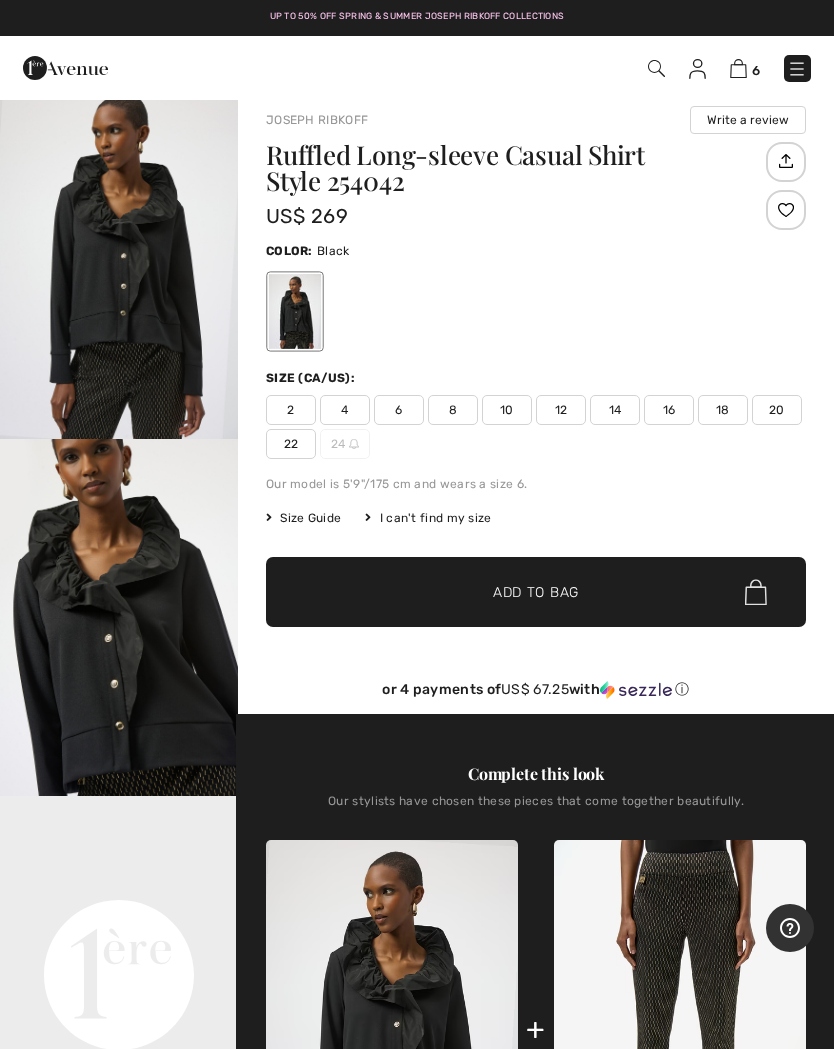scroll, scrollTop: 0, scrollLeft: 0, axis: both 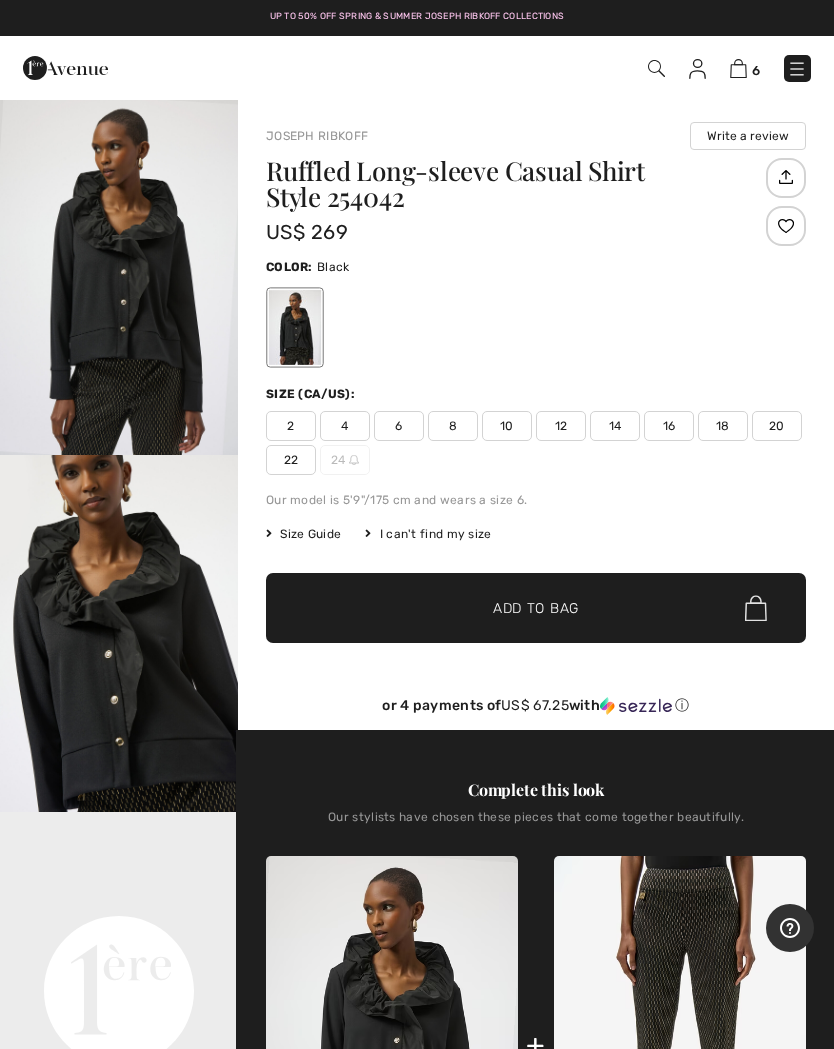 click on "12" at bounding box center (561, 426) 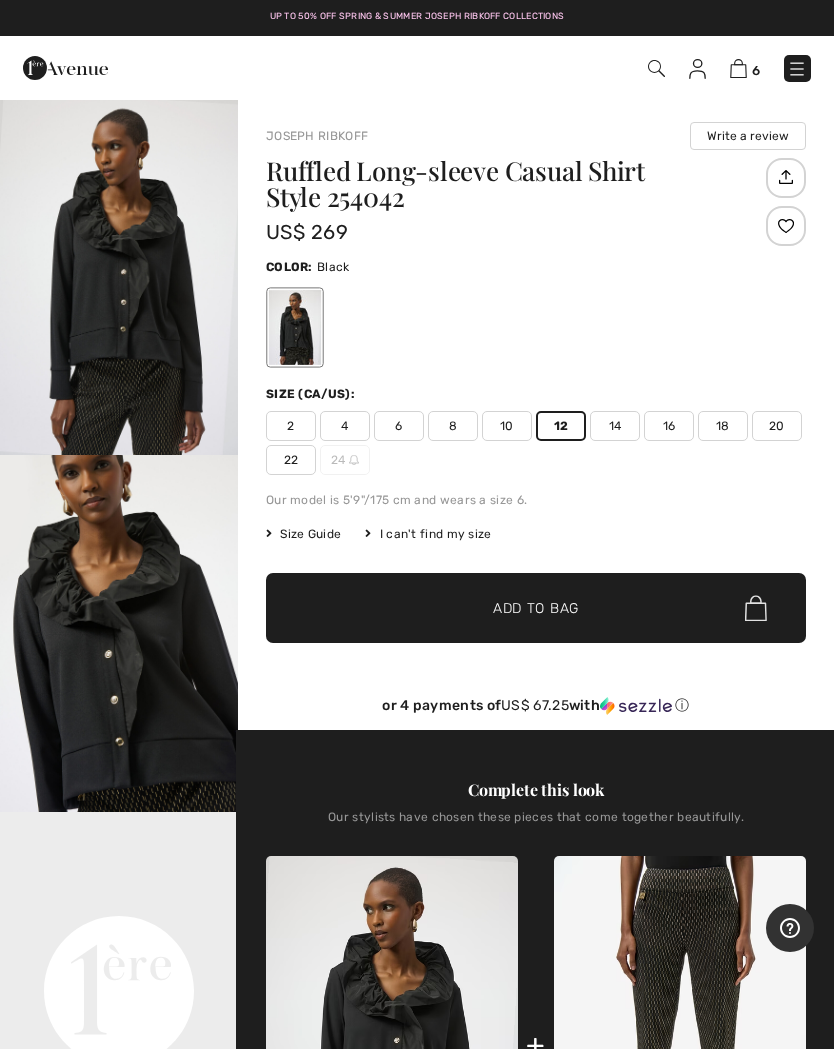 click on "✔ Added to Bag" at bounding box center (506, 608) 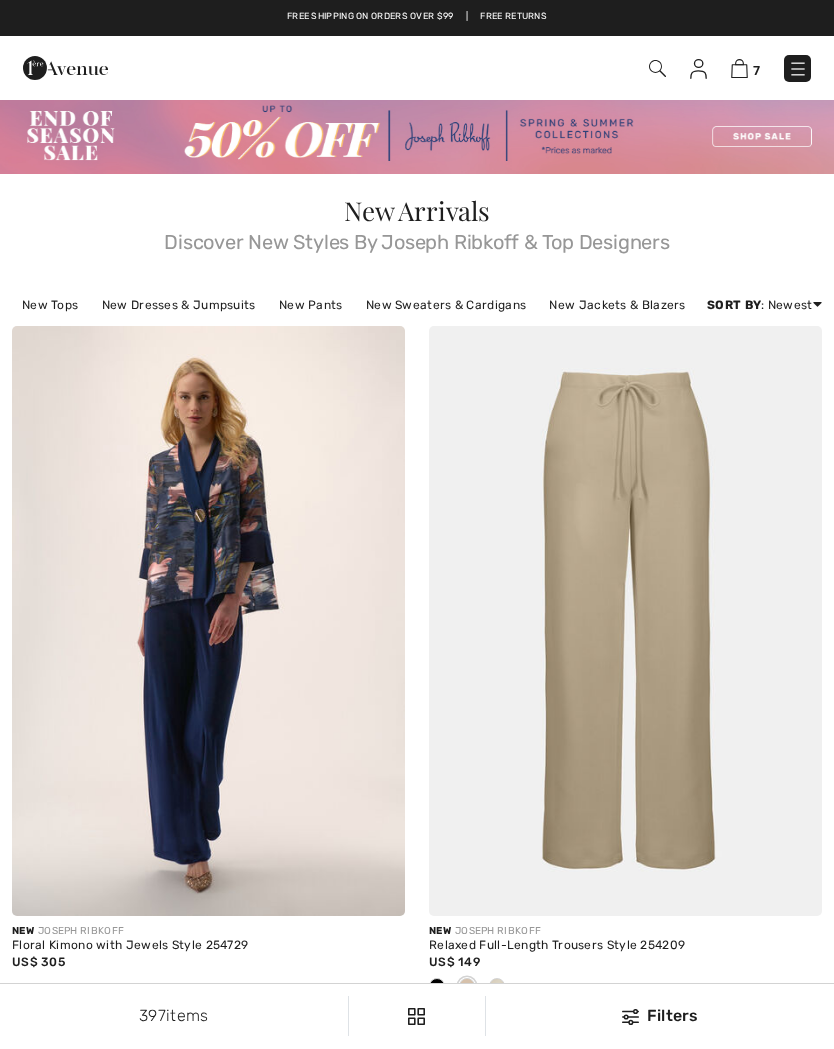 scroll, scrollTop: 15388, scrollLeft: 0, axis: vertical 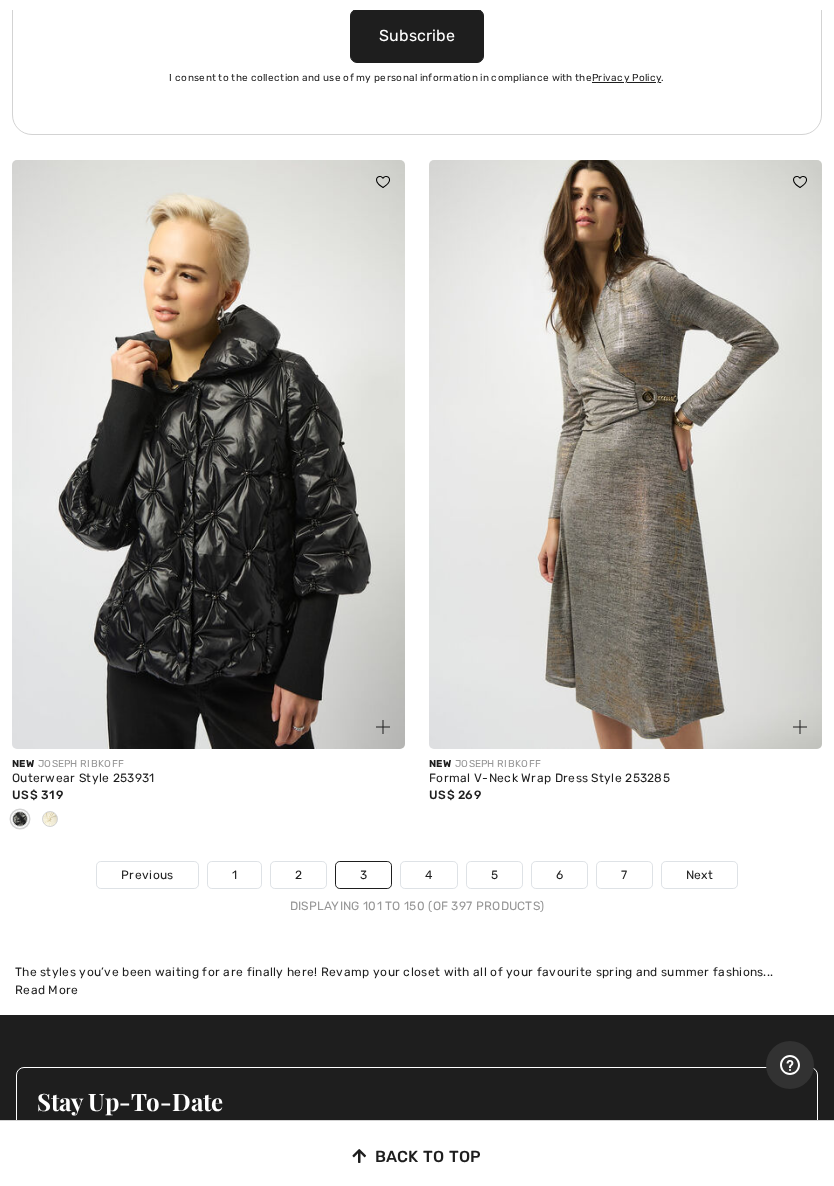 click on "4" at bounding box center (428, 875) 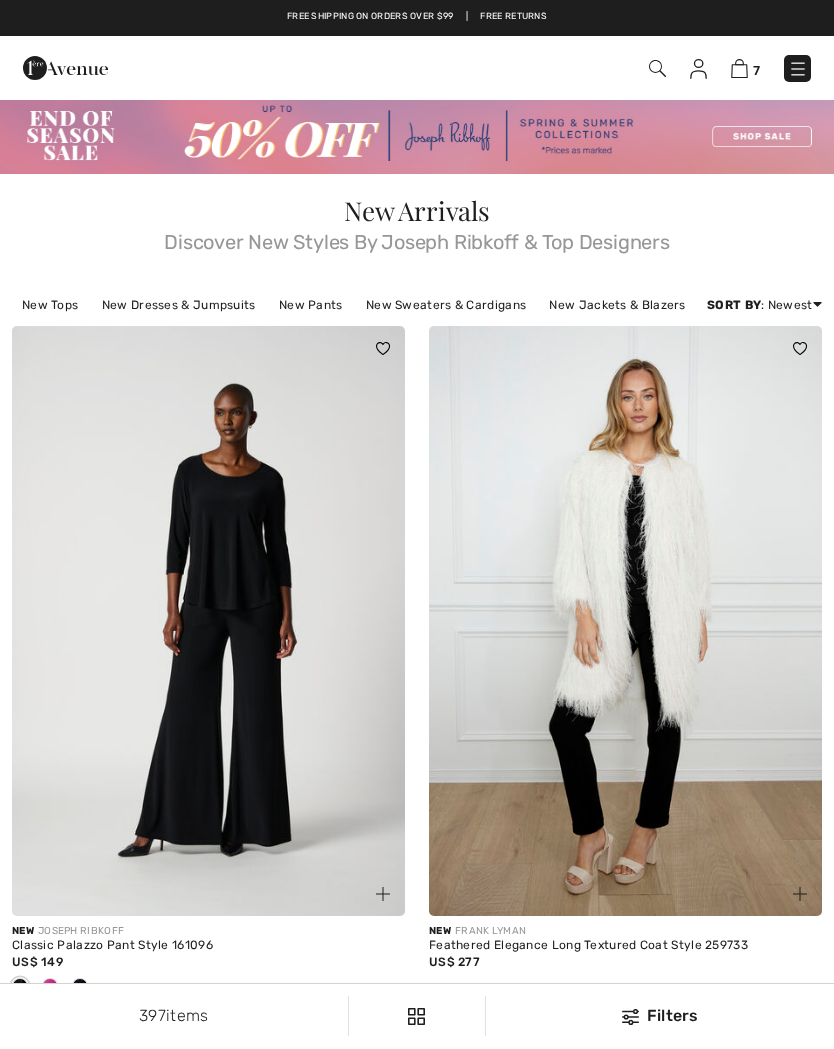 scroll, scrollTop: 0, scrollLeft: 0, axis: both 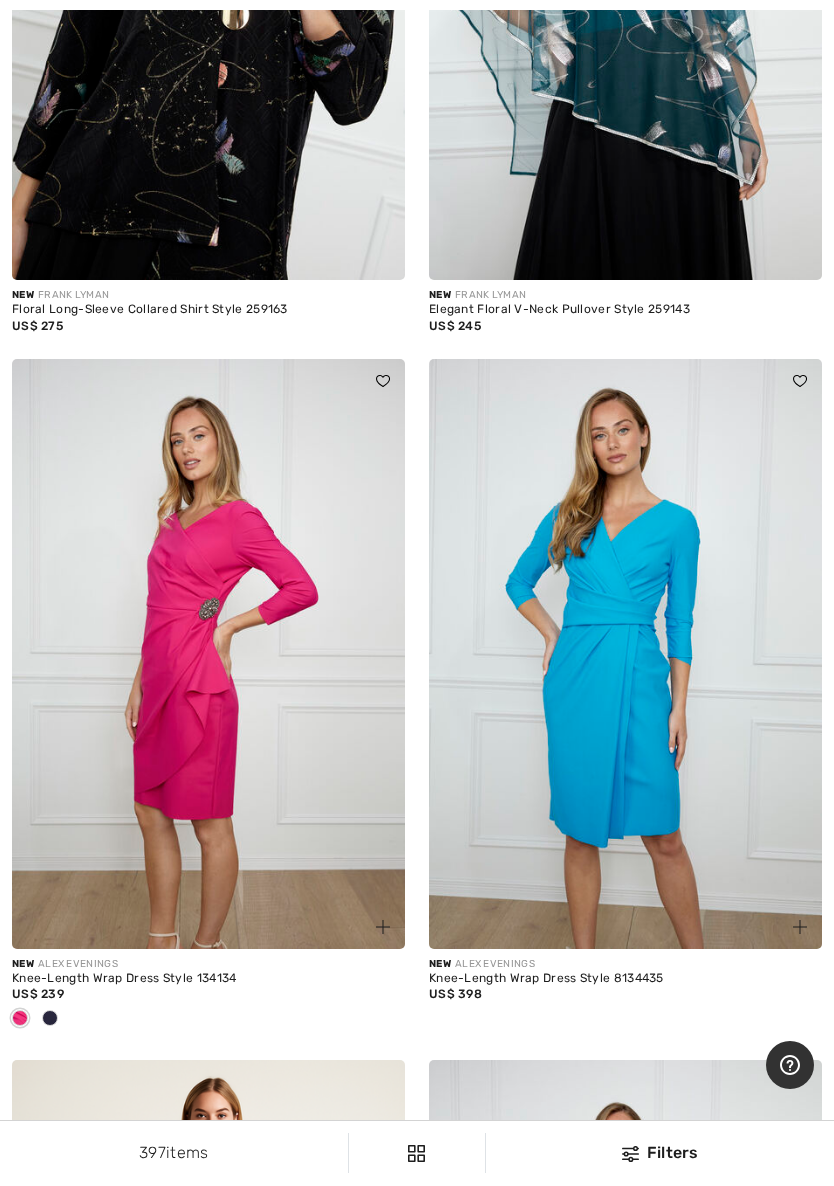 click at bounding box center [208, -14] 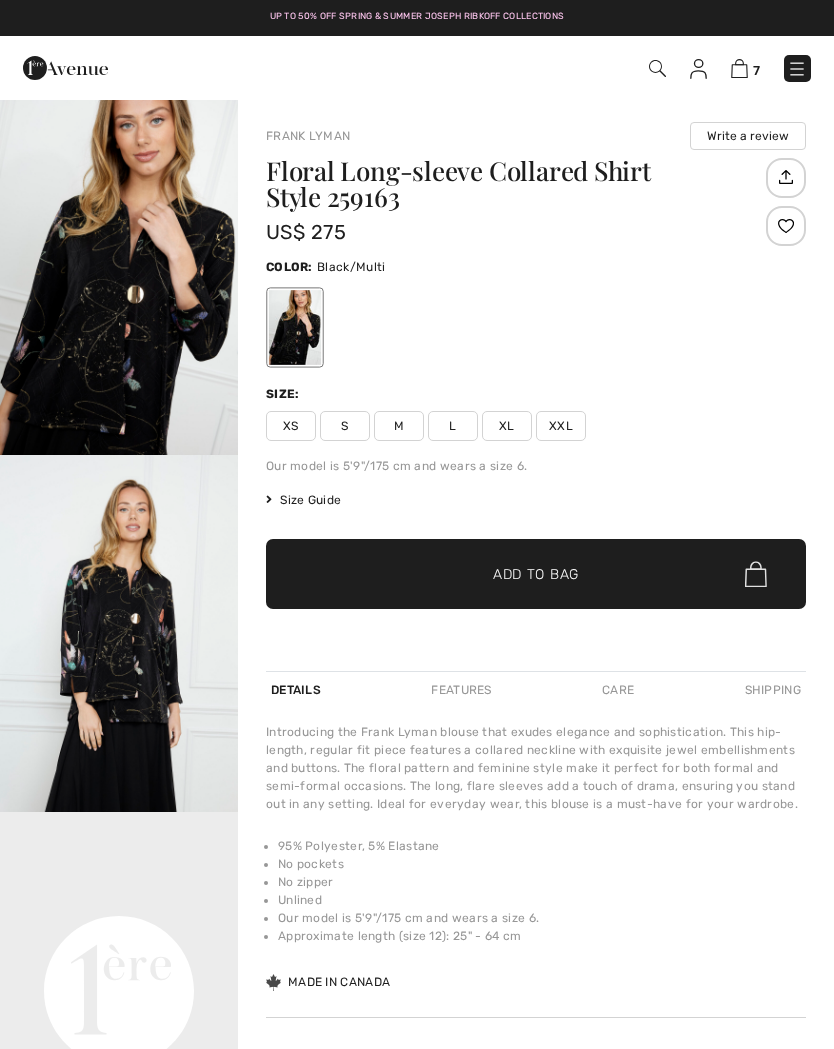 scroll, scrollTop: 0, scrollLeft: 0, axis: both 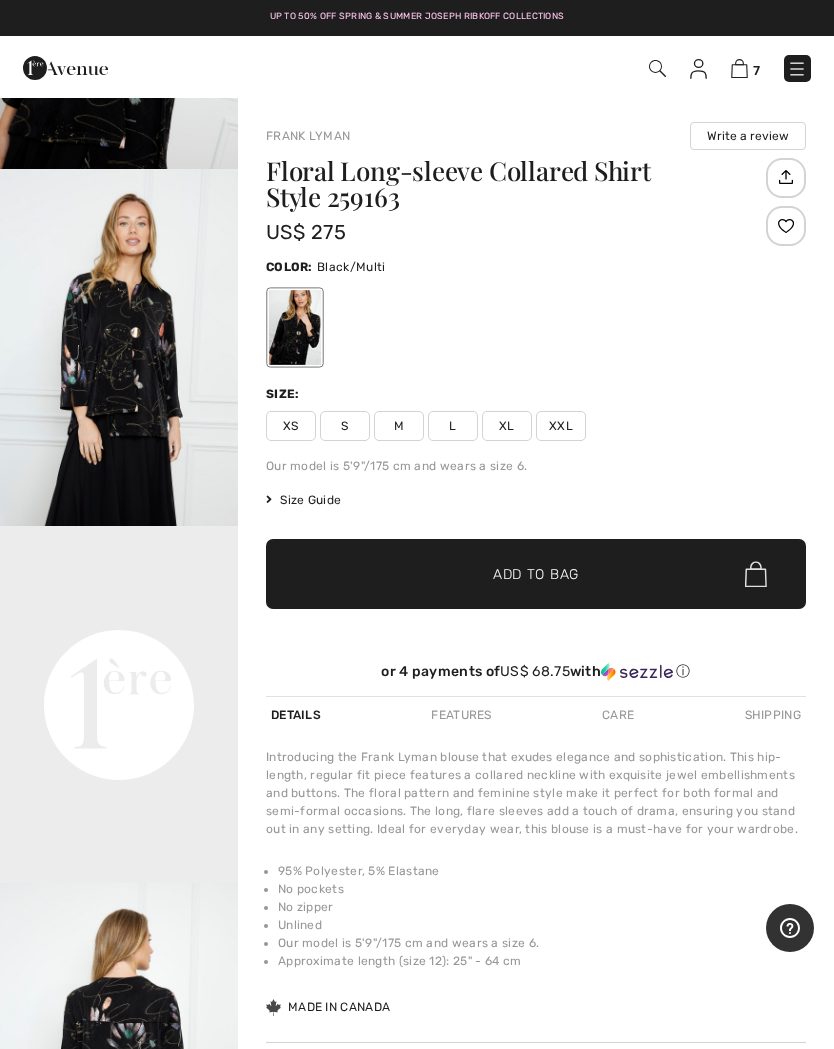 click on "Your browser does not support the video tag." at bounding box center (119, 585) 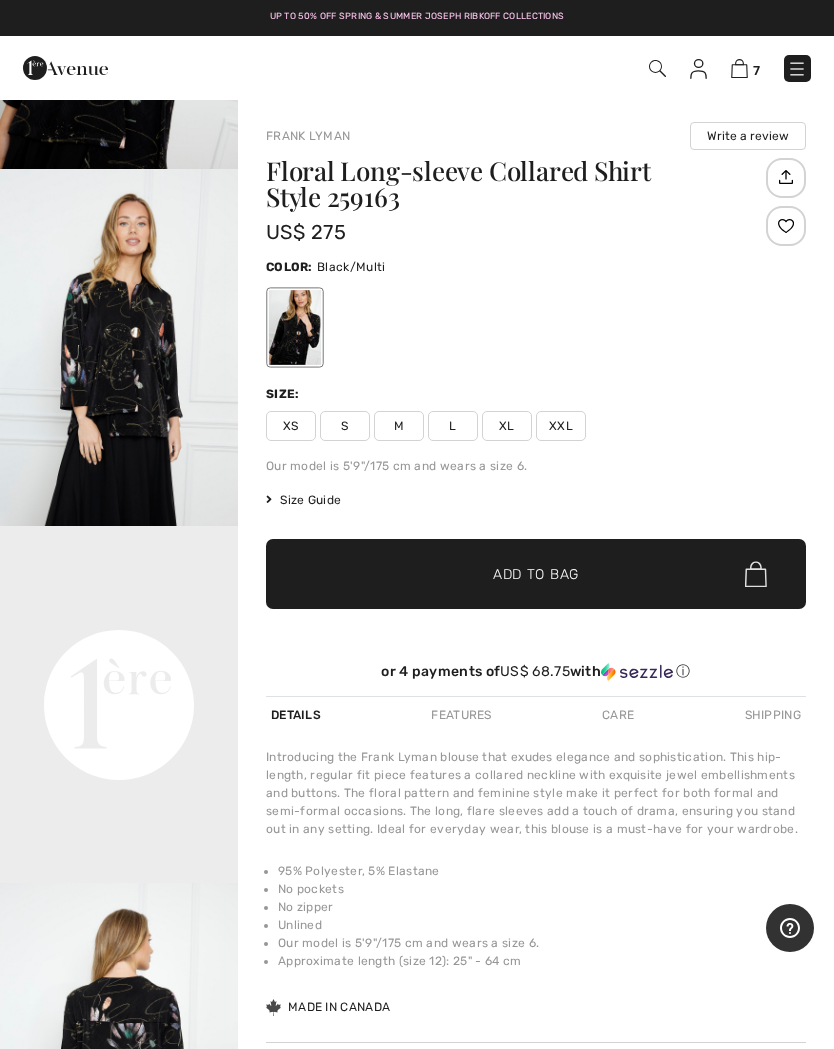click at bounding box center [119, 347] 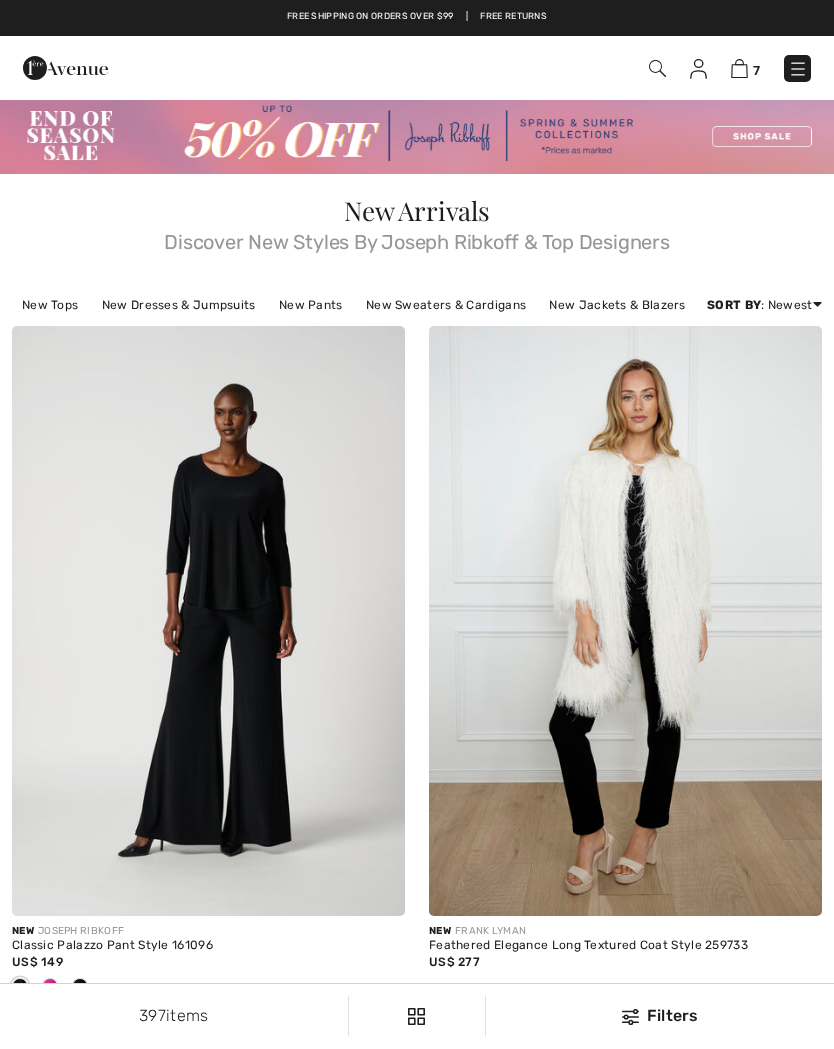 scroll, scrollTop: 1393, scrollLeft: 0, axis: vertical 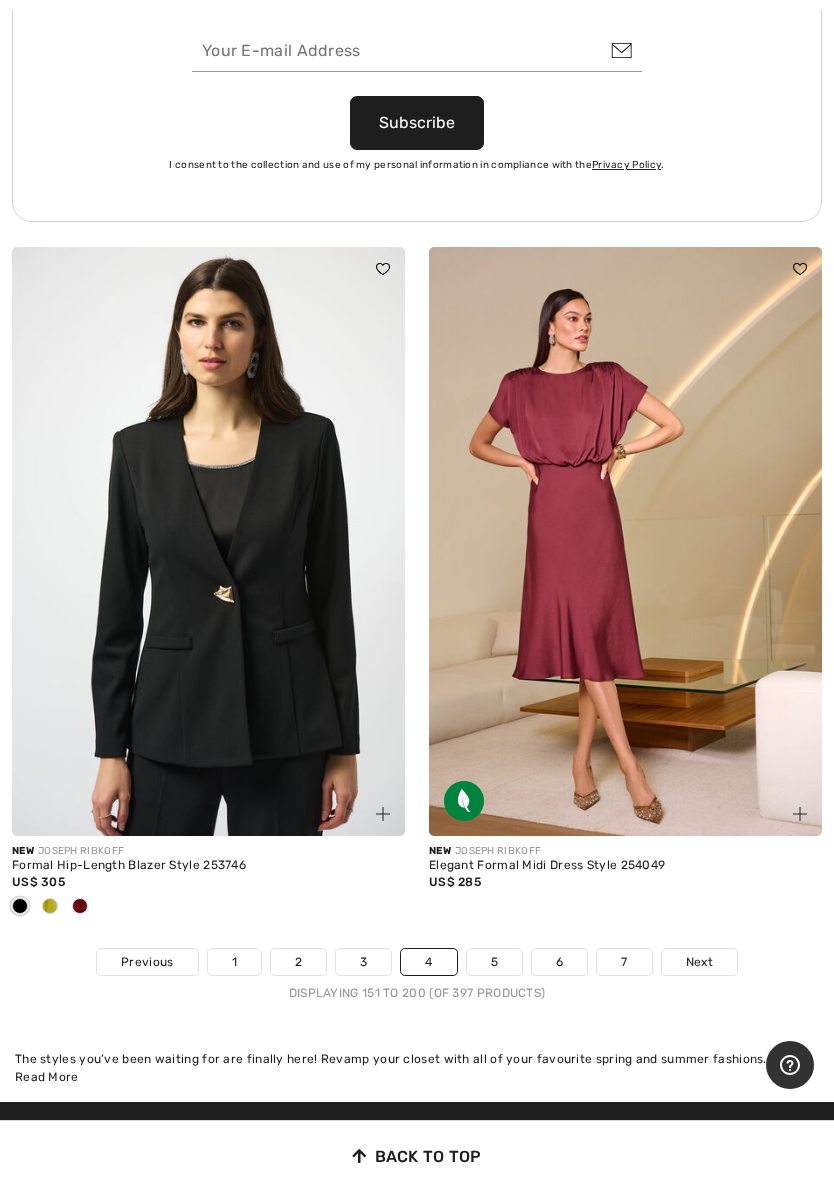 click on "5" at bounding box center [494, 962] 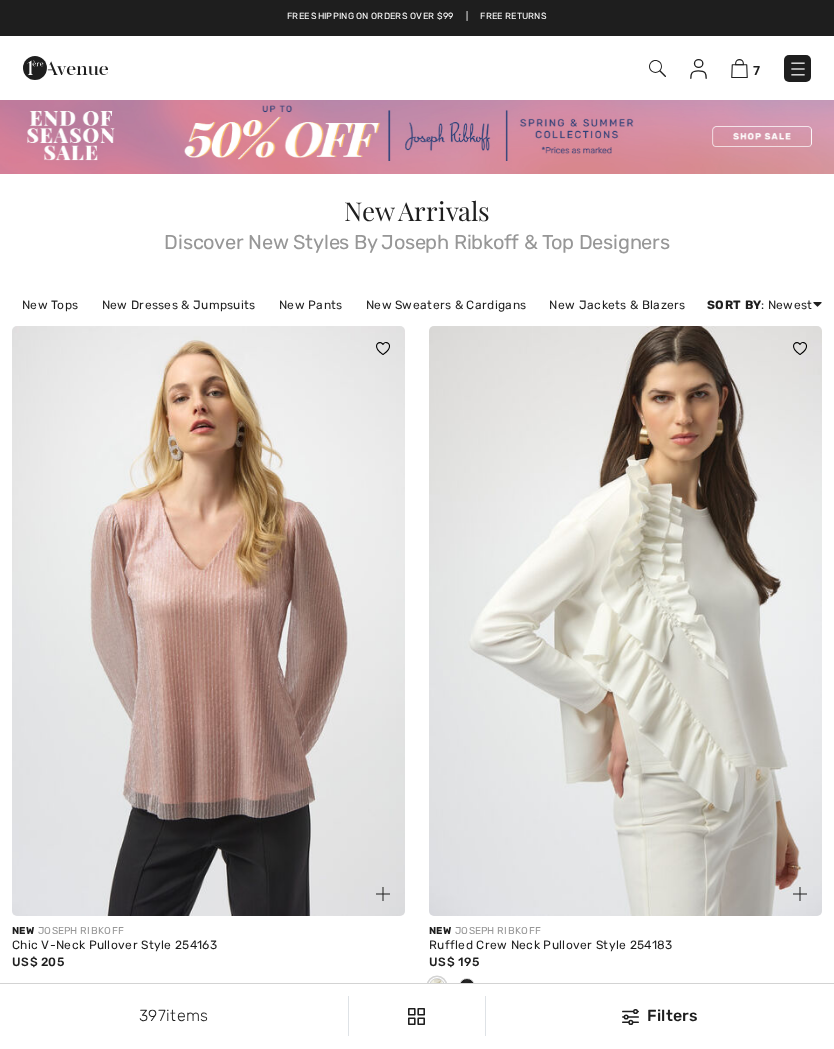 scroll, scrollTop: 0, scrollLeft: 0, axis: both 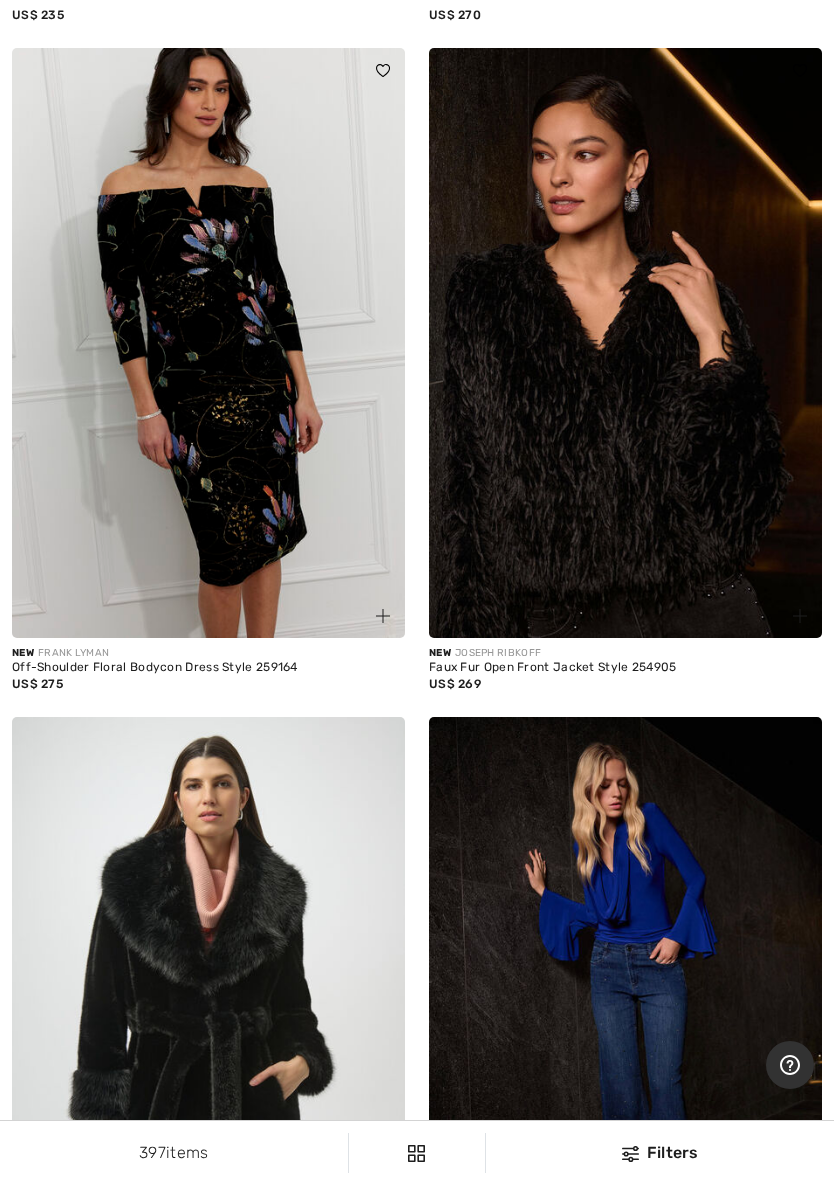 click at bounding box center (625, 343) 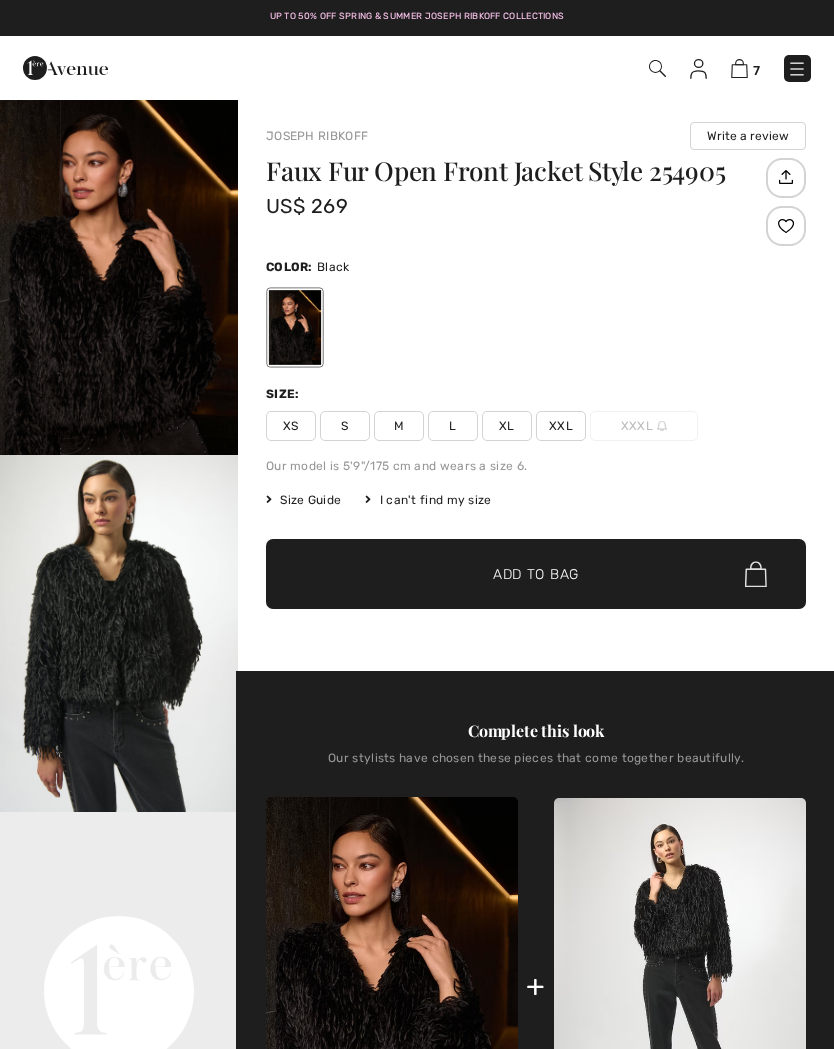 scroll, scrollTop: 0, scrollLeft: 0, axis: both 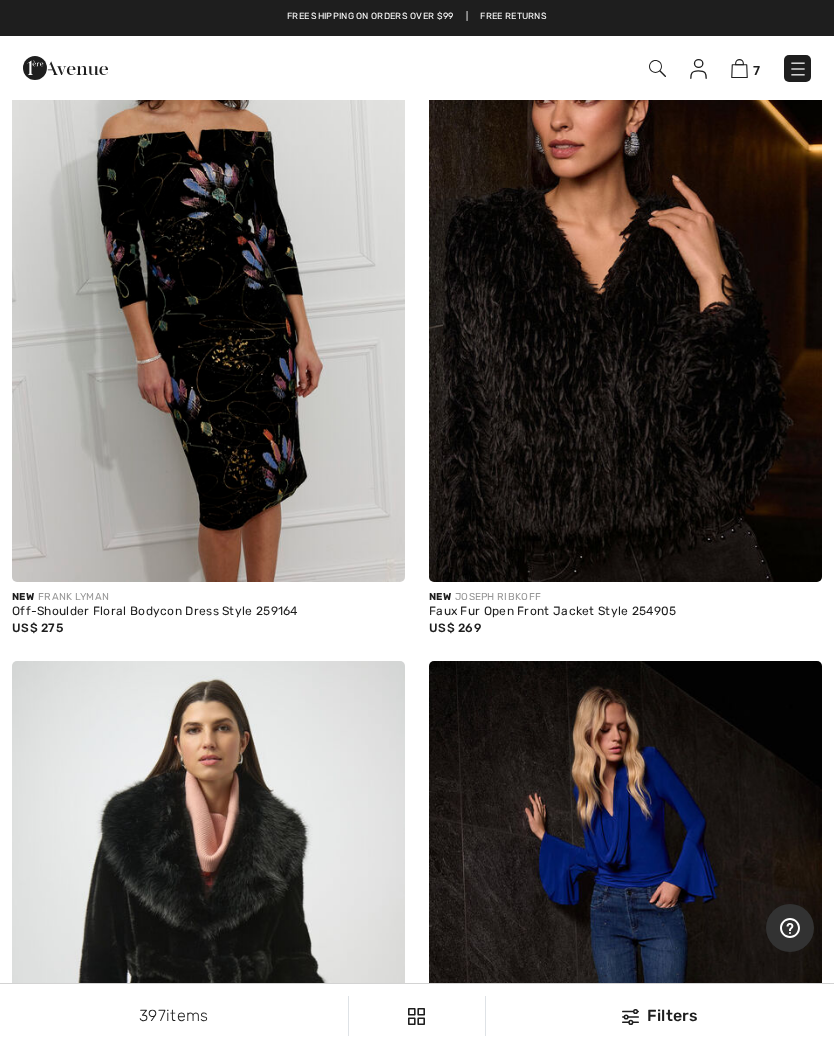 click at bounding box center [625, 287] 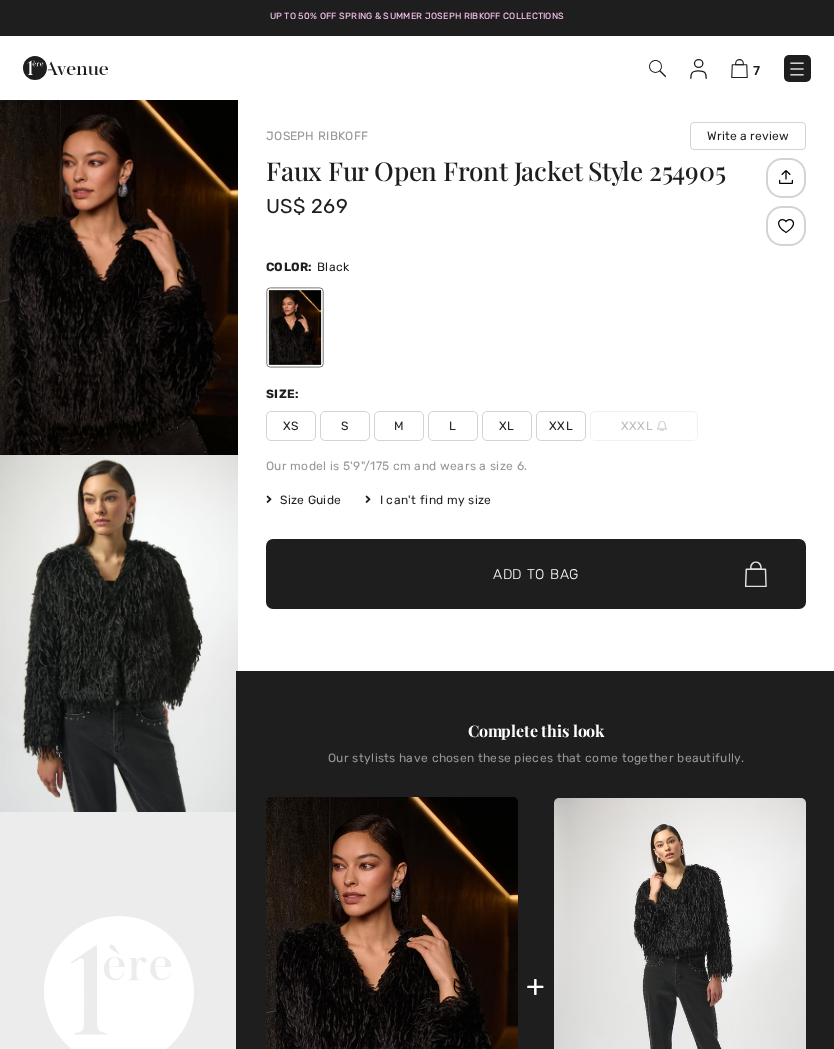 scroll, scrollTop: 0, scrollLeft: 0, axis: both 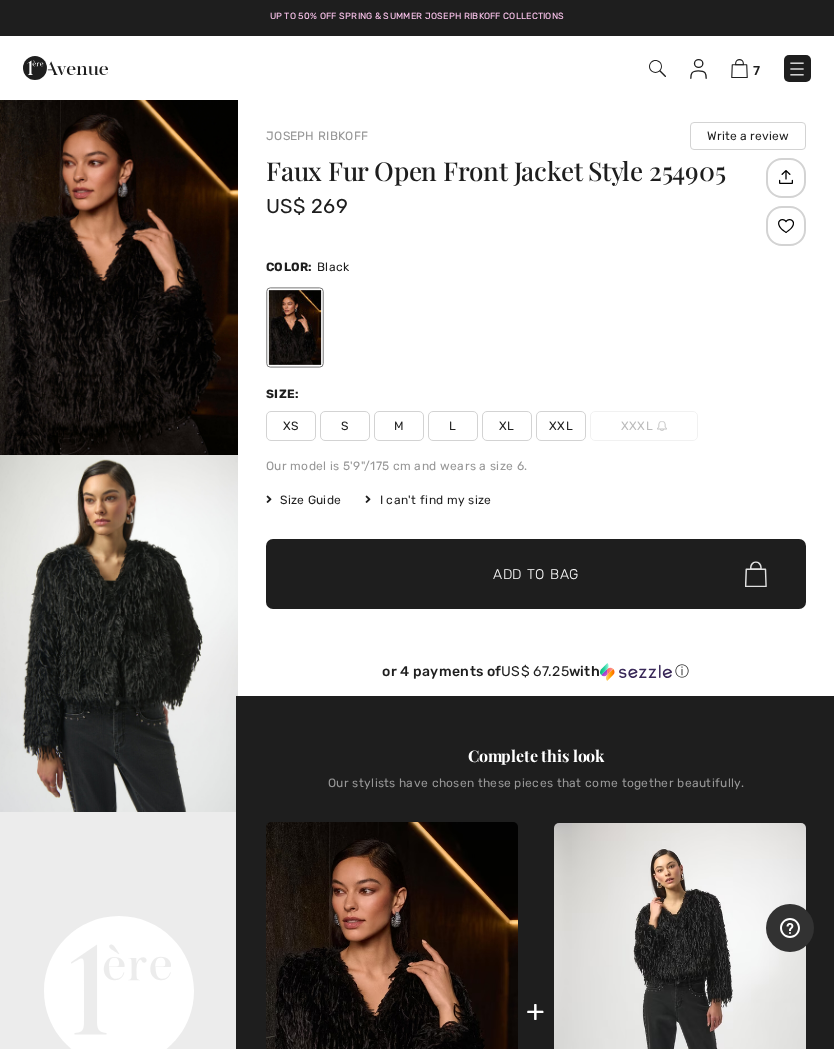 click on "Size Guide" at bounding box center (303, 500) 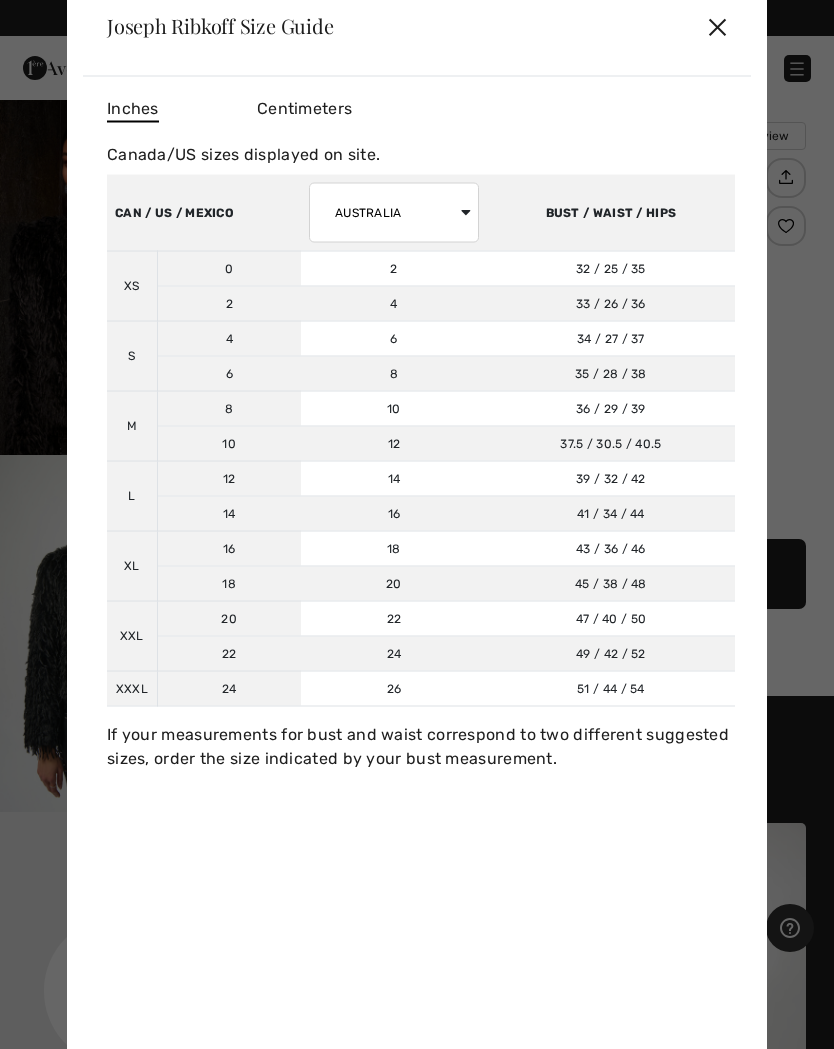 click on "✕" at bounding box center (717, 26) 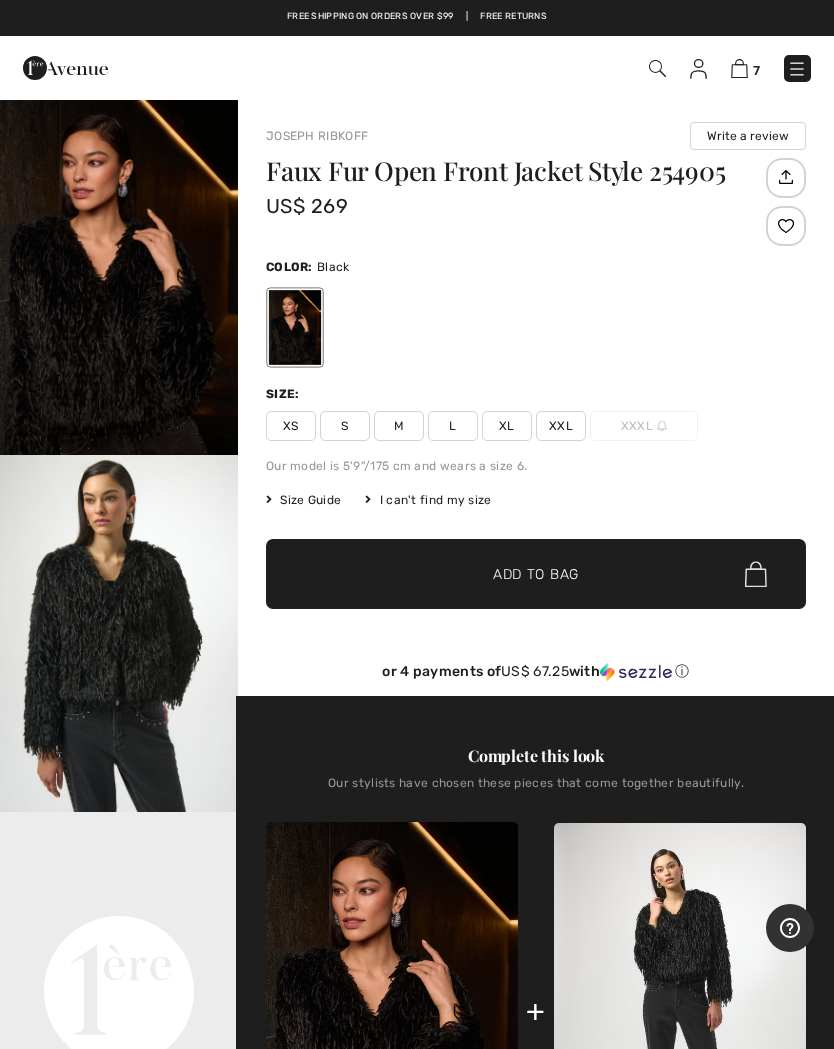 click on "L" at bounding box center [453, 426] 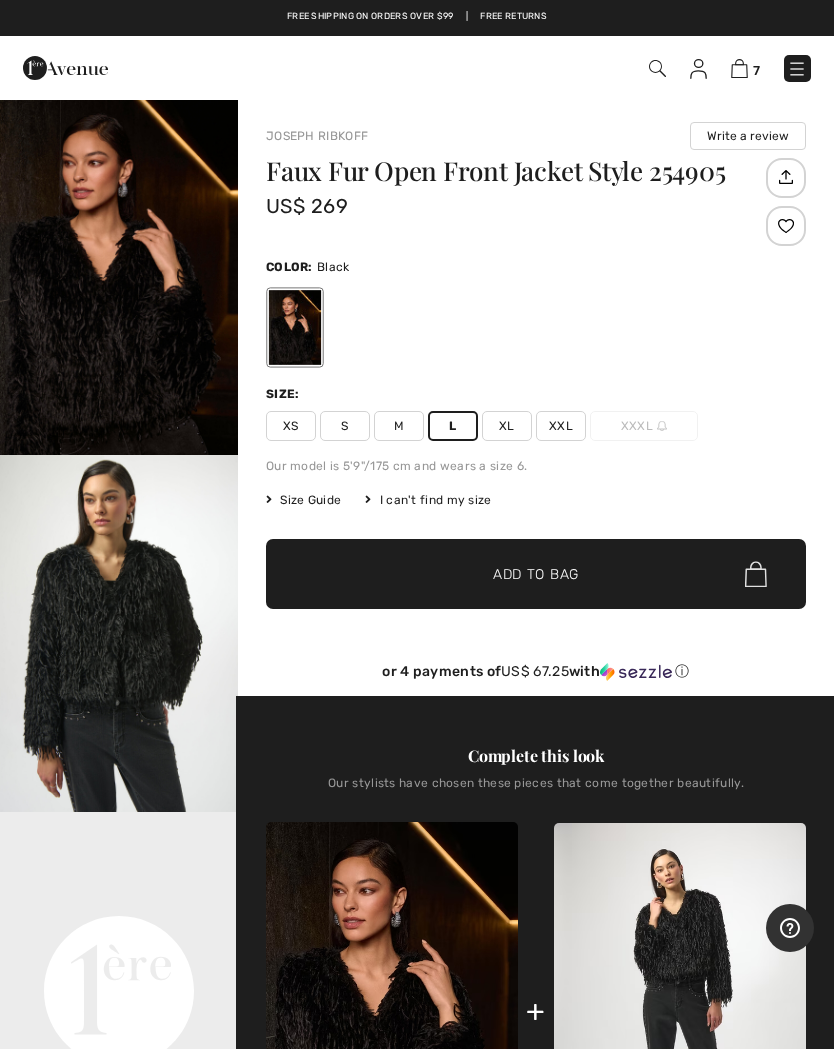 click on "✔ Added to Bag
Add to Bag" at bounding box center [536, 574] 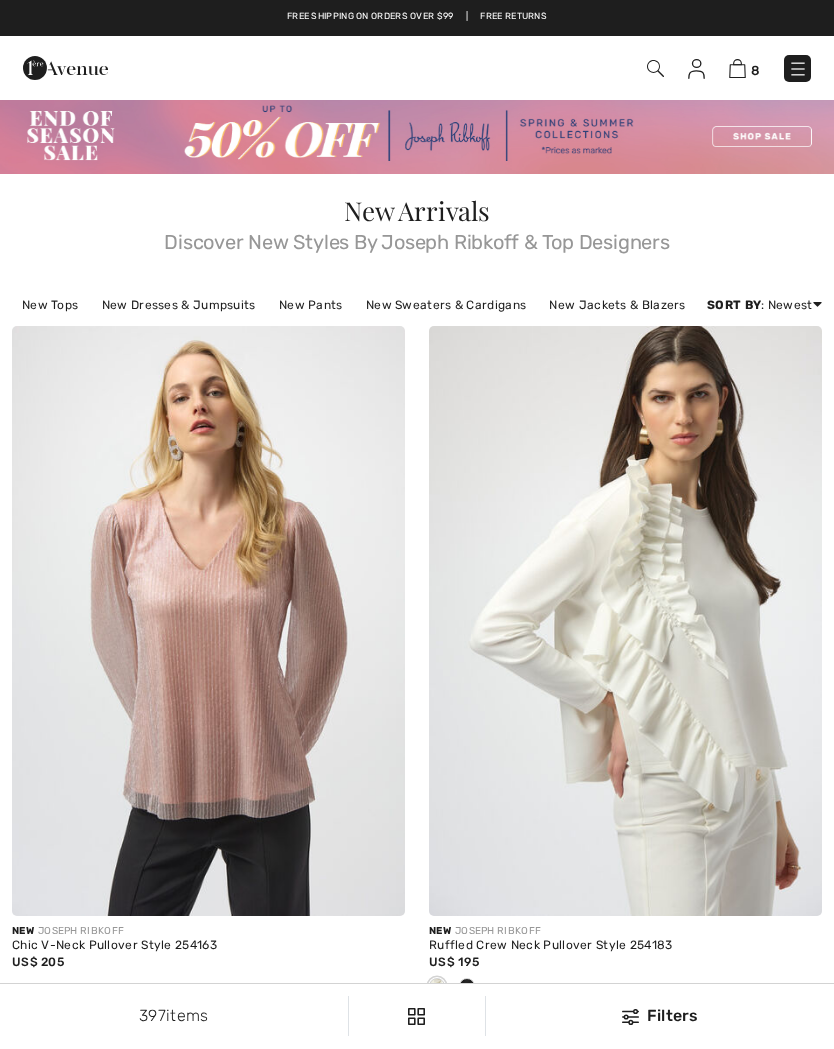 scroll, scrollTop: 2372, scrollLeft: 0, axis: vertical 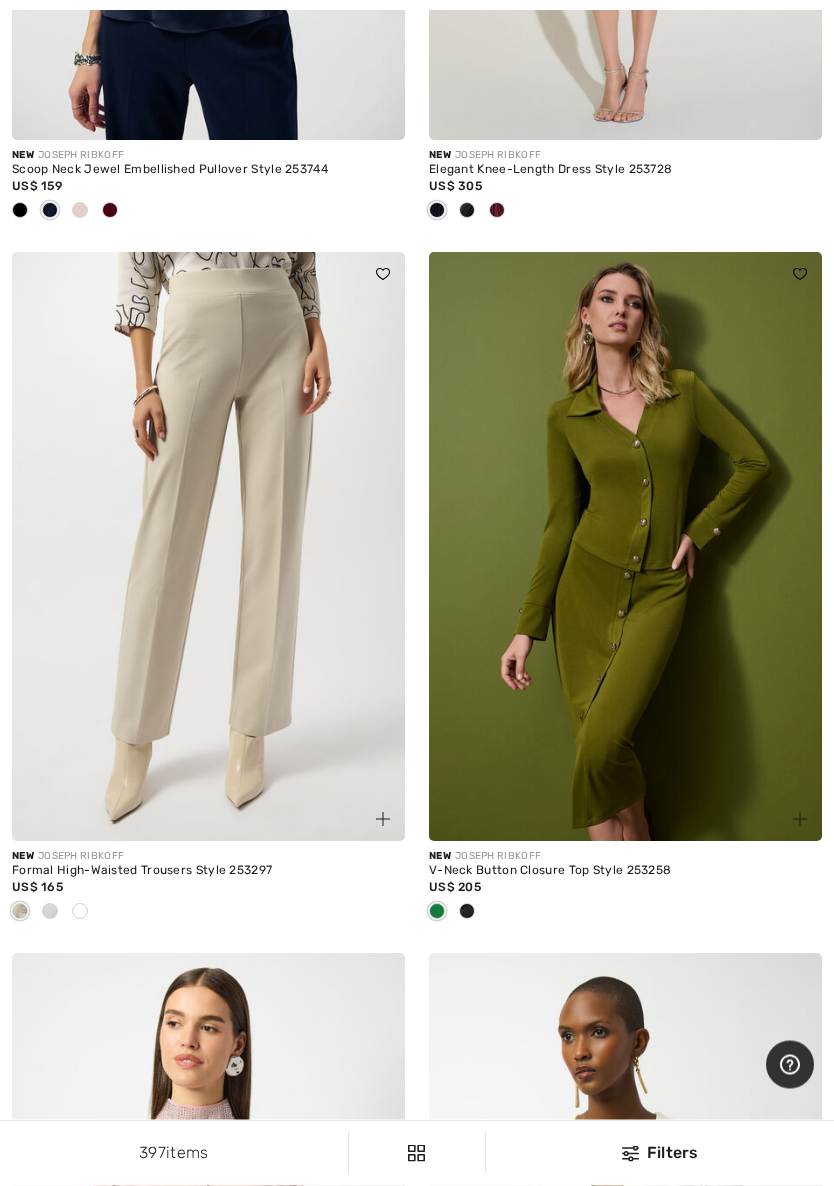 click at bounding box center [208, 548] 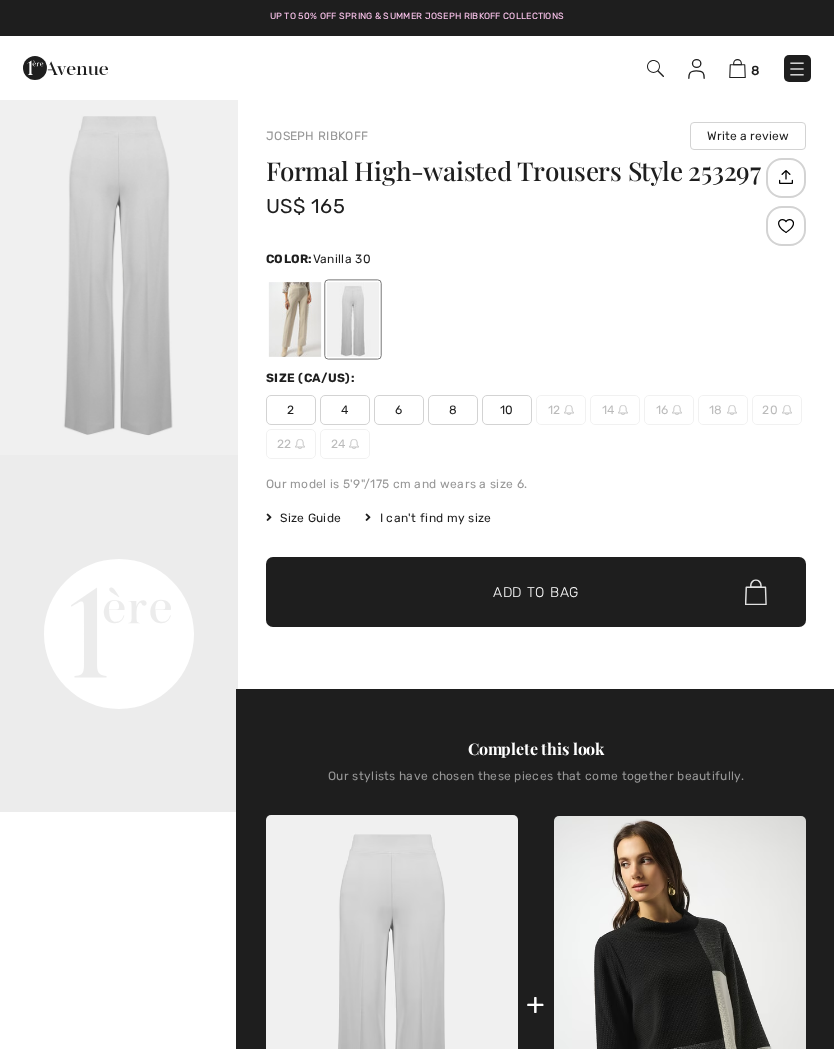 scroll, scrollTop: 0, scrollLeft: 0, axis: both 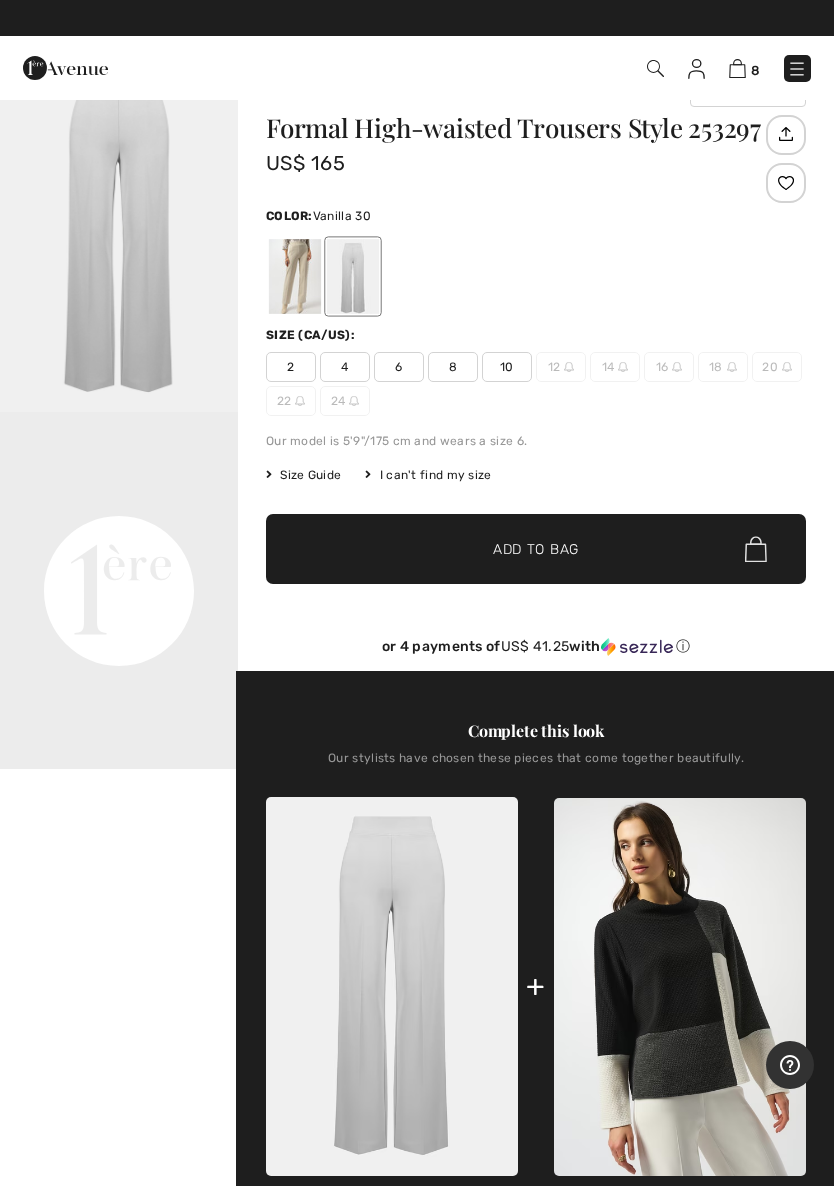 click at bounding box center [353, 276] 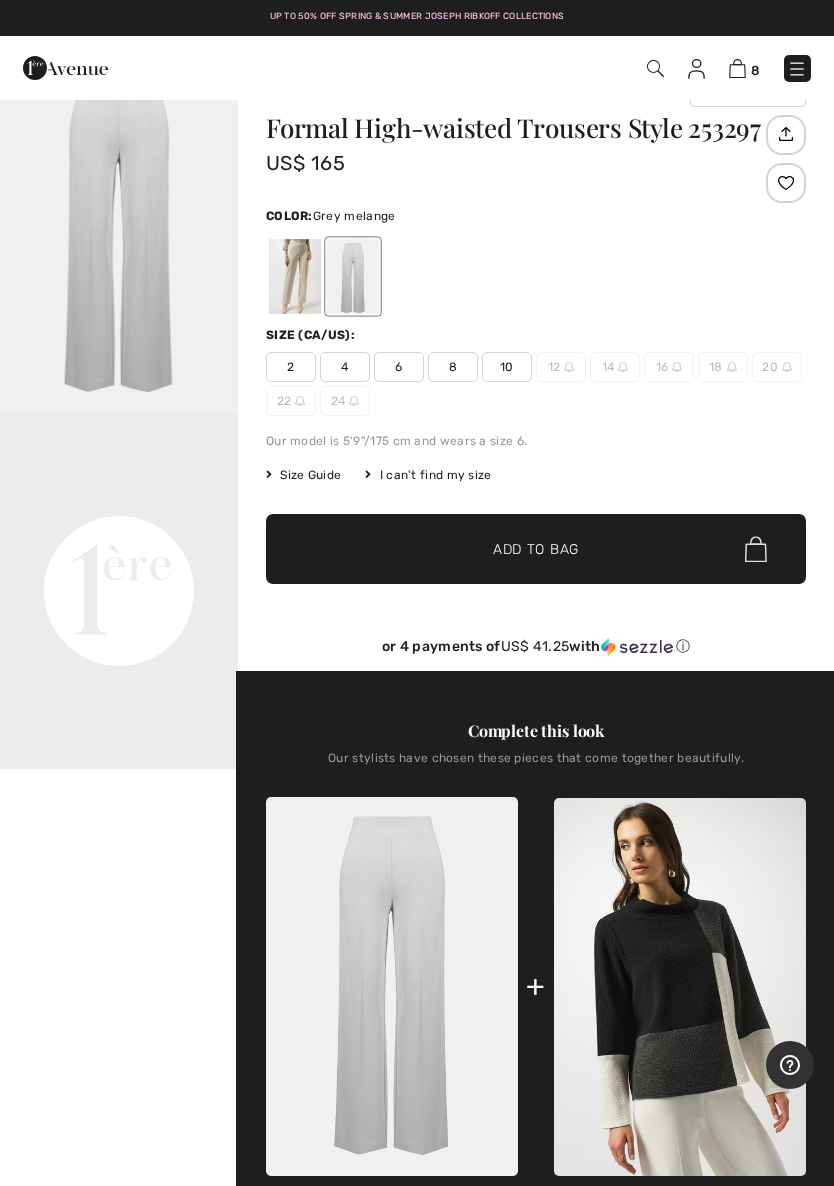 click at bounding box center (411, 276) 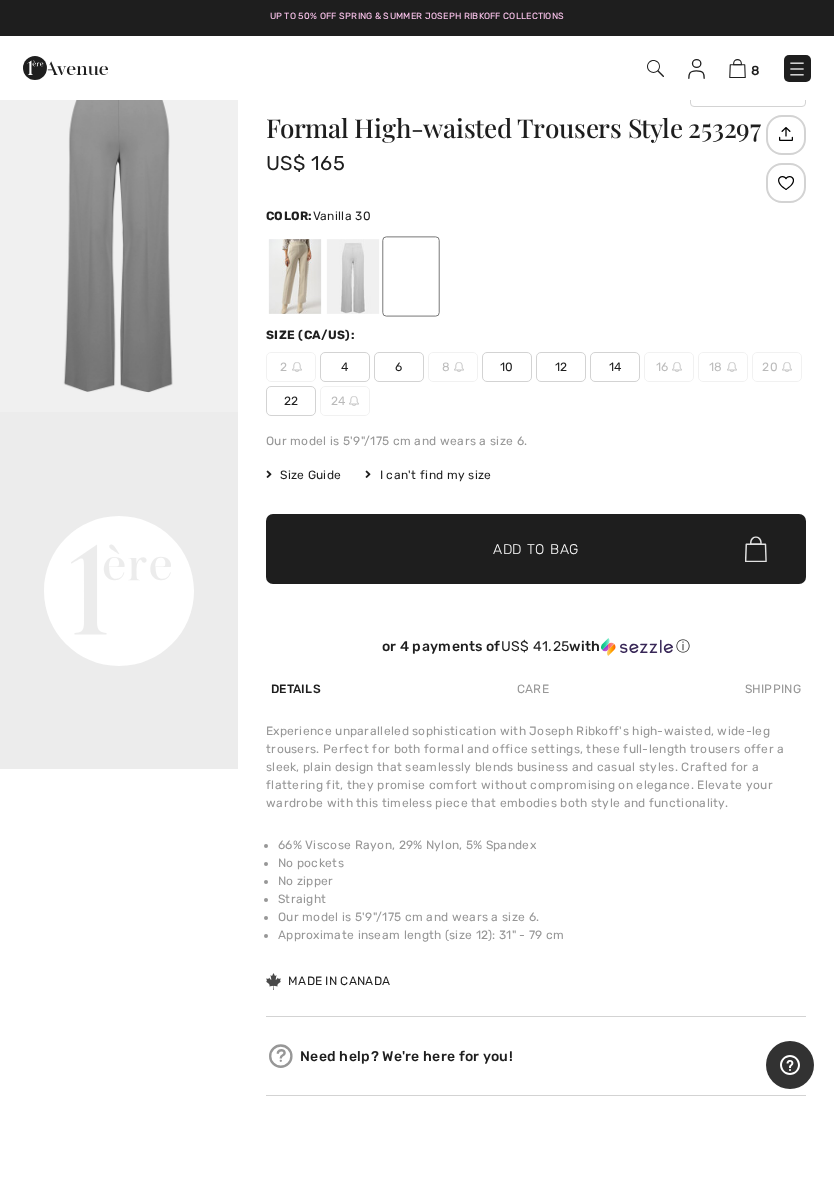 click at bounding box center (353, 276) 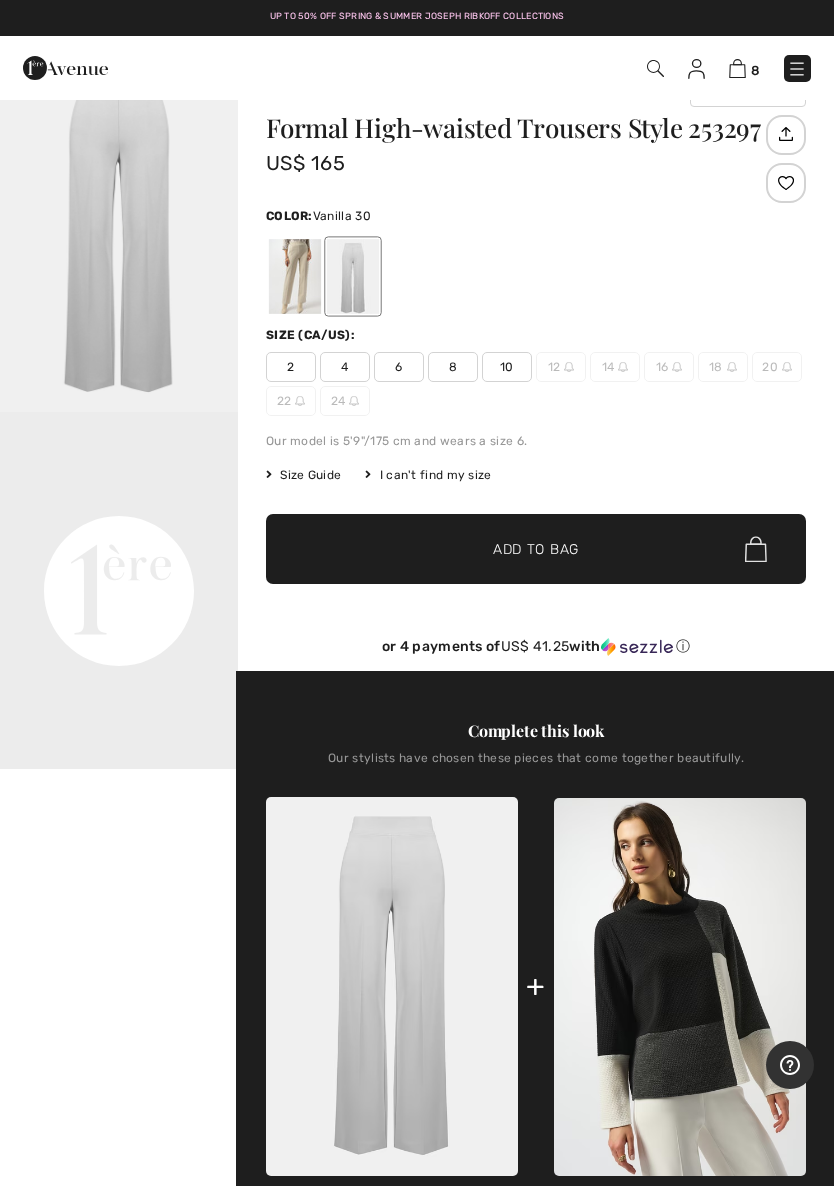 click at bounding box center (295, 276) 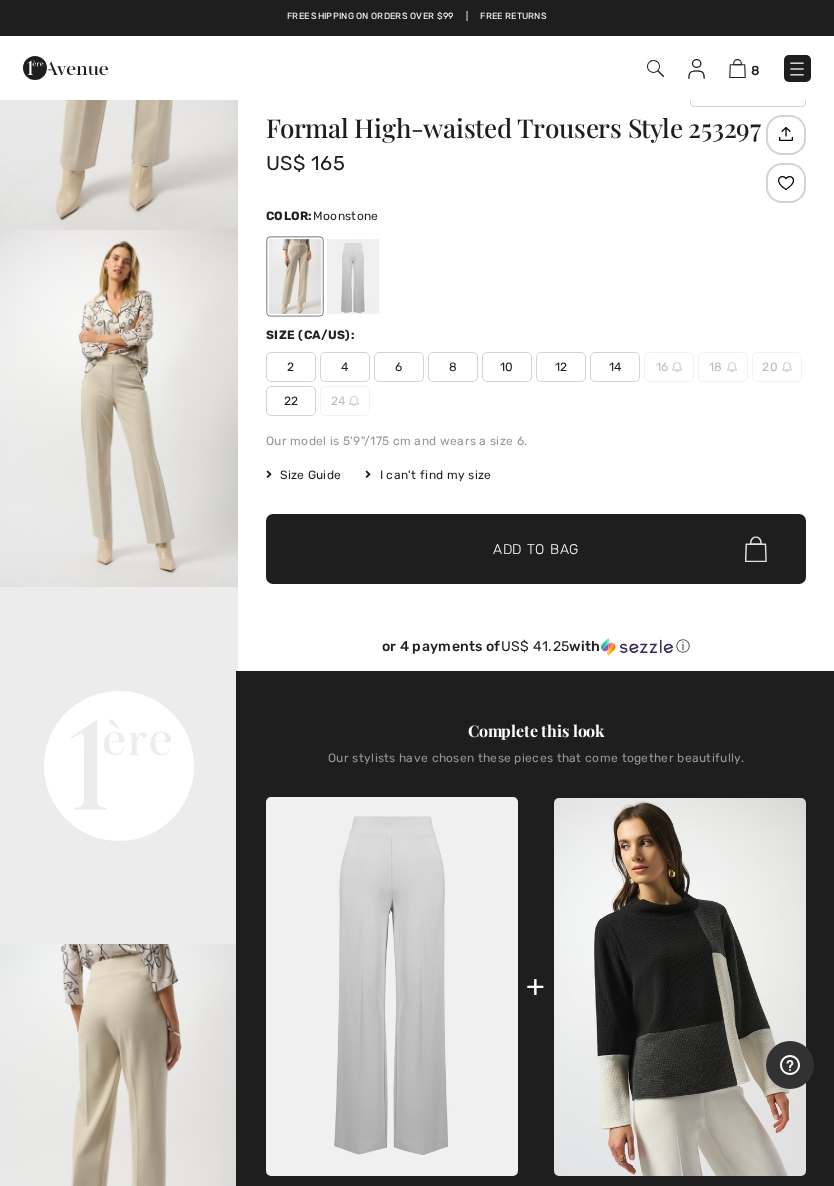 scroll, scrollTop: 185, scrollLeft: 0, axis: vertical 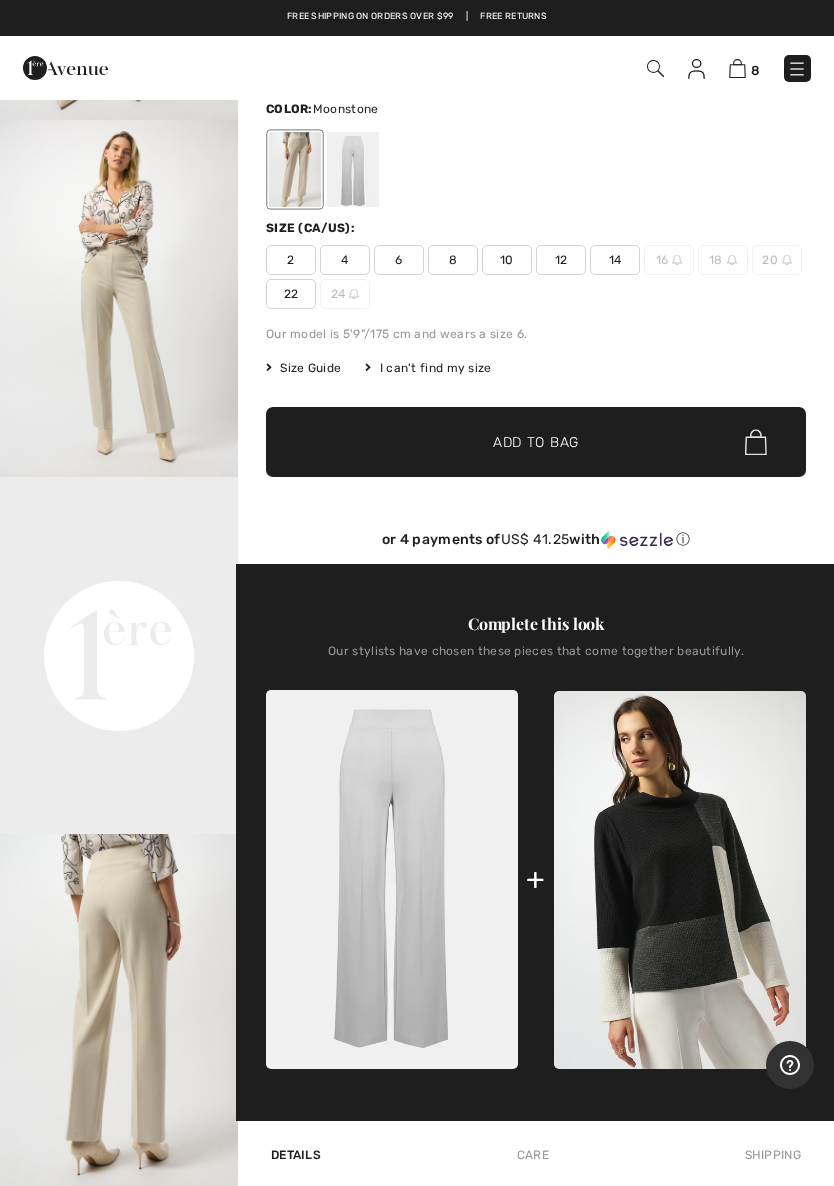 click at bounding box center (353, 169) 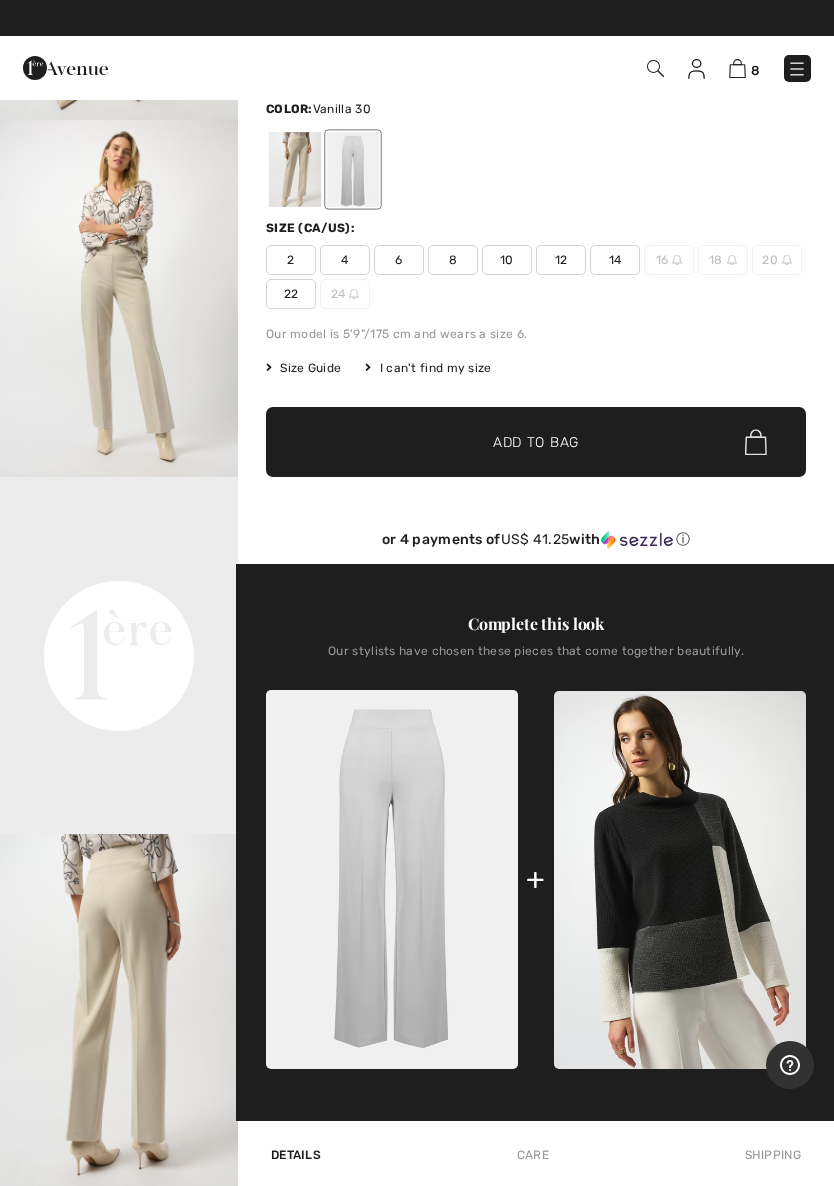 scroll, scrollTop: 0, scrollLeft: 0, axis: both 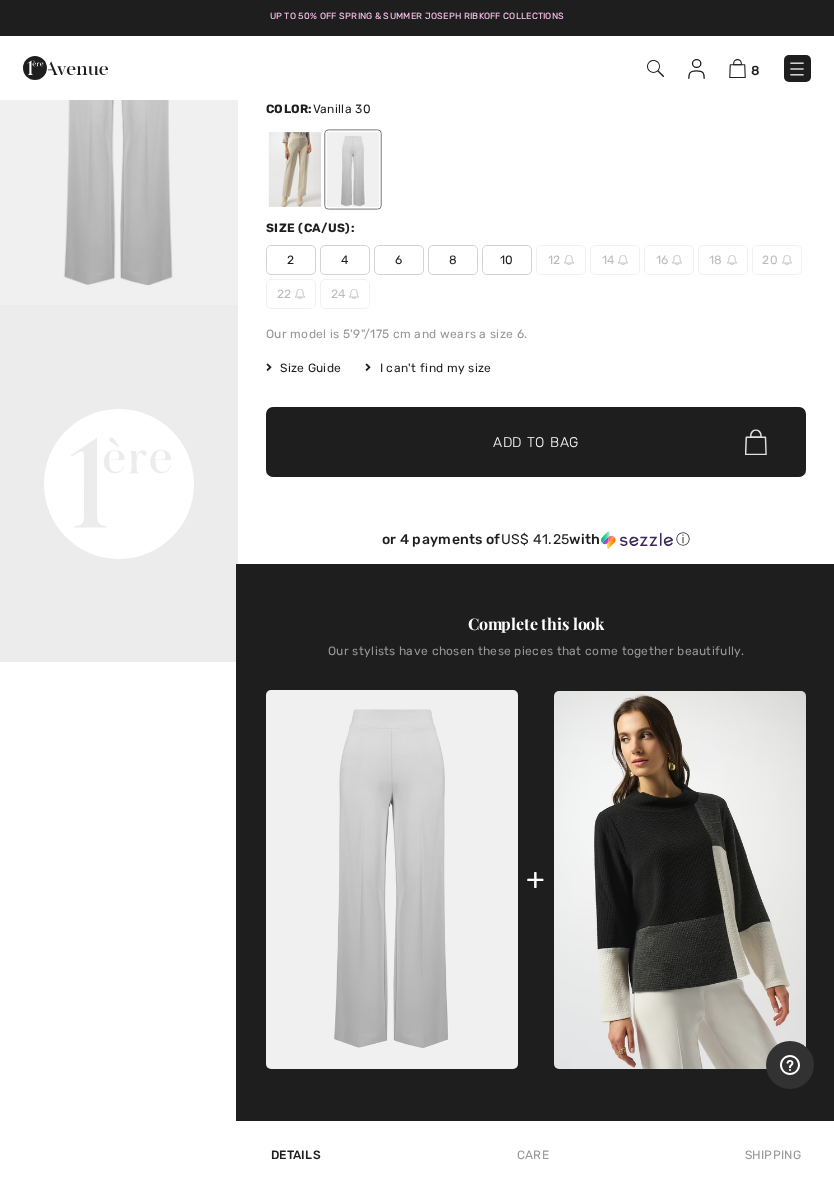 click at bounding box center [680, 880] 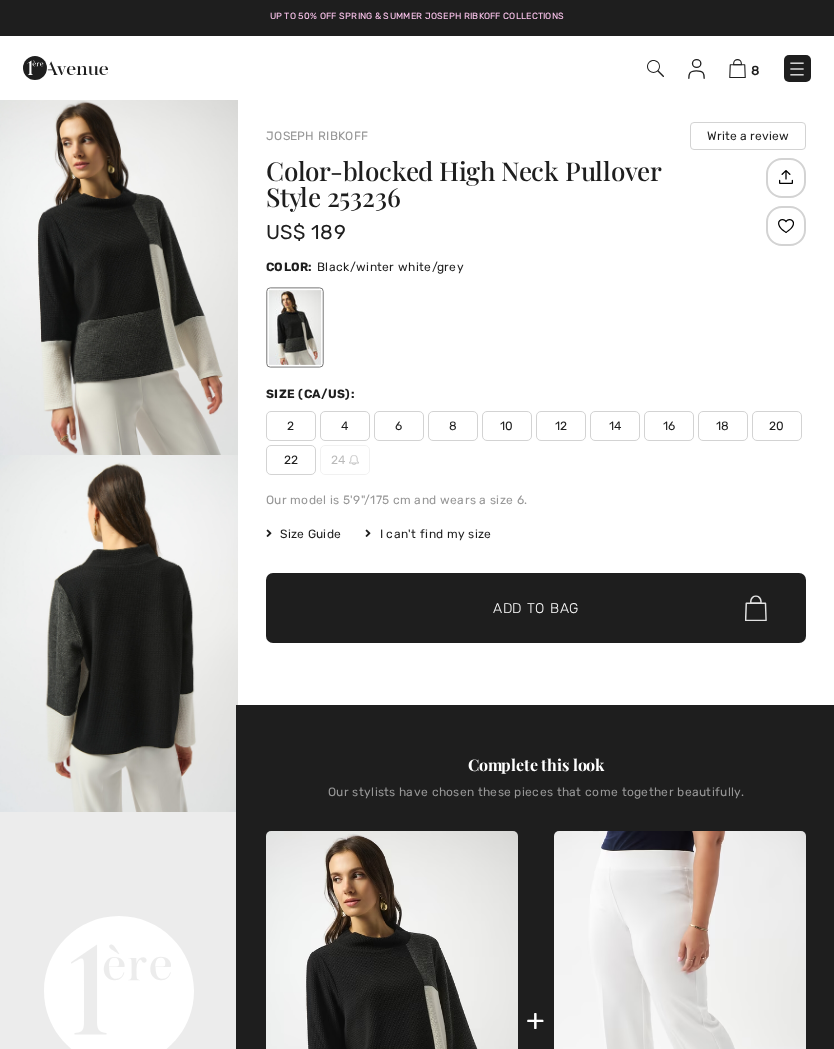 scroll, scrollTop: 0, scrollLeft: 0, axis: both 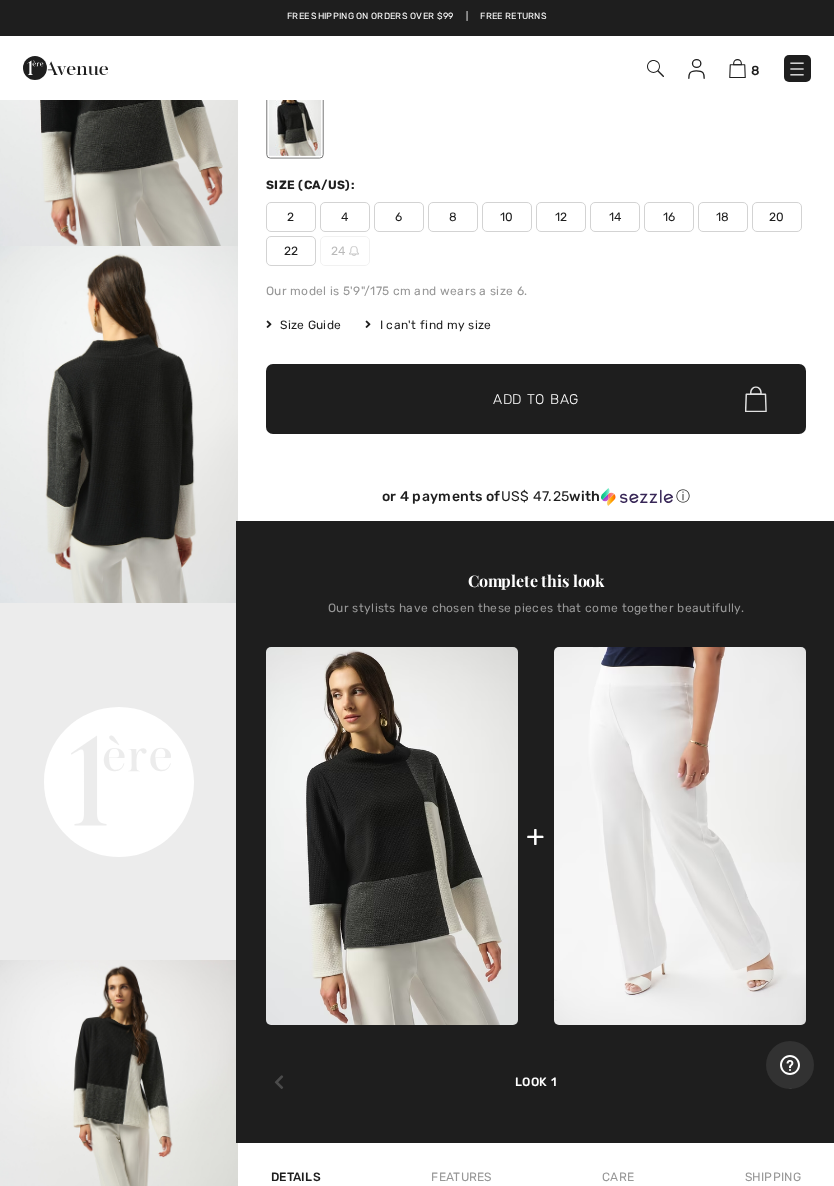 click at bounding box center [680, 836] 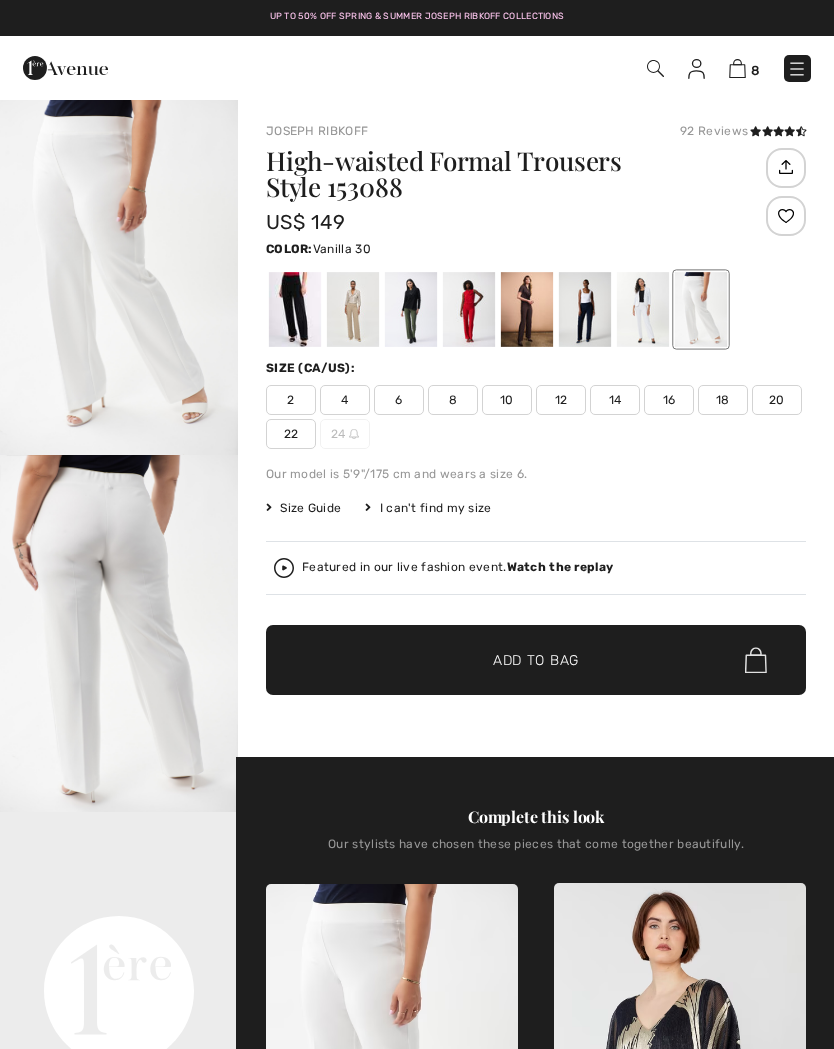 scroll, scrollTop: 0, scrollLeft: 0, axis: both 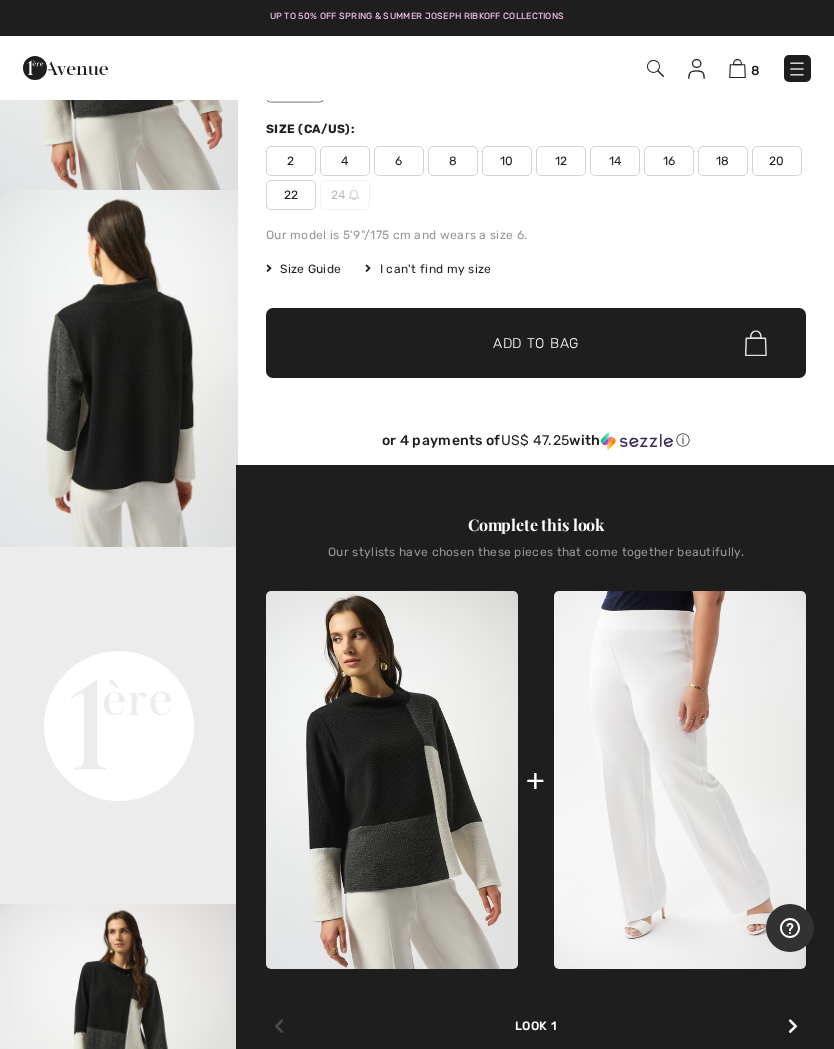 click at bounding box center (392, 780) 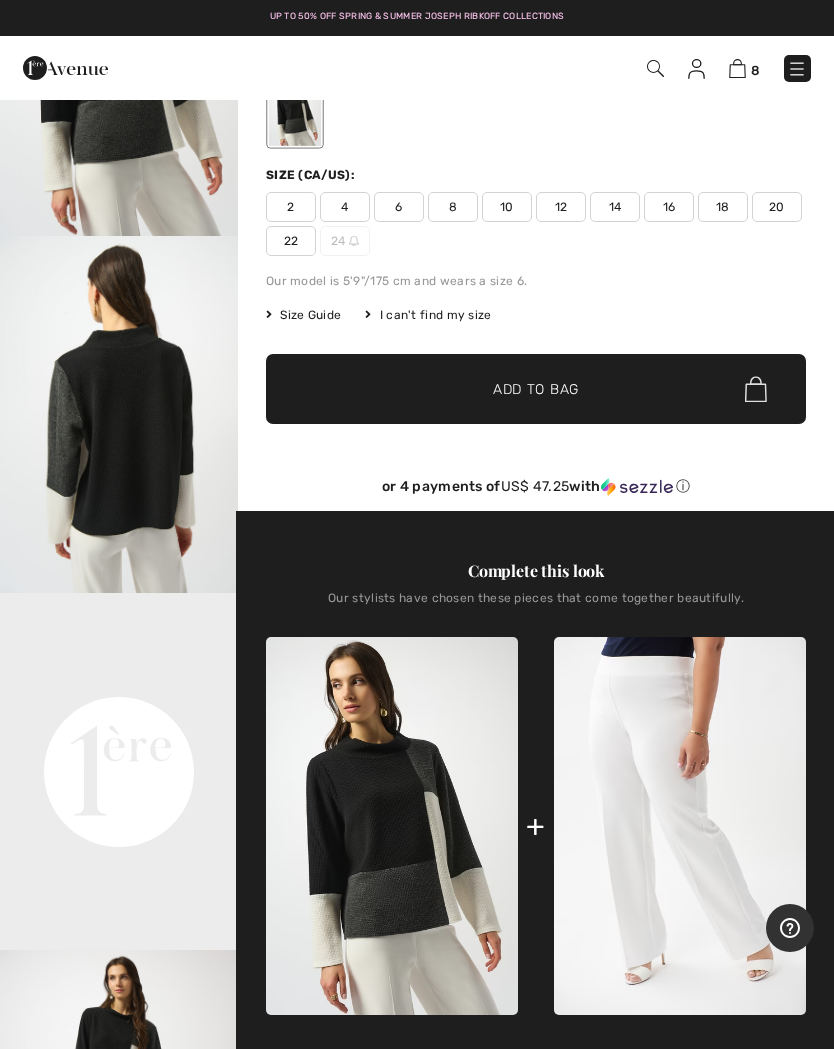 scroll, scrollTop: 0, scrollLeft: 0, axis: both 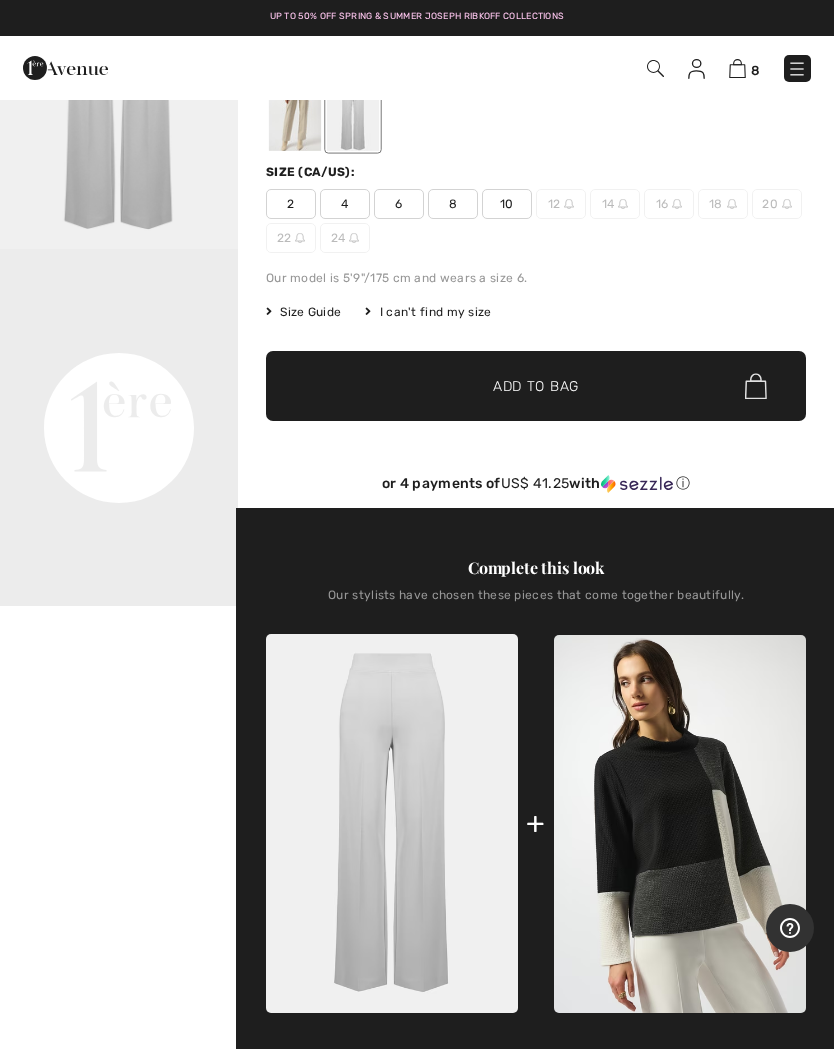 click at bounding box center [392, 823] 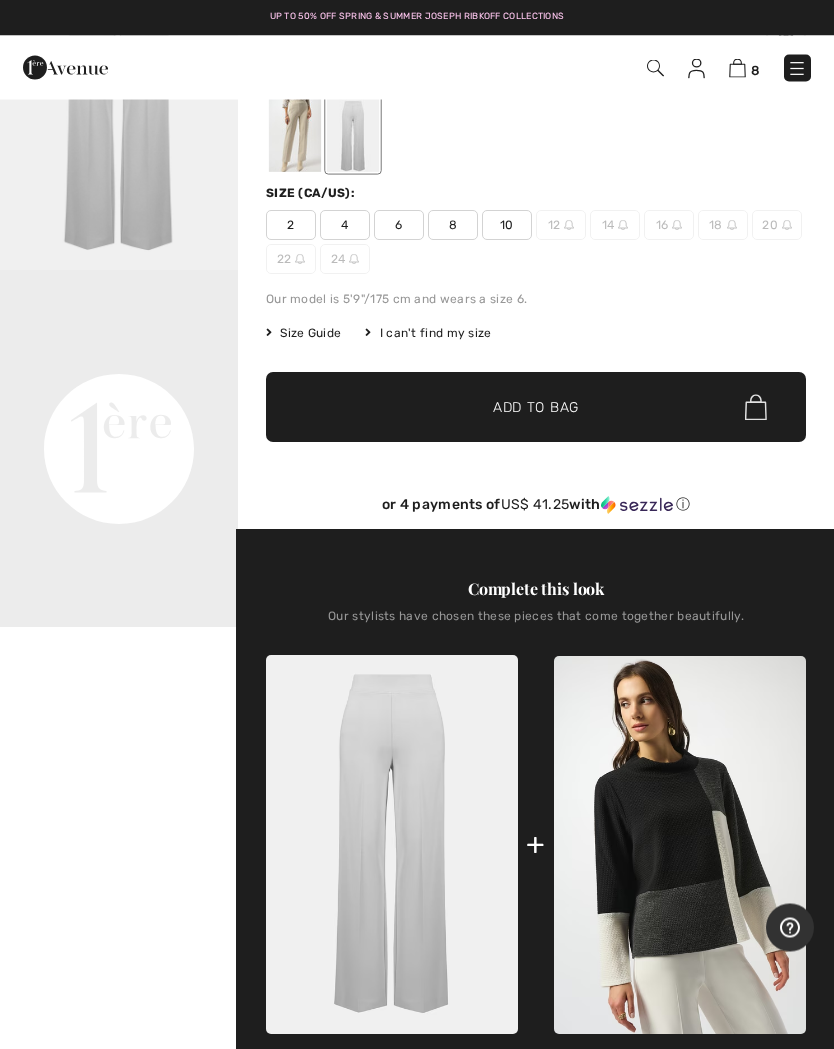 scroll, scrollTop: 0, scrollLeft: 0, axis: both 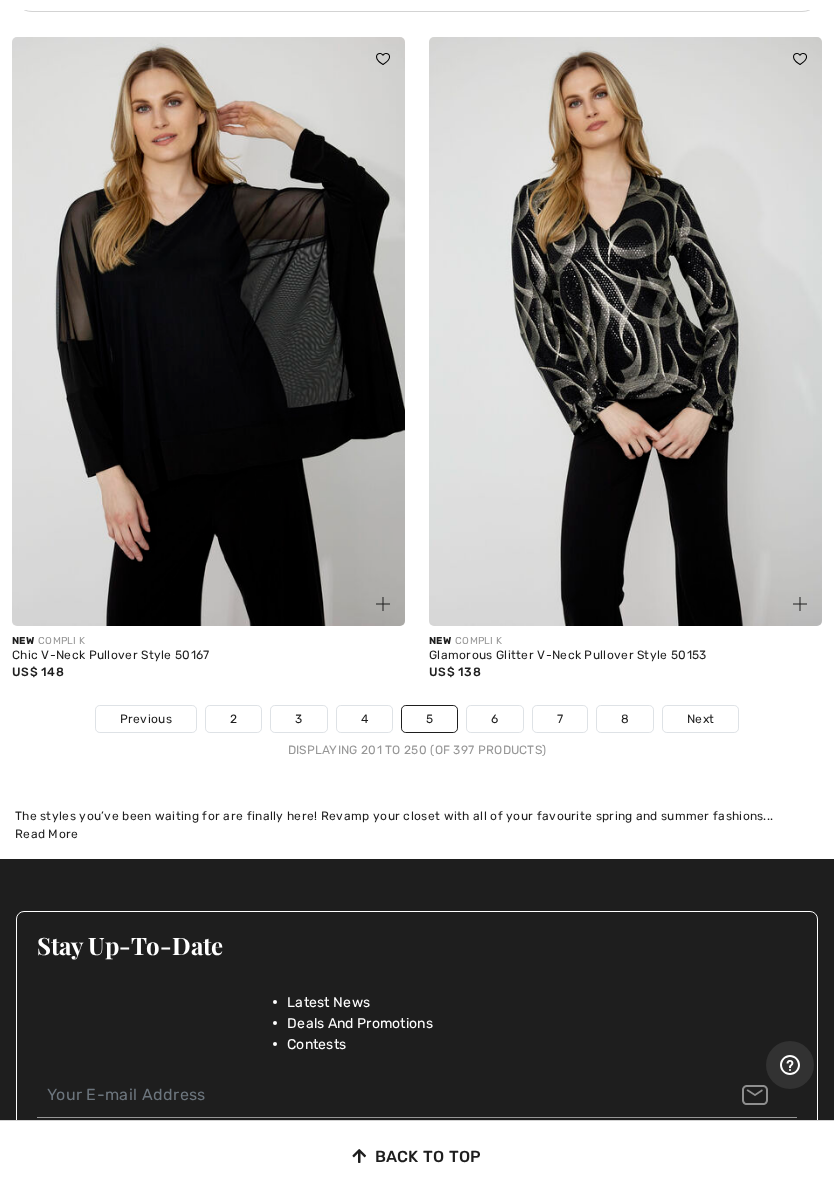 click on "6" at bounding box center (494, 719) 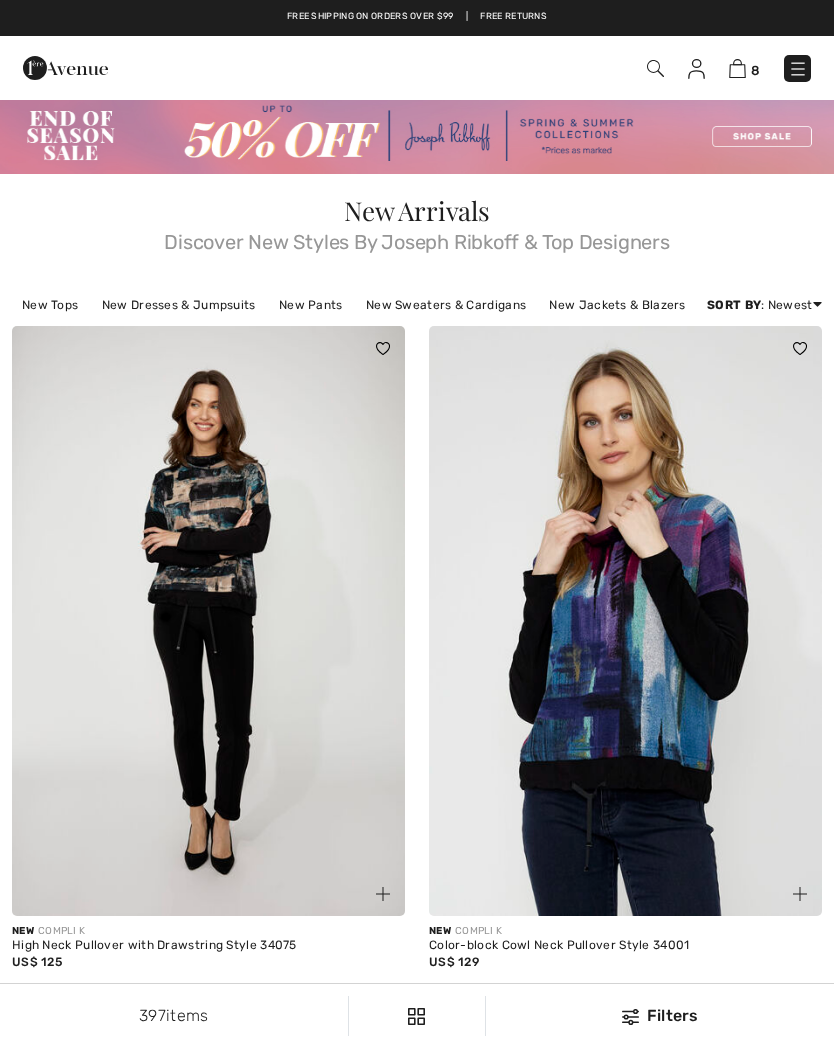scroll, scrollTop: 0, scrollLeft: 0, axis: both 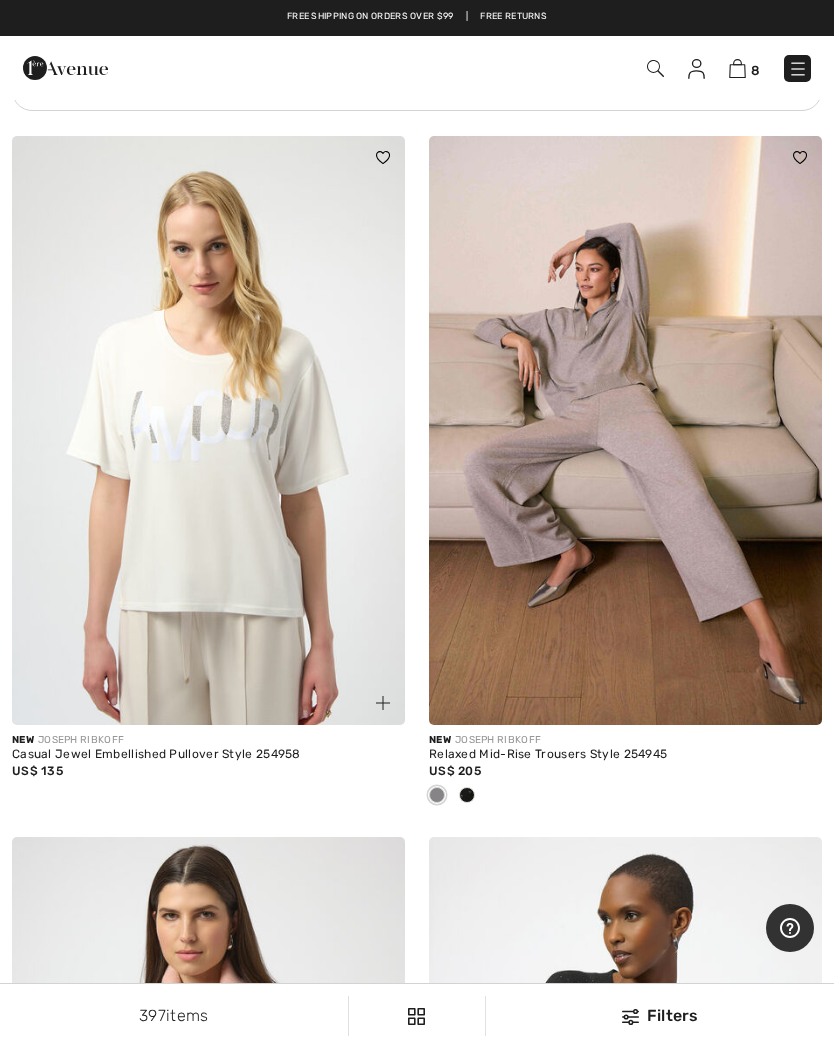 click at bounding box center (625, 431) 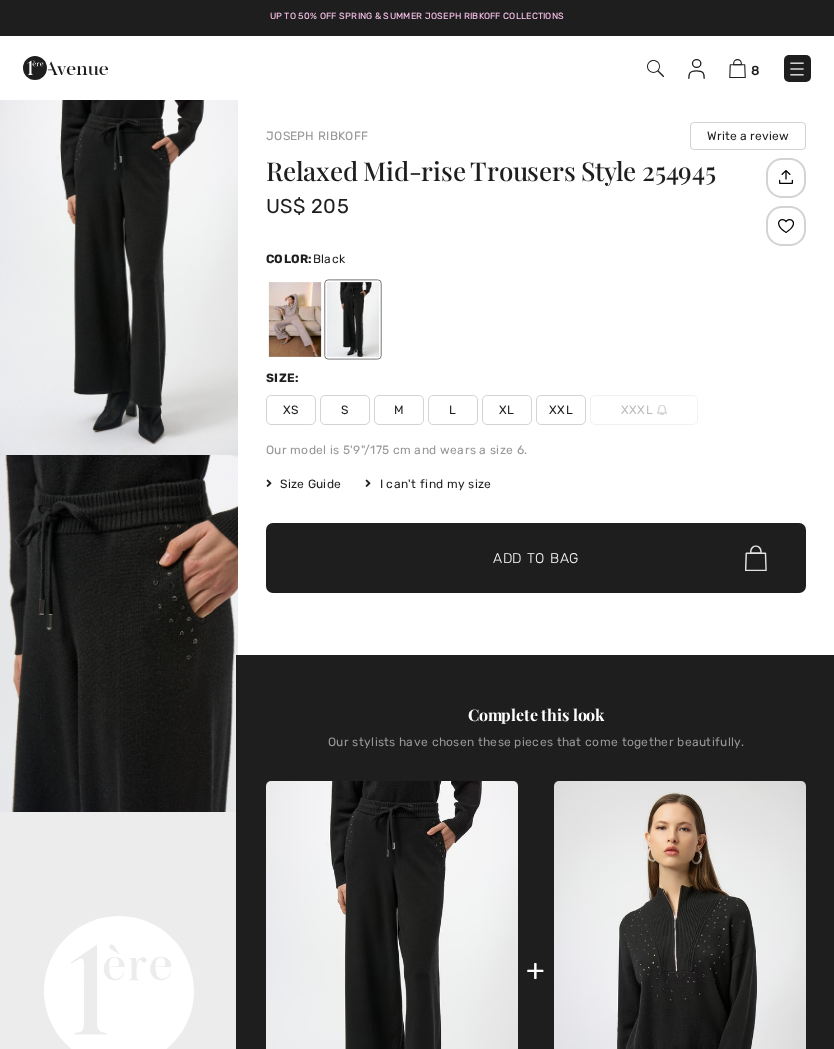 scroll, scrollTop: 0, scrollLeft: 0, axis: both 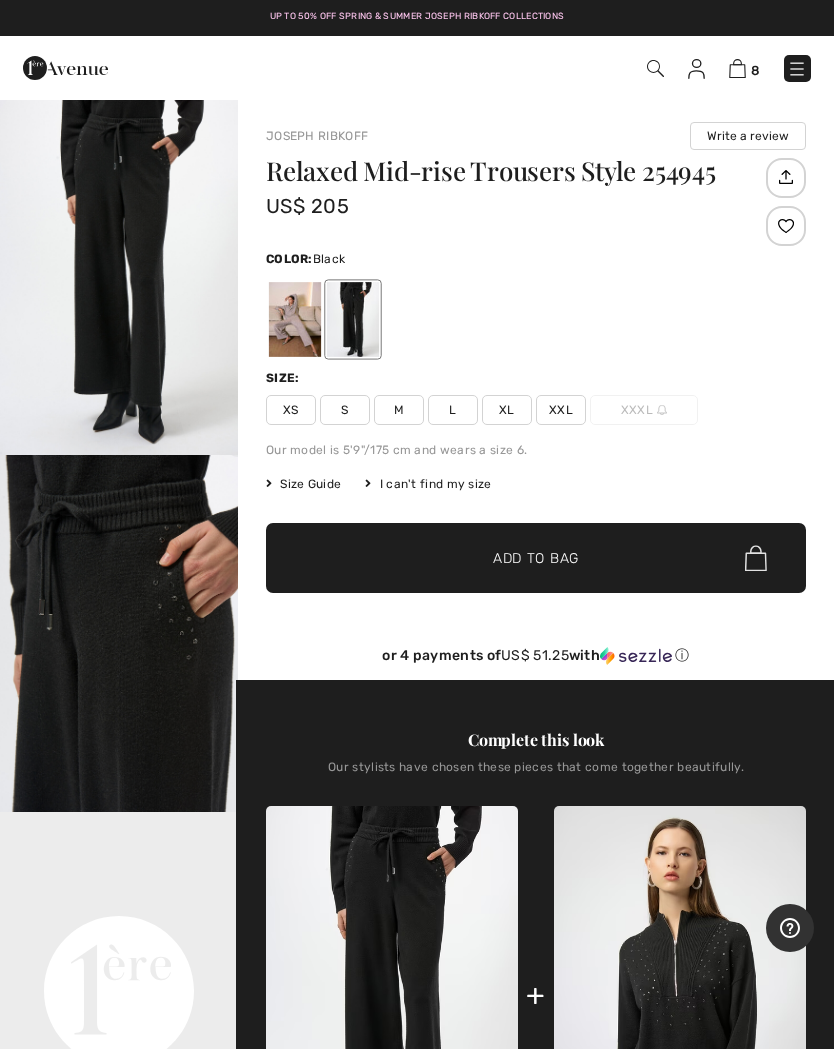click on "Your browser does not support the video tag." at bounding box center [119, 871] 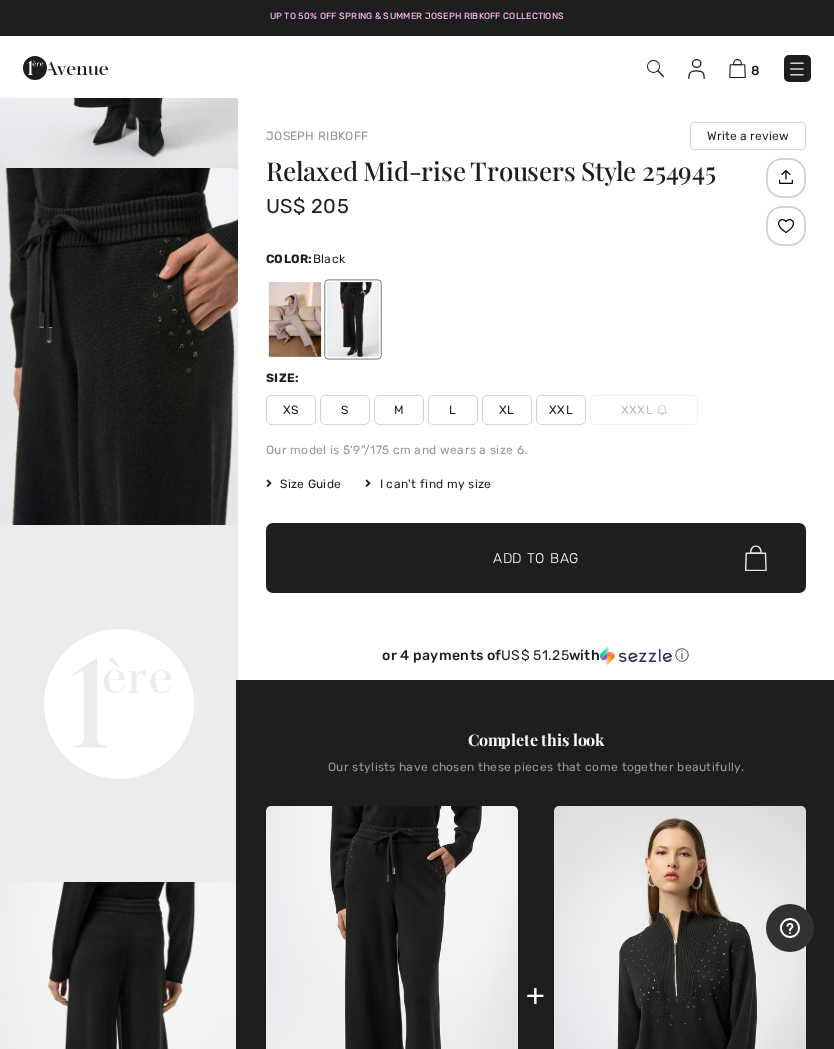 scroll, scrollTop: 291, scrollLeft: 0, axis: vertical 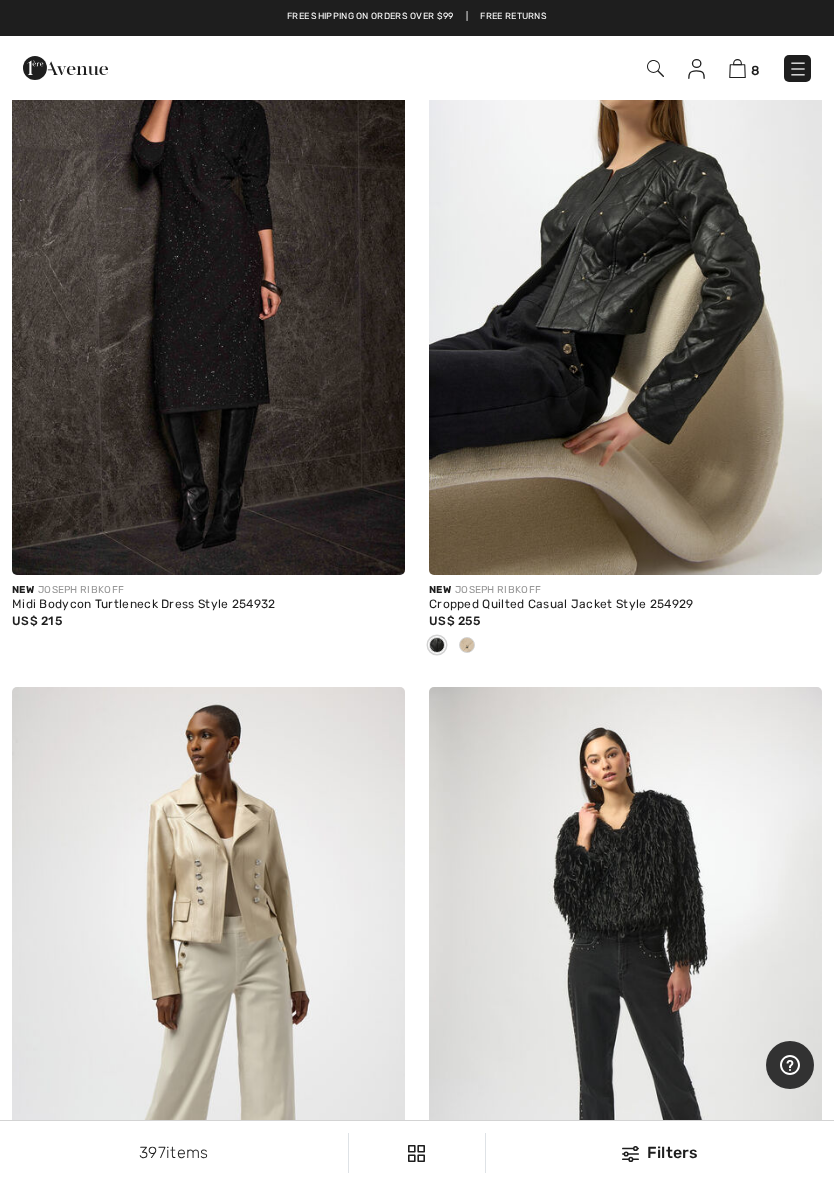 click at bounding box center (625, 280) 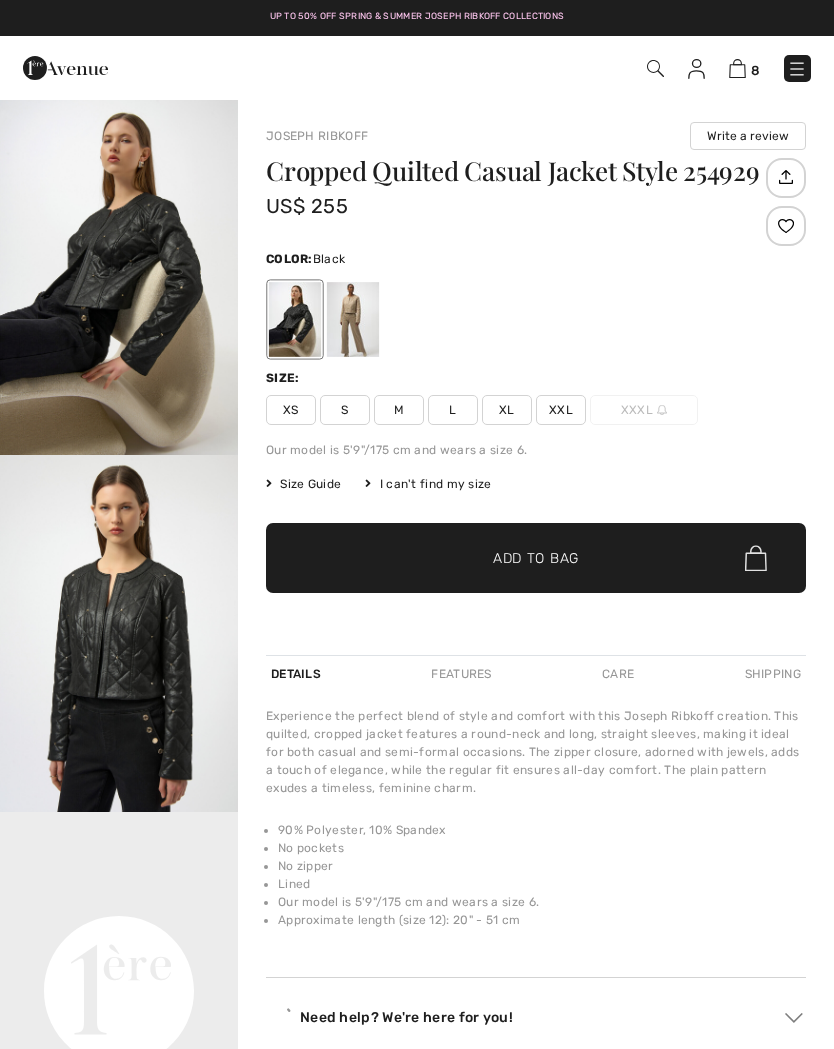 scroll, scrollTop: 0, scrollLeft: 0, axis: both 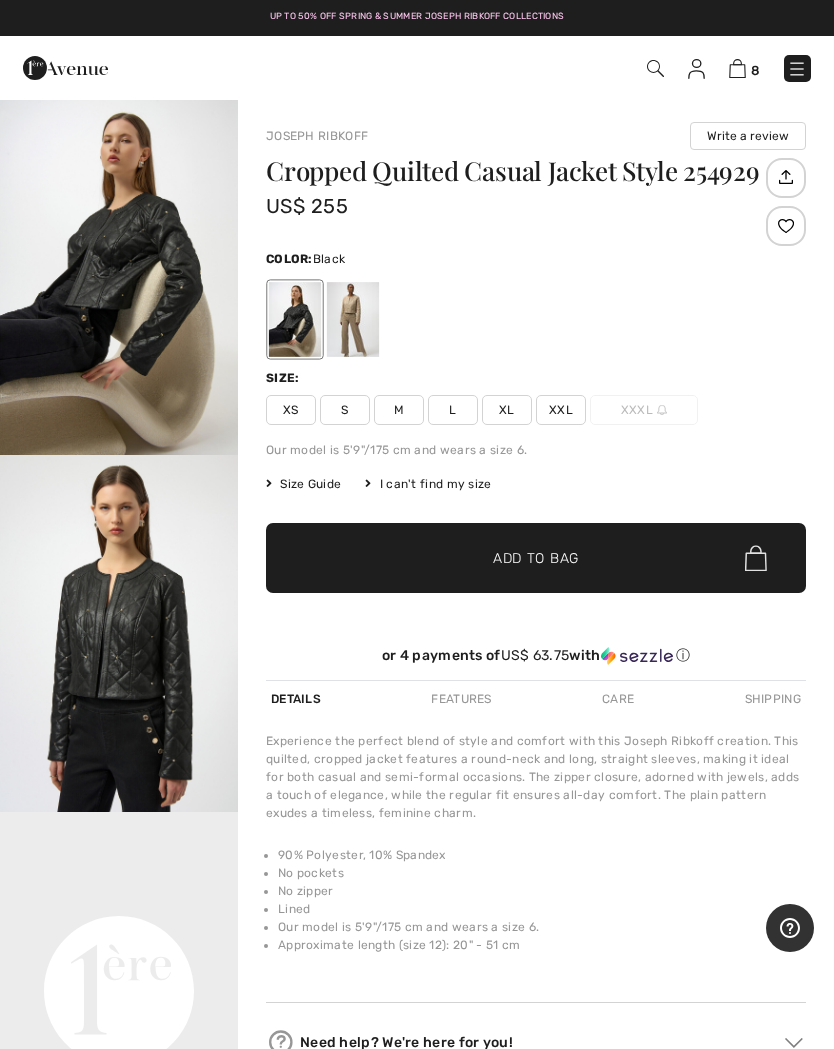 click at bounding box center (119, 633) 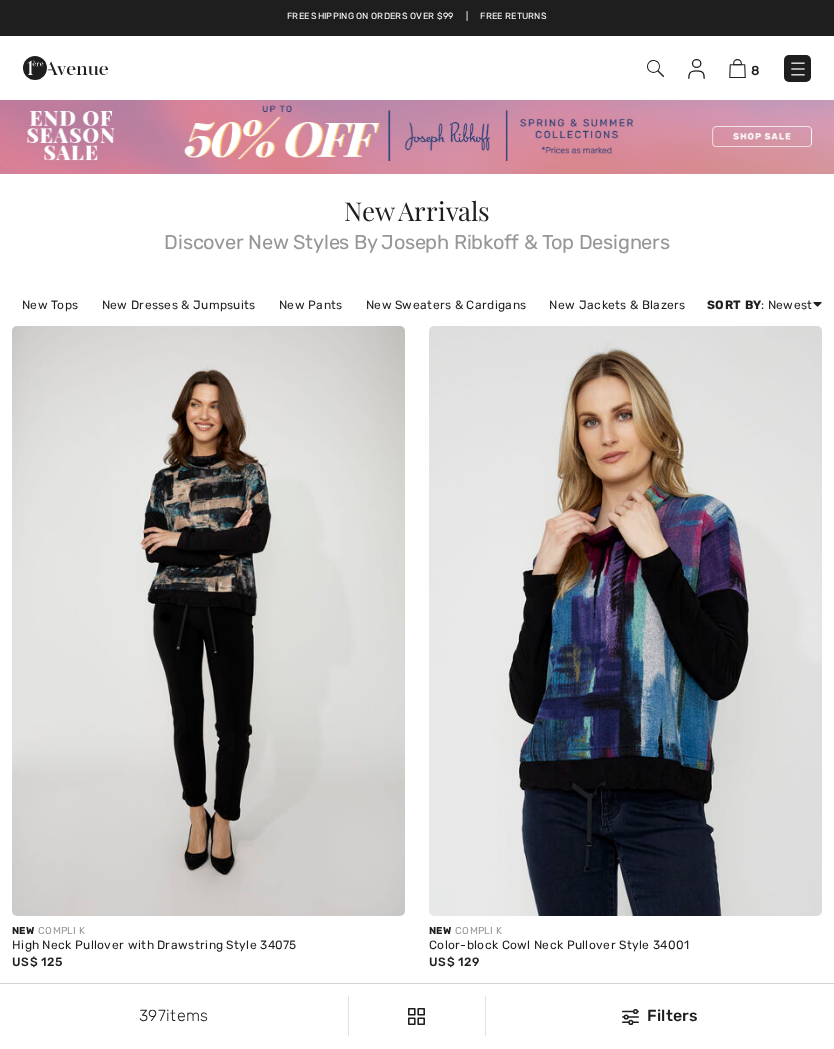 scroll, scrollTop: 6749, scrollLeft: 0, axis: vertical 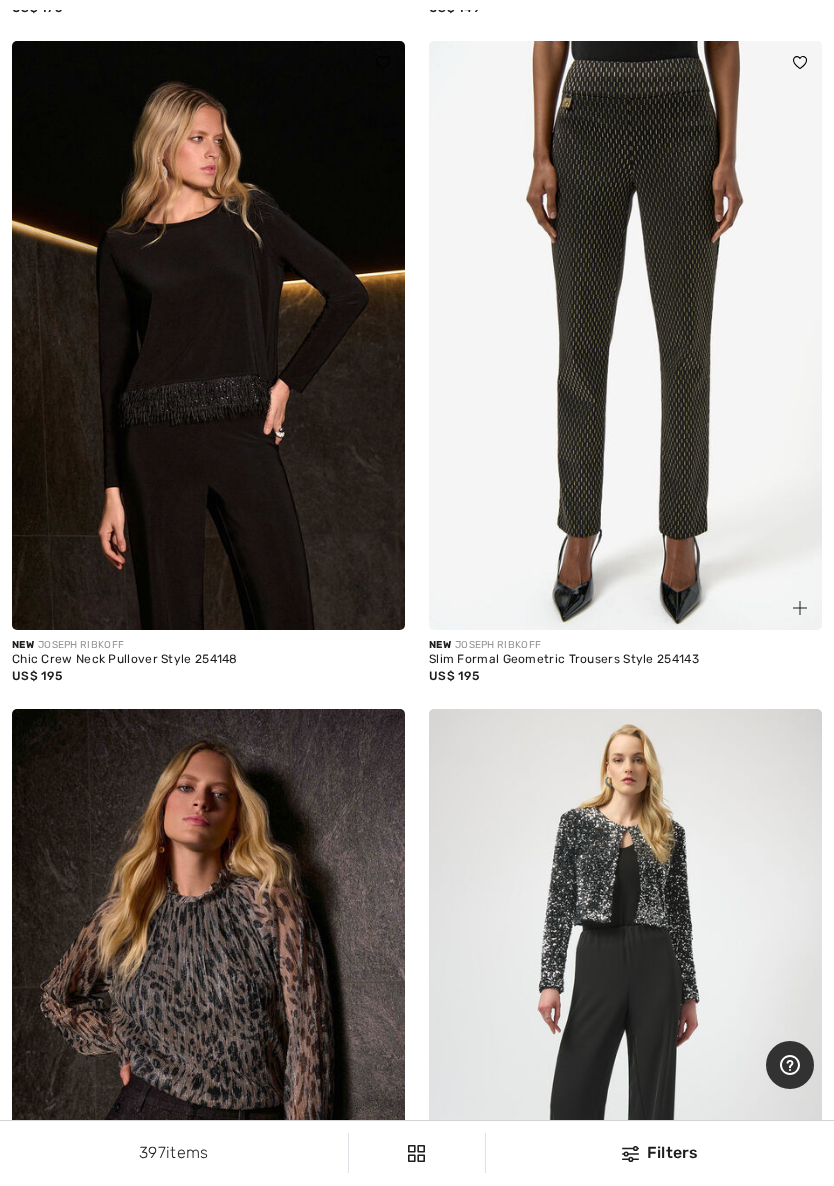 click at bounding box center (208, 336) 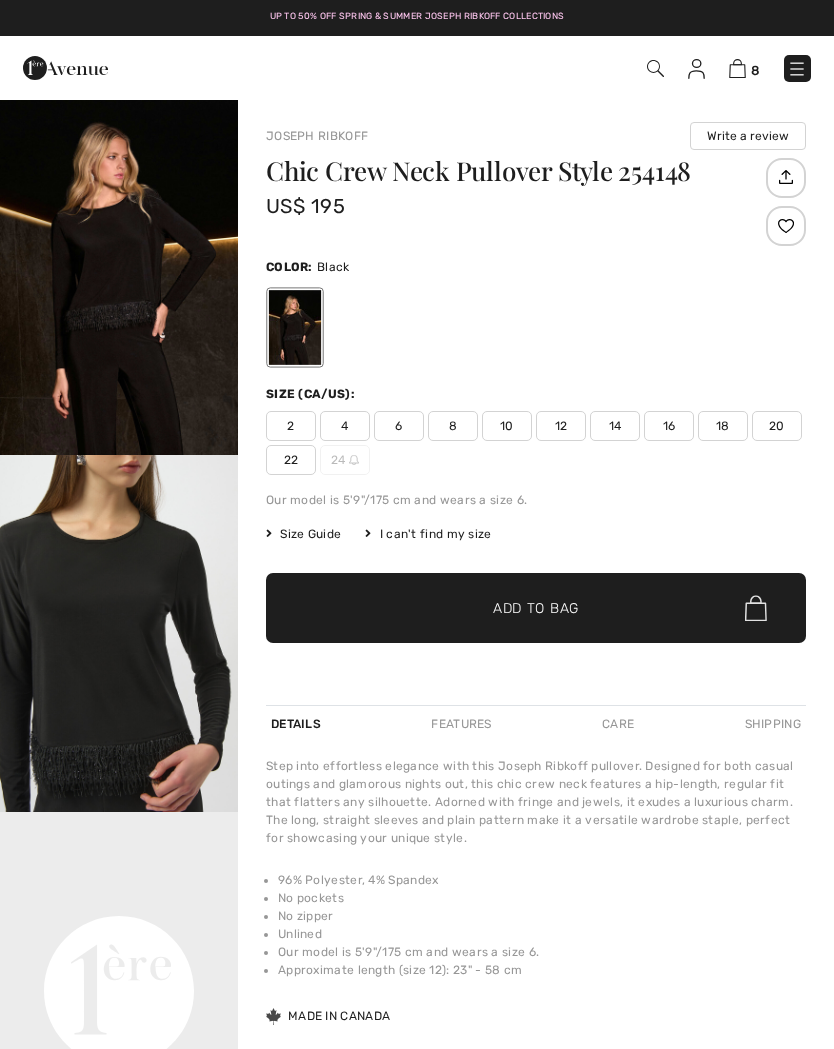 scroll, scrollTop: 0, scrollLeft: 0, axis: both 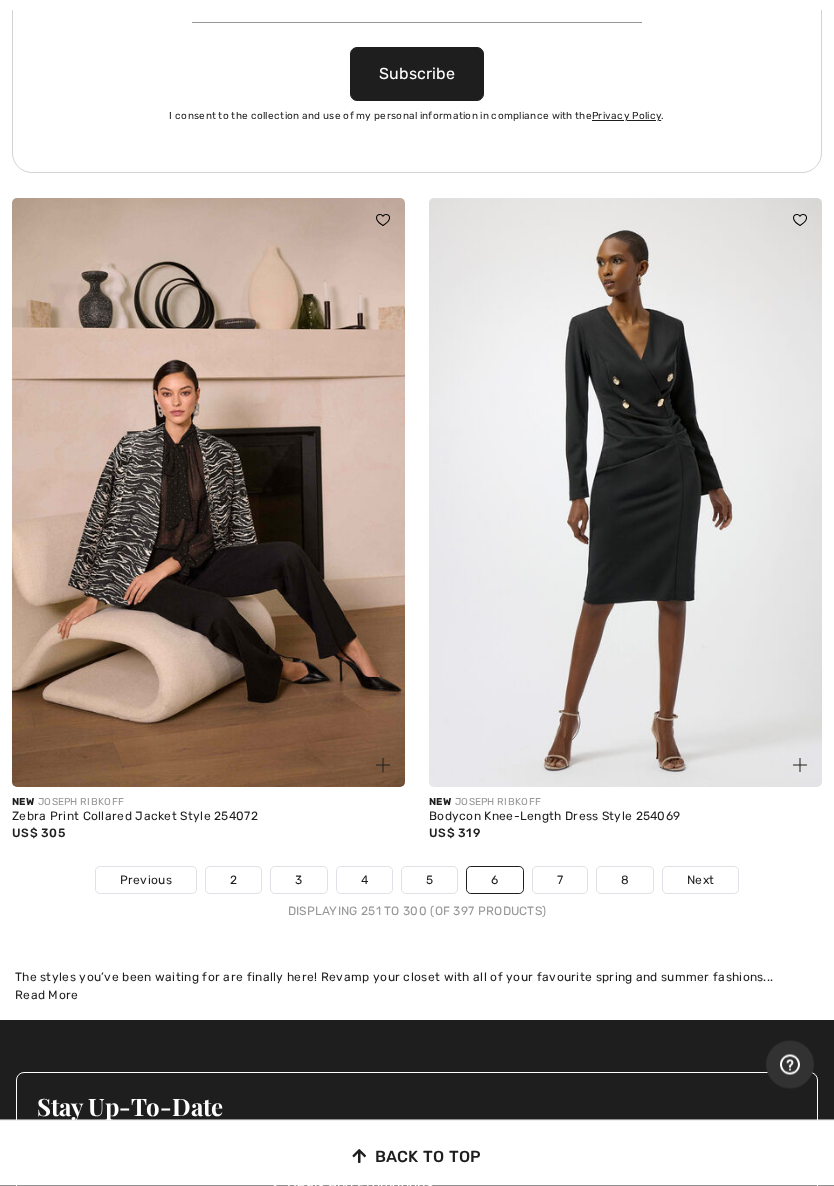 click on "7" at bounding box center (560, 881) 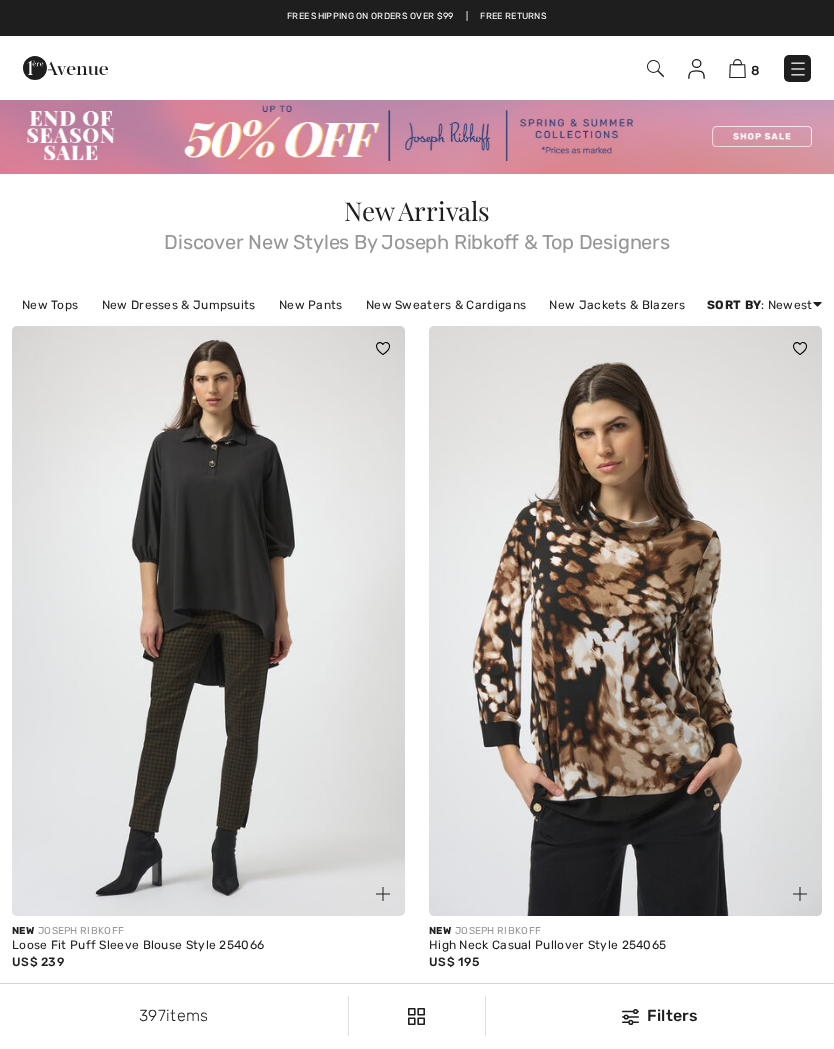 scroll, scrollTop: 0, scrollLeft: 0, axis: both 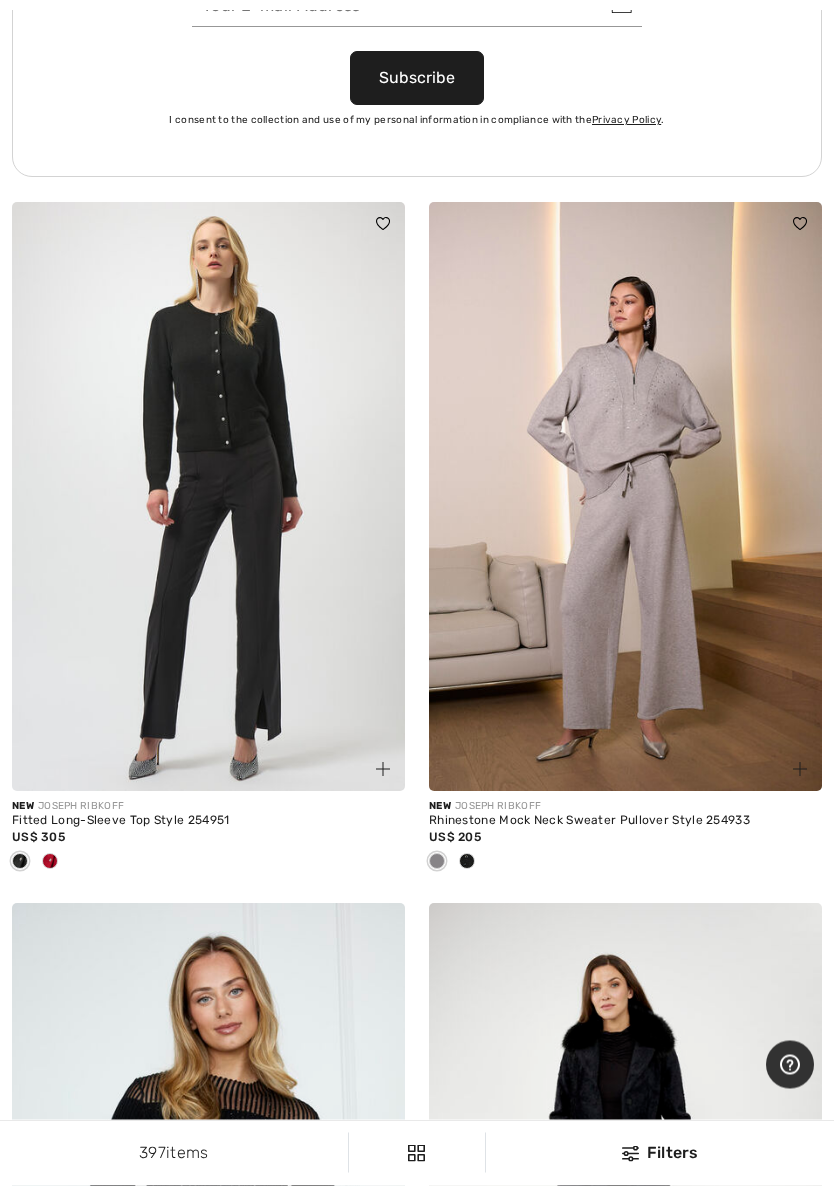 click at bounding box center (625, 498) 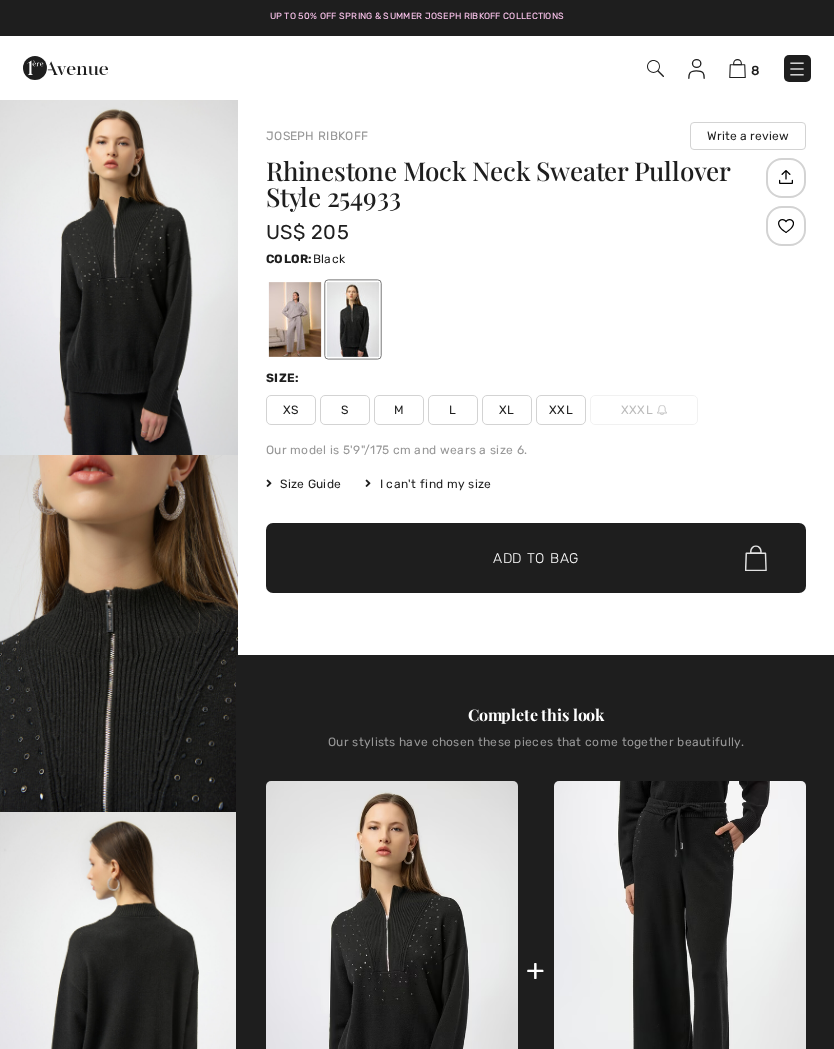 scroll, scrollTop: 0, scrollLeft: 0, axis: both 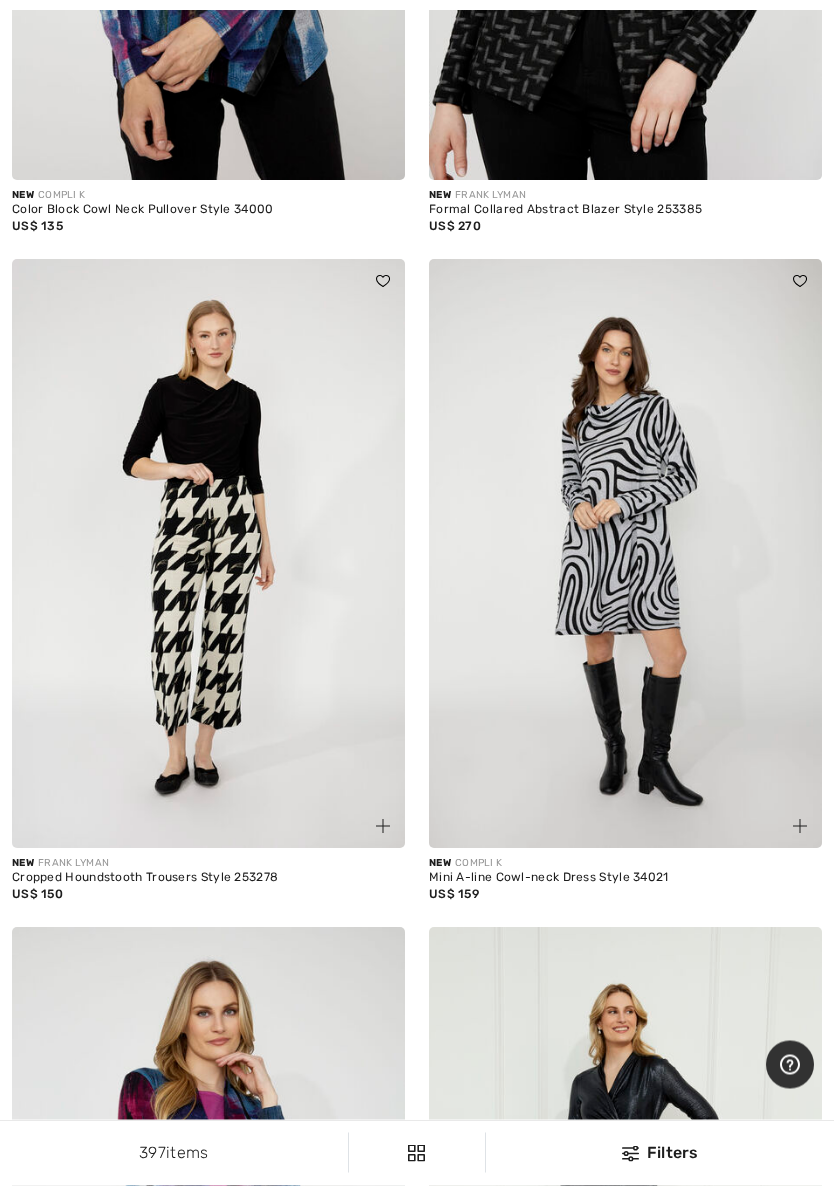 click at bounding box center (208, 555) 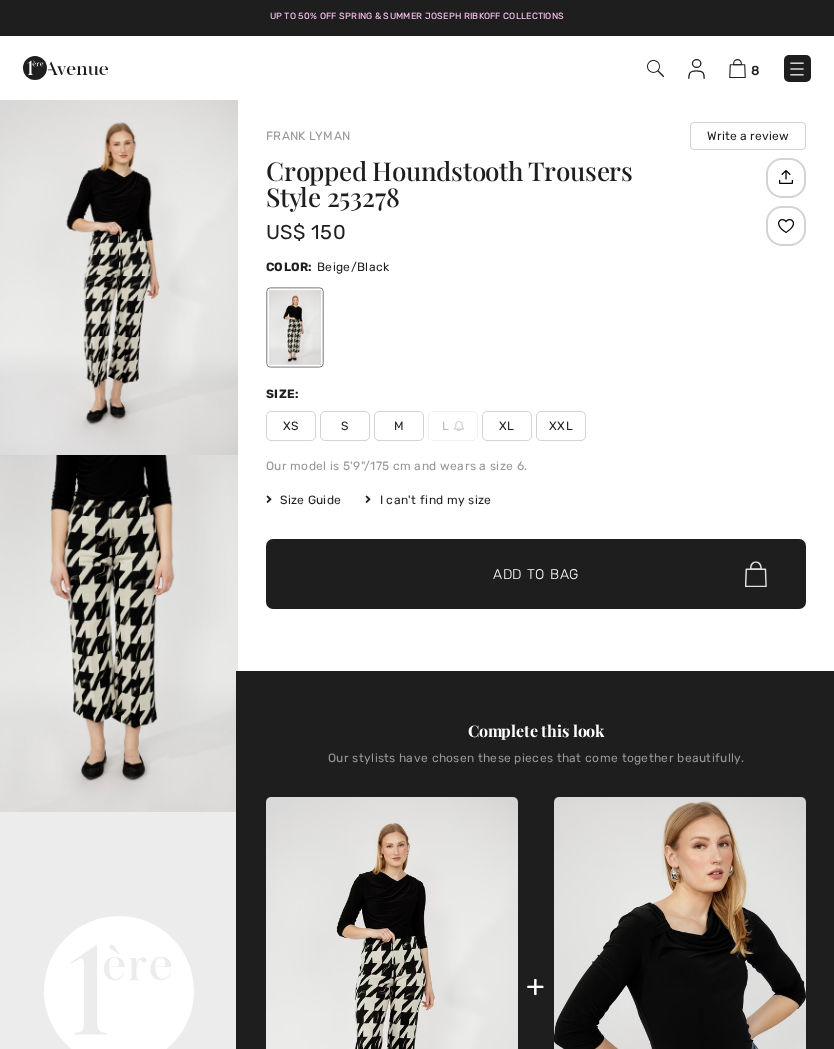 scroll, scrollTop: 0, scrollLeft: 0, axis: both 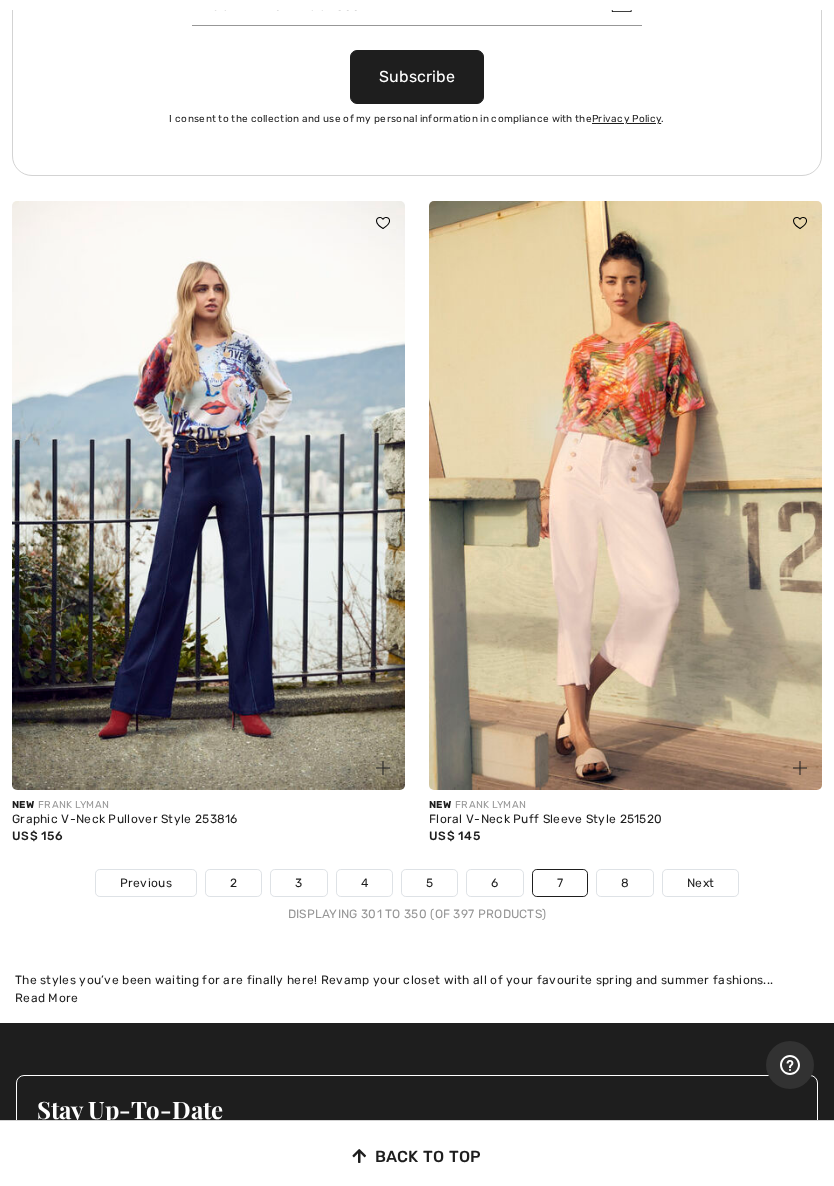 click on "8" at bounding box center (625, 883) 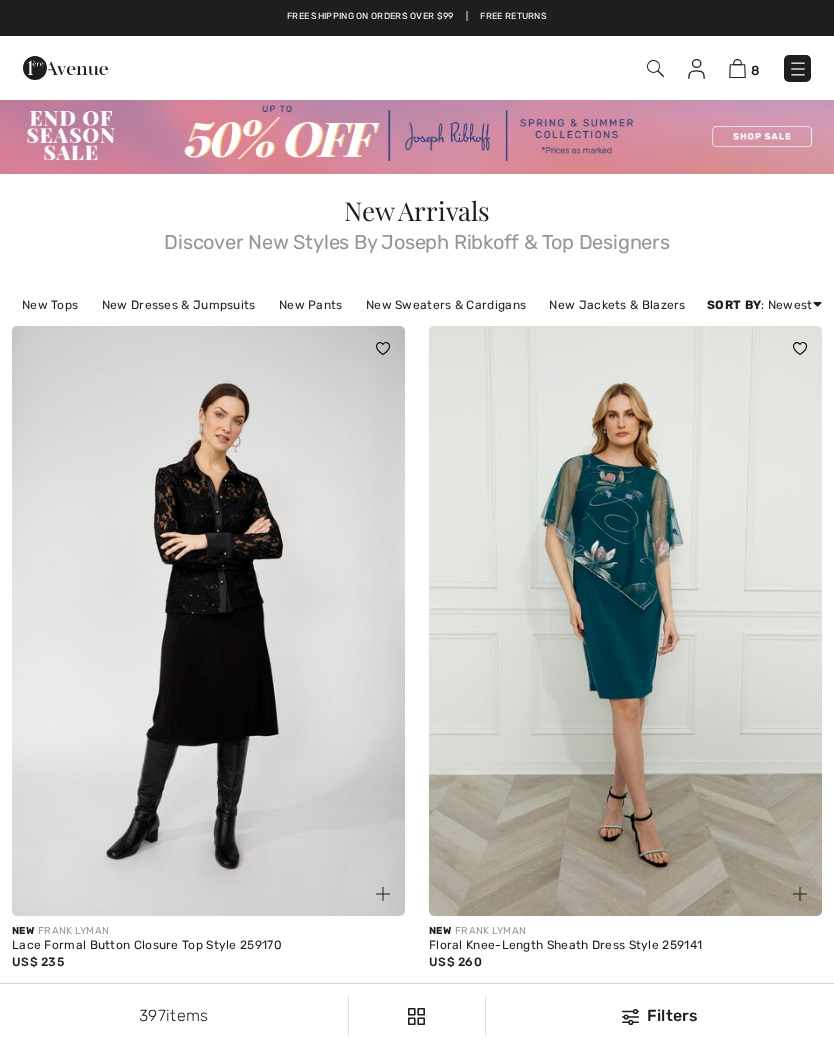 scroll, scrollTop: 0, scrollLeft: 0, axis: both 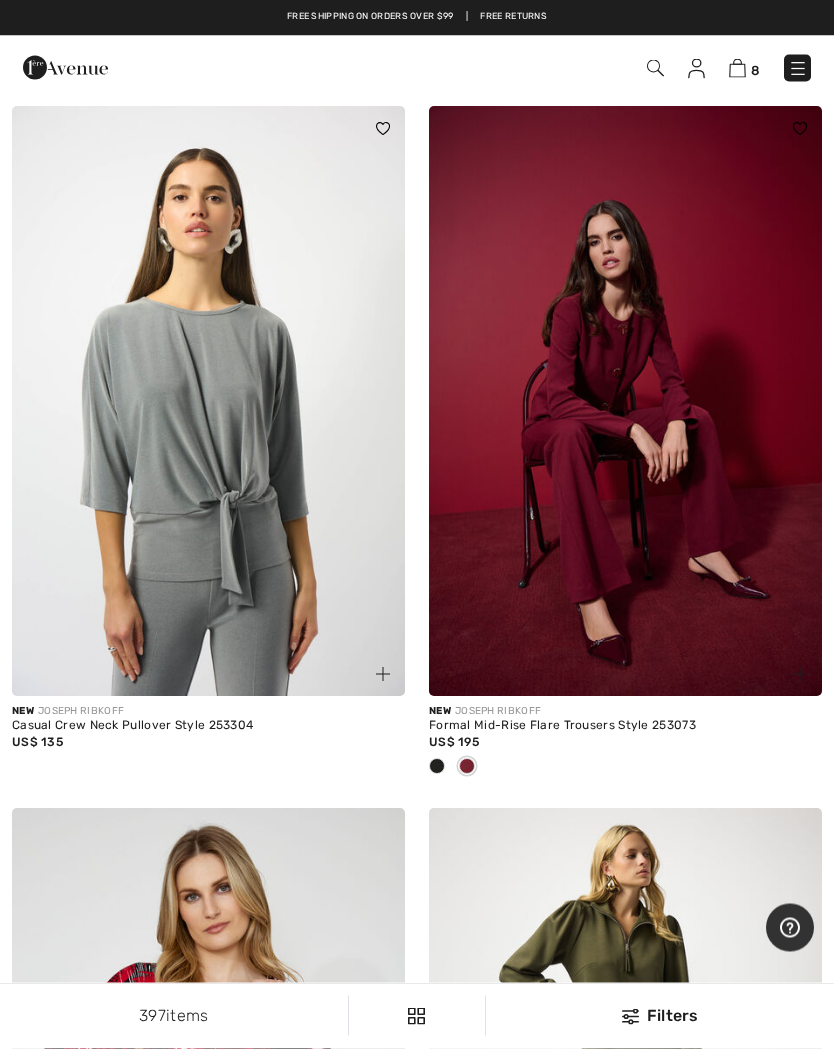 click at bounding box center [208, 402] 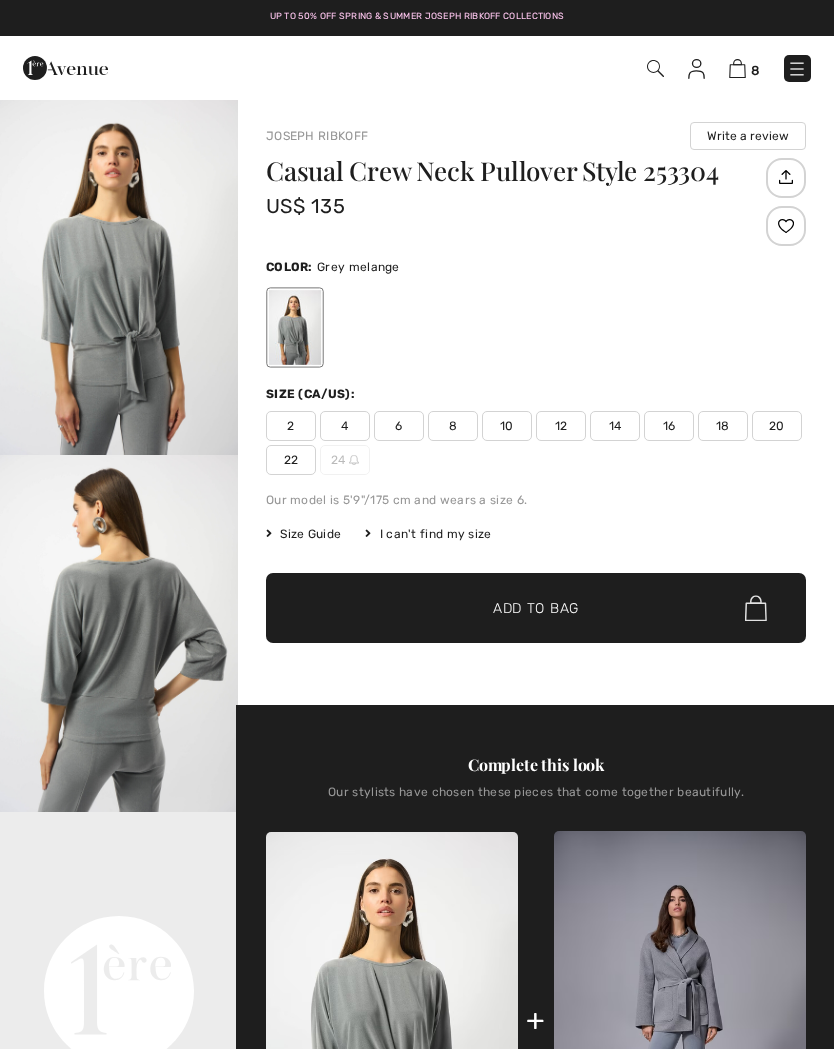 scroll, scrollTop: 0, scrollLeft: 0, axis: both 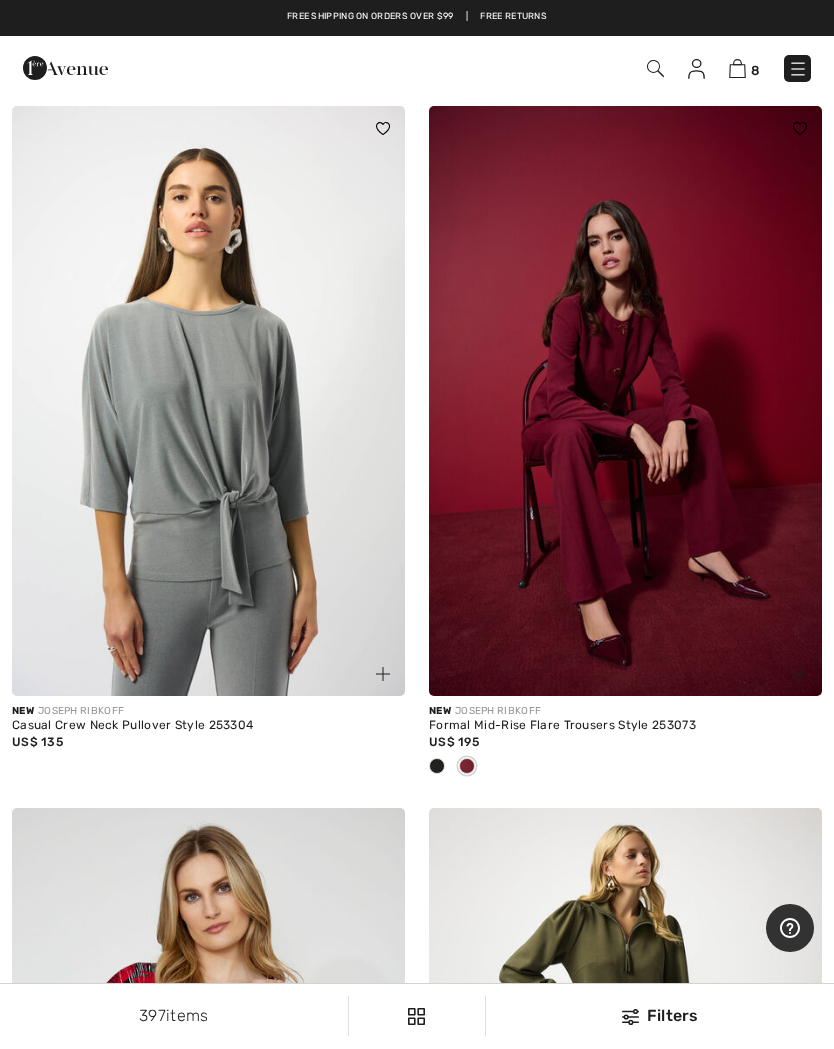 click at bounding box center [208, 401] 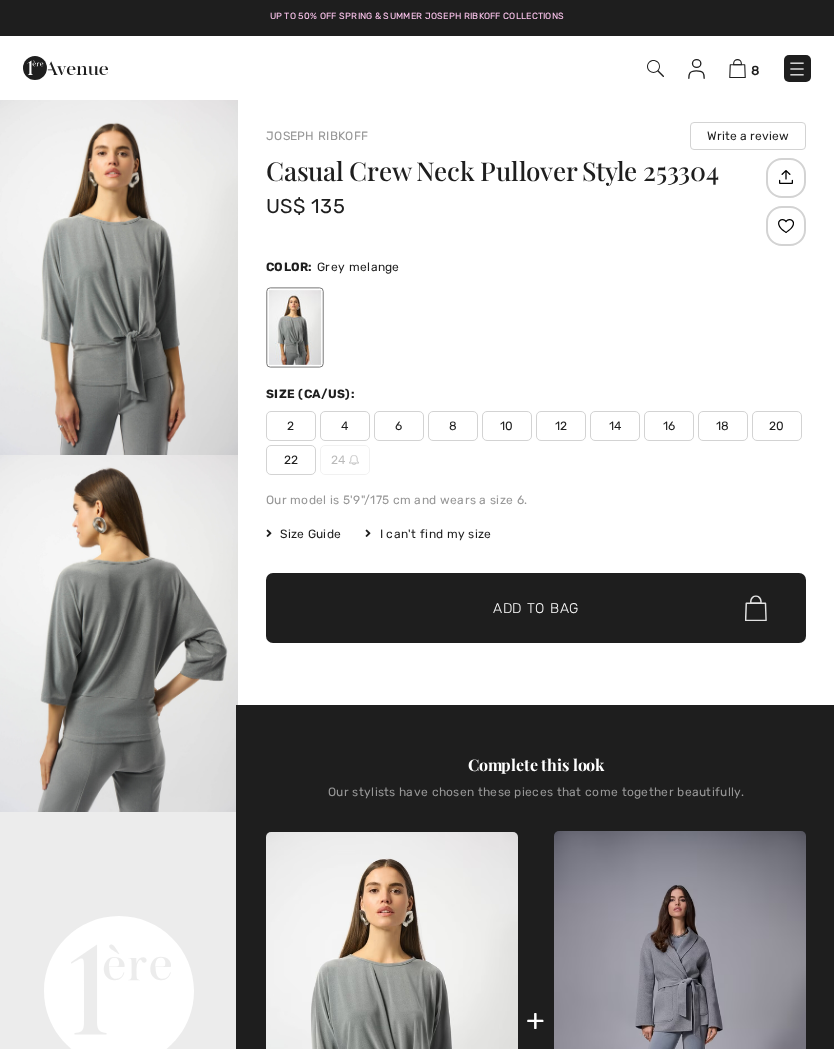 scroll, scrollTop: 0, scrollLeft: 0, axis: both 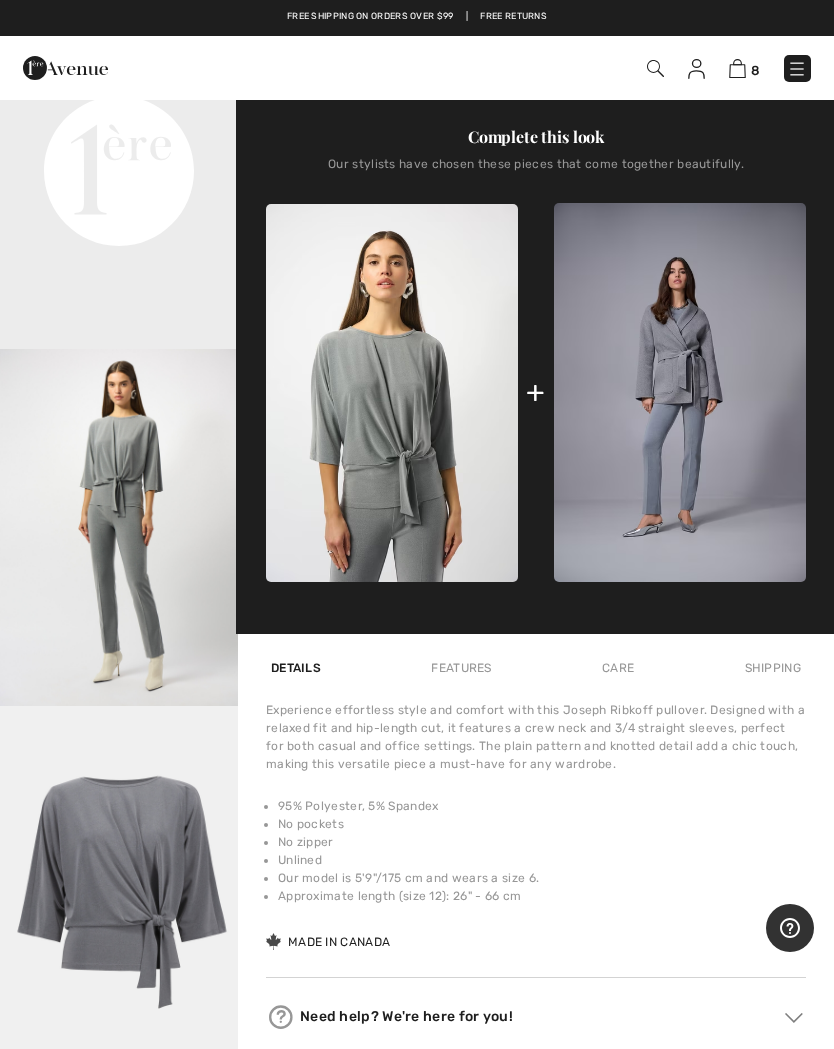click at bounding box center [680, 392] 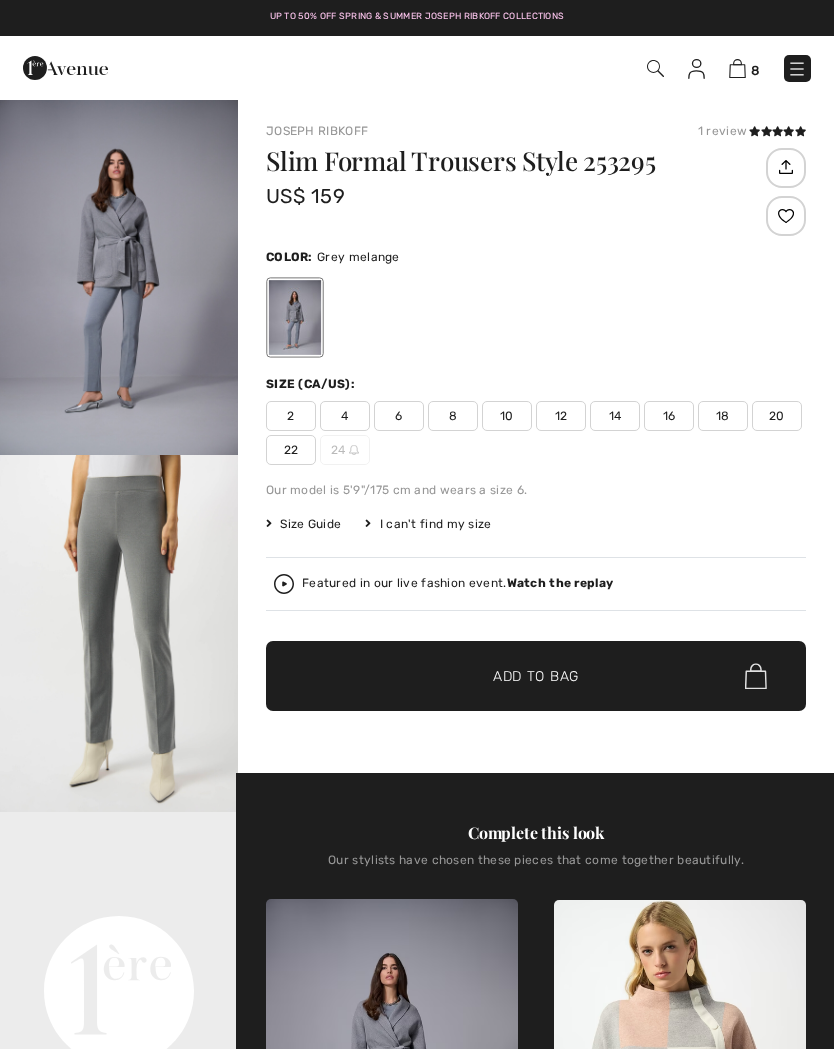 scroll, scrollTop: 0, scrollLeft: 0, axis: both 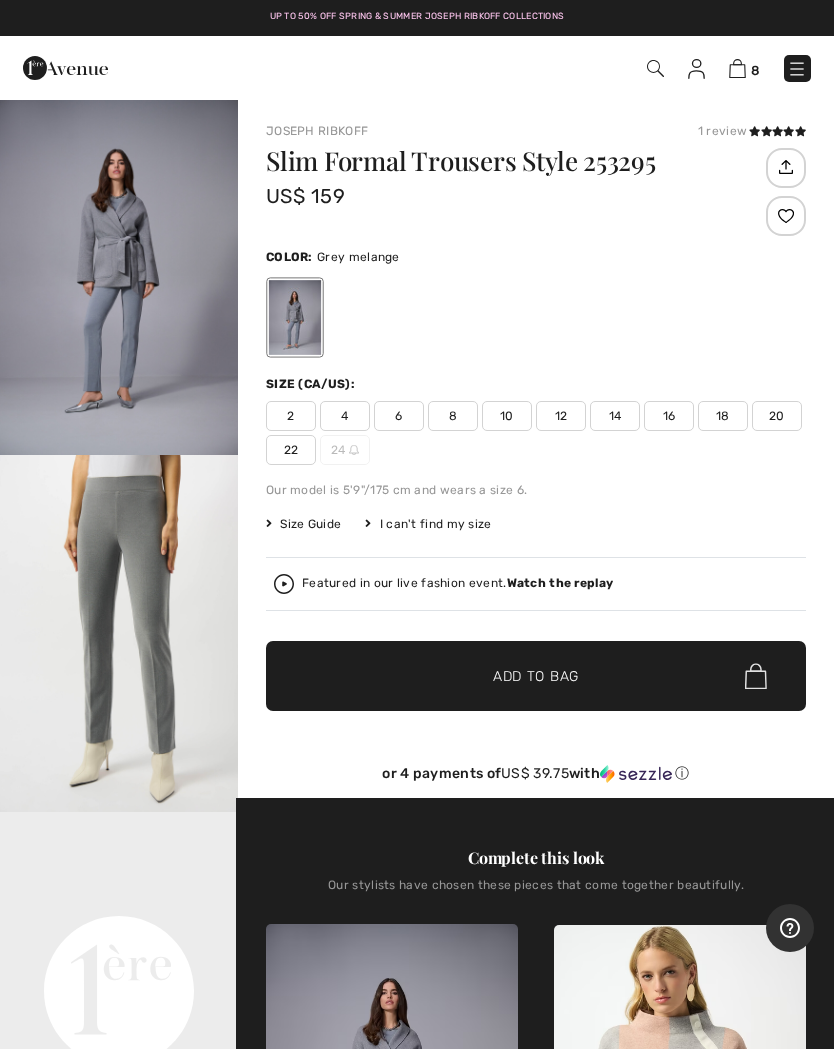 click at bounding box center (119, 633) 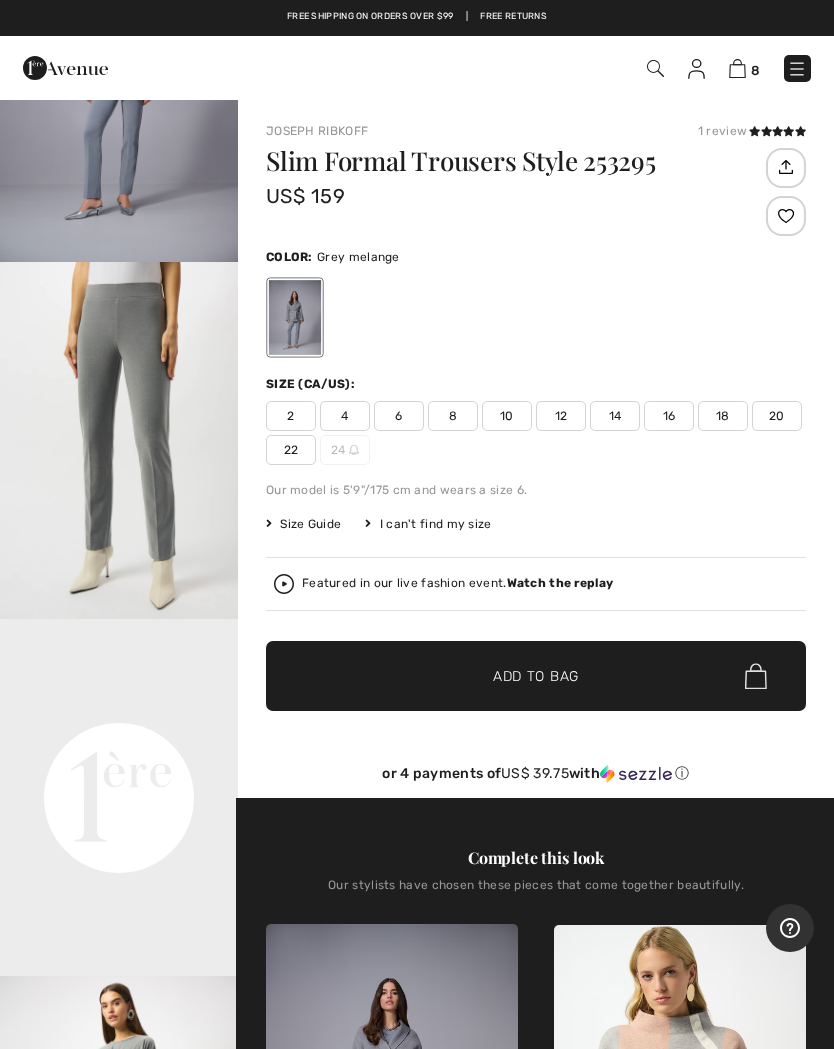 scroll, scrollTop: 218, scrollLeft: 0, axis: vertical 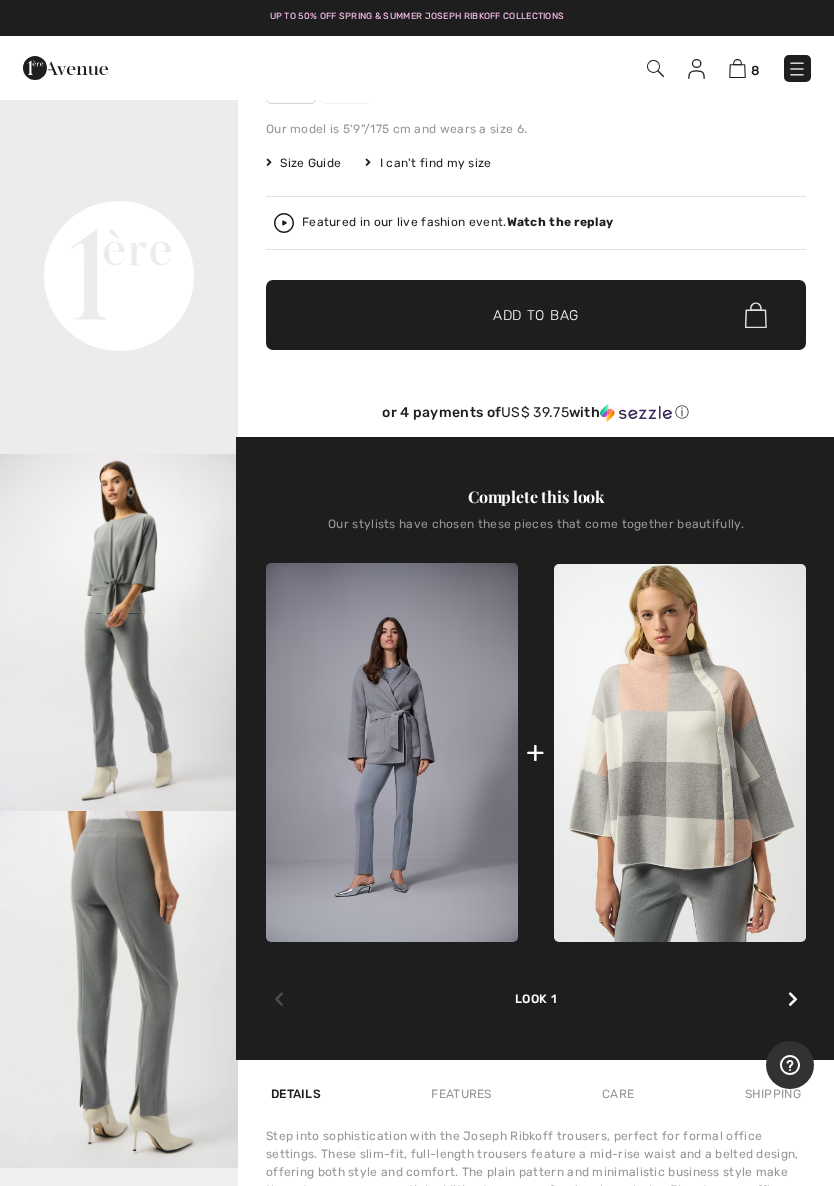 click at bounding box center [119, 632] 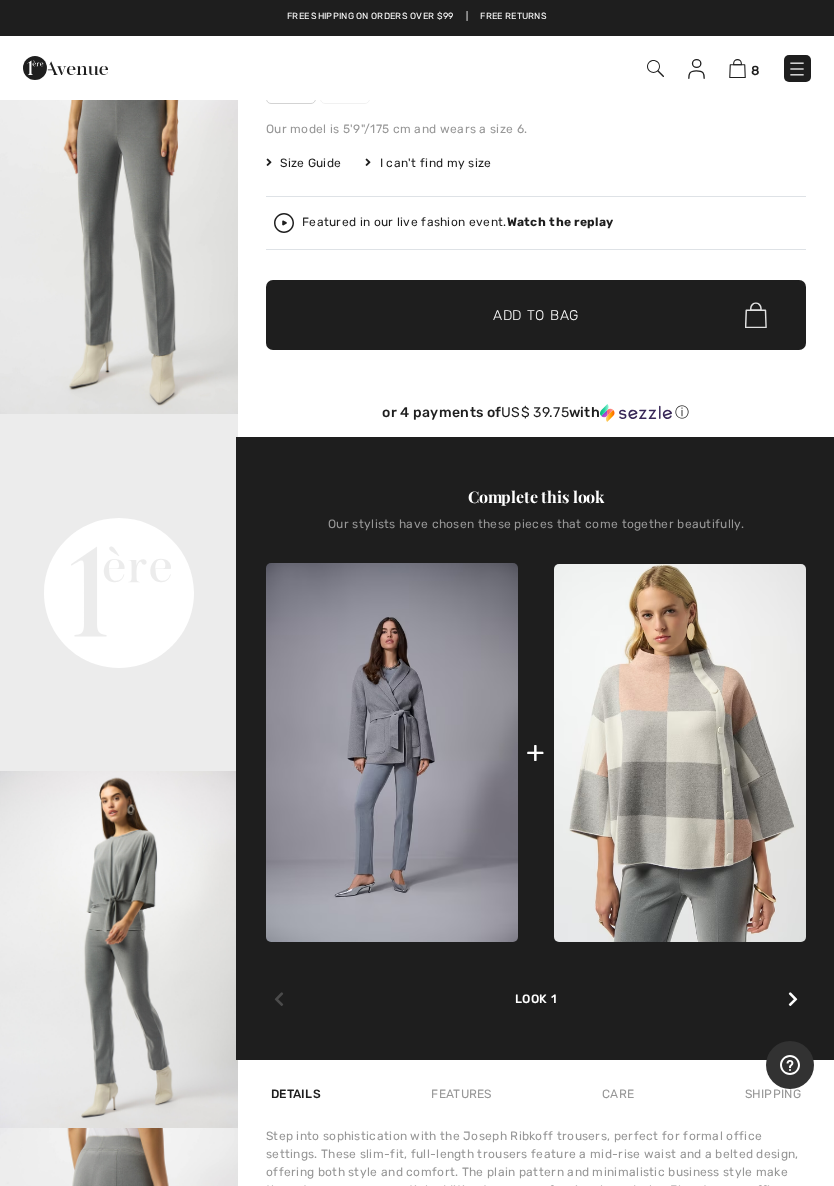 scroll, scrollTop: 0, scrollLeft: 0, axis: both 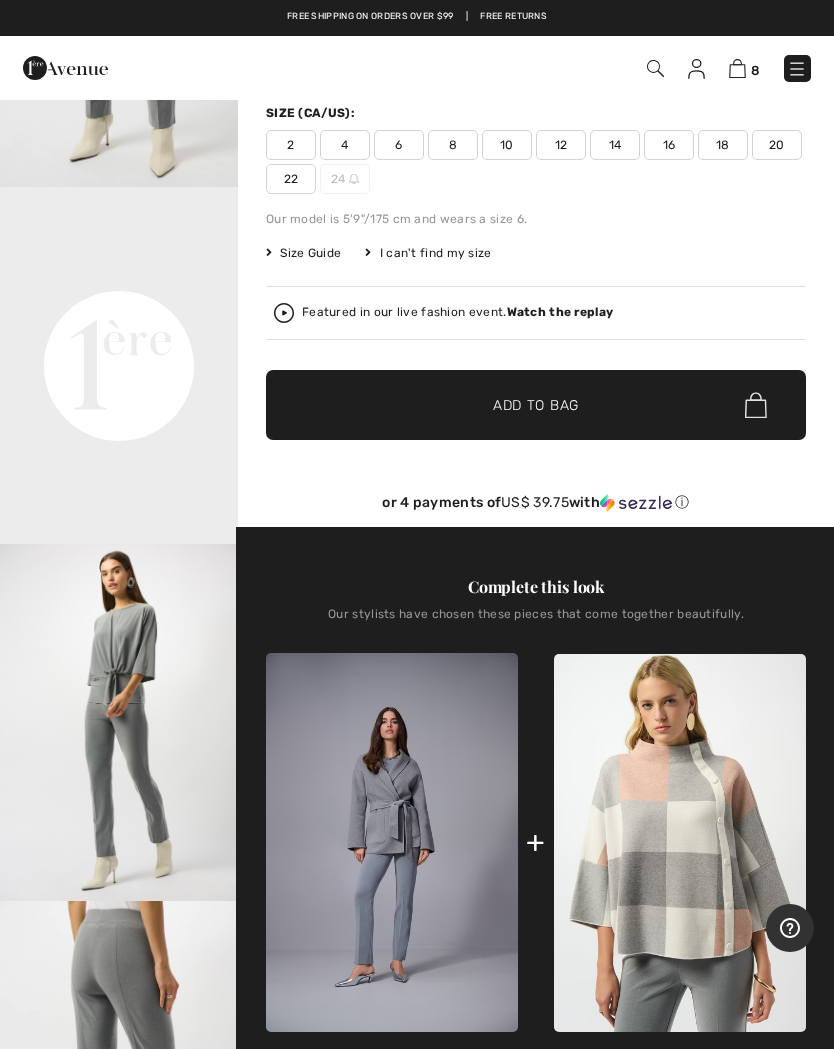 click at bounding box center [119, 722] 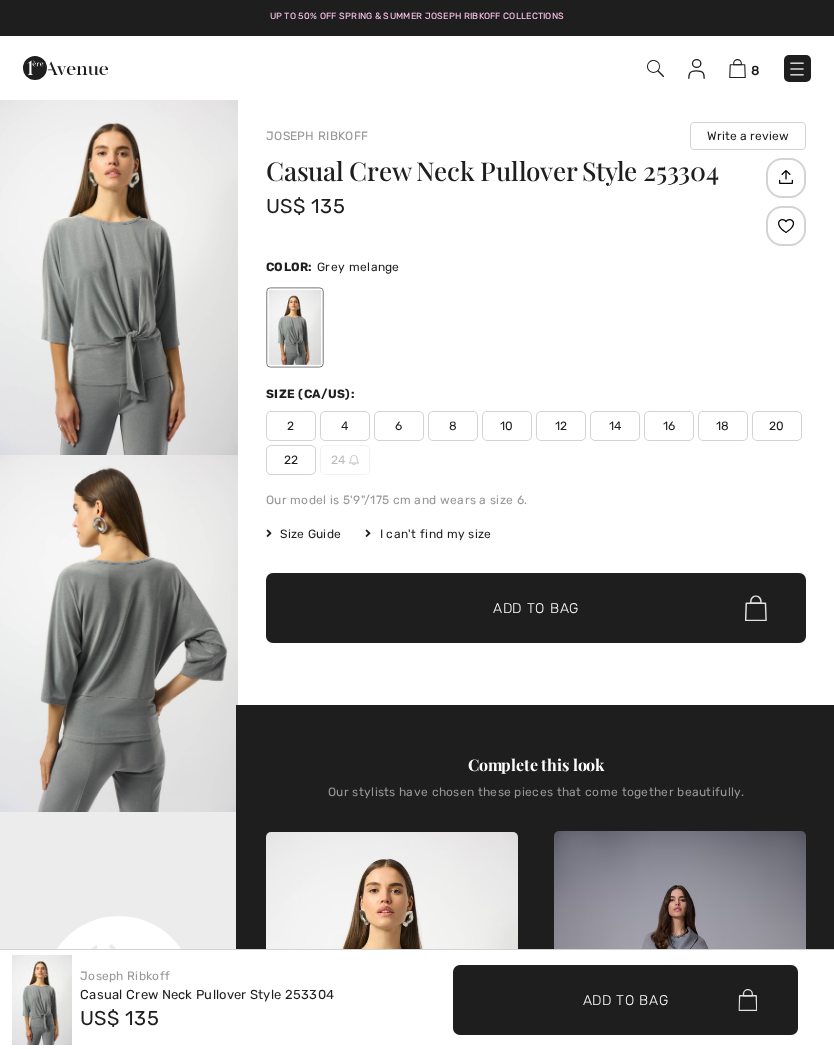 scroll, scrollTop: 653, scrollLeft: 0, axis: vertical 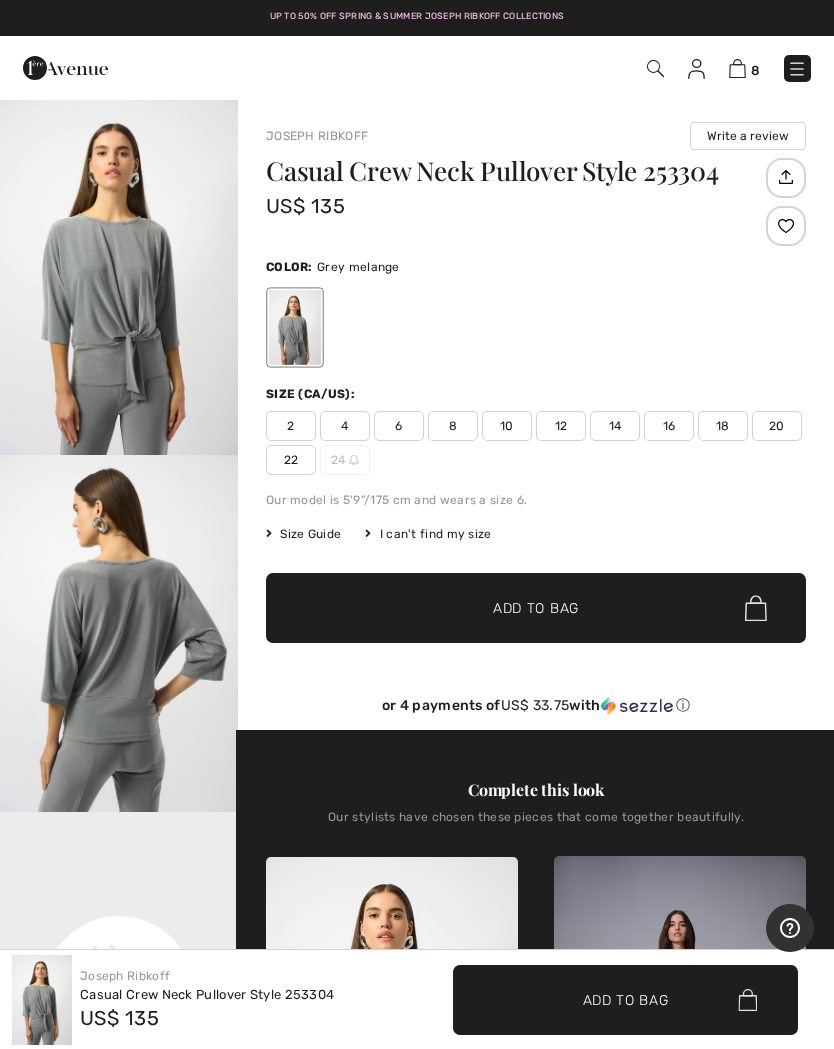 click at bounding box center [119, 633] 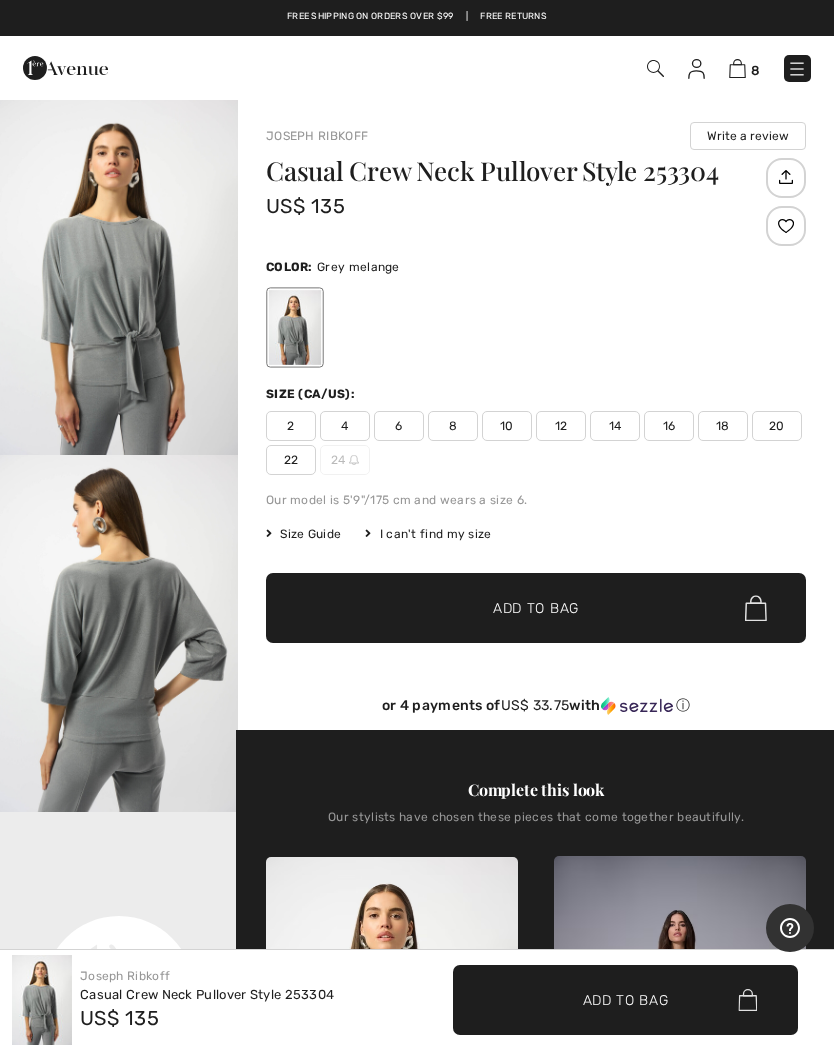 click at bounding box center [119, 276] 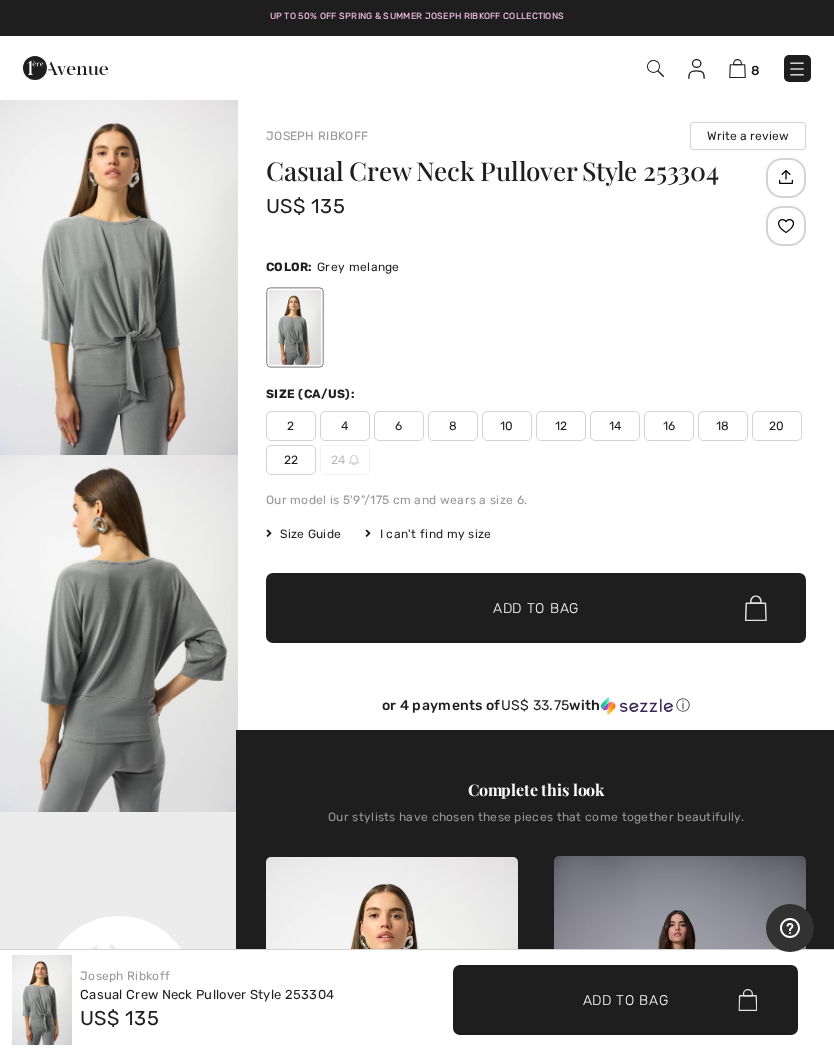 click on "Size Guide" at bounding box center (303, 534) 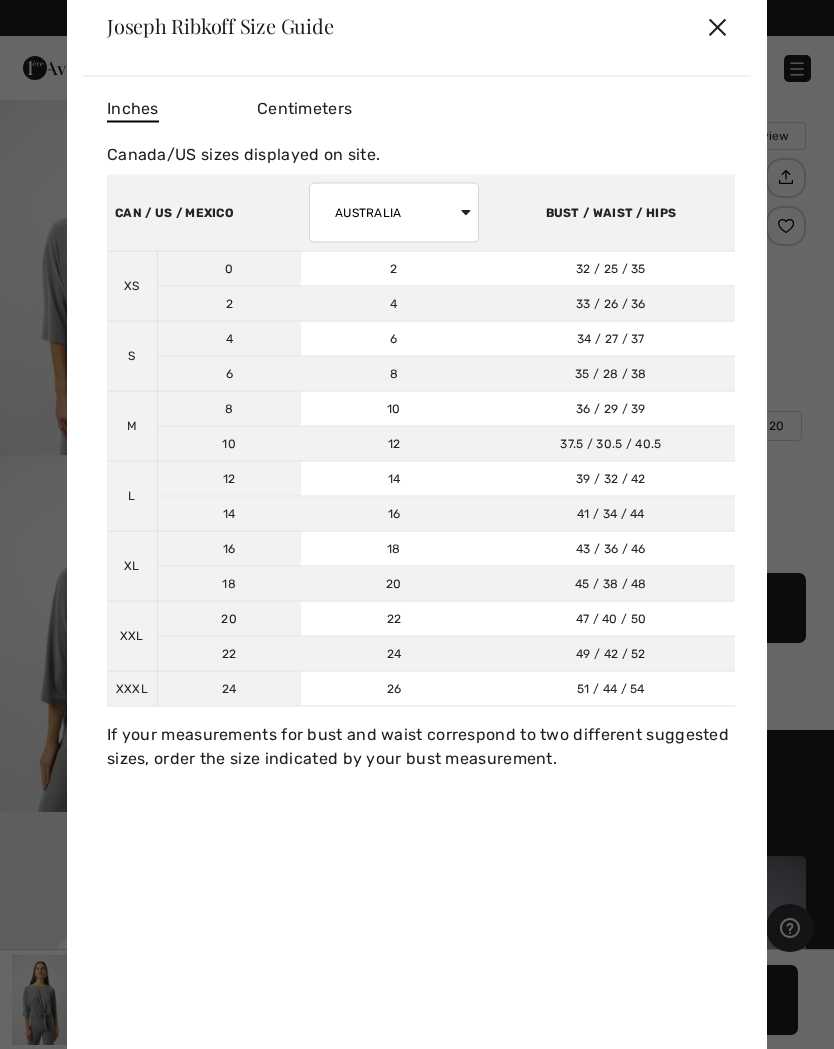 click on "Joseph Ribkoff Size Guide ✕" at bounding box center [417, 26] 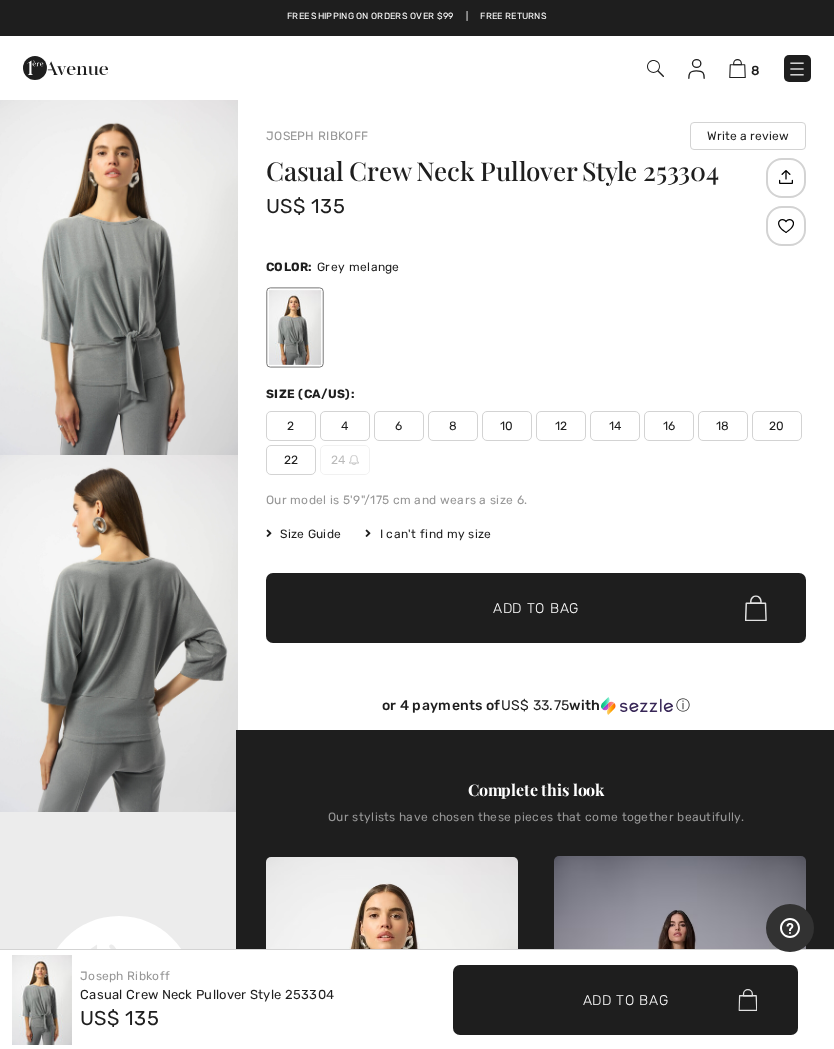 click on "14" at bounding box center [615, 426] 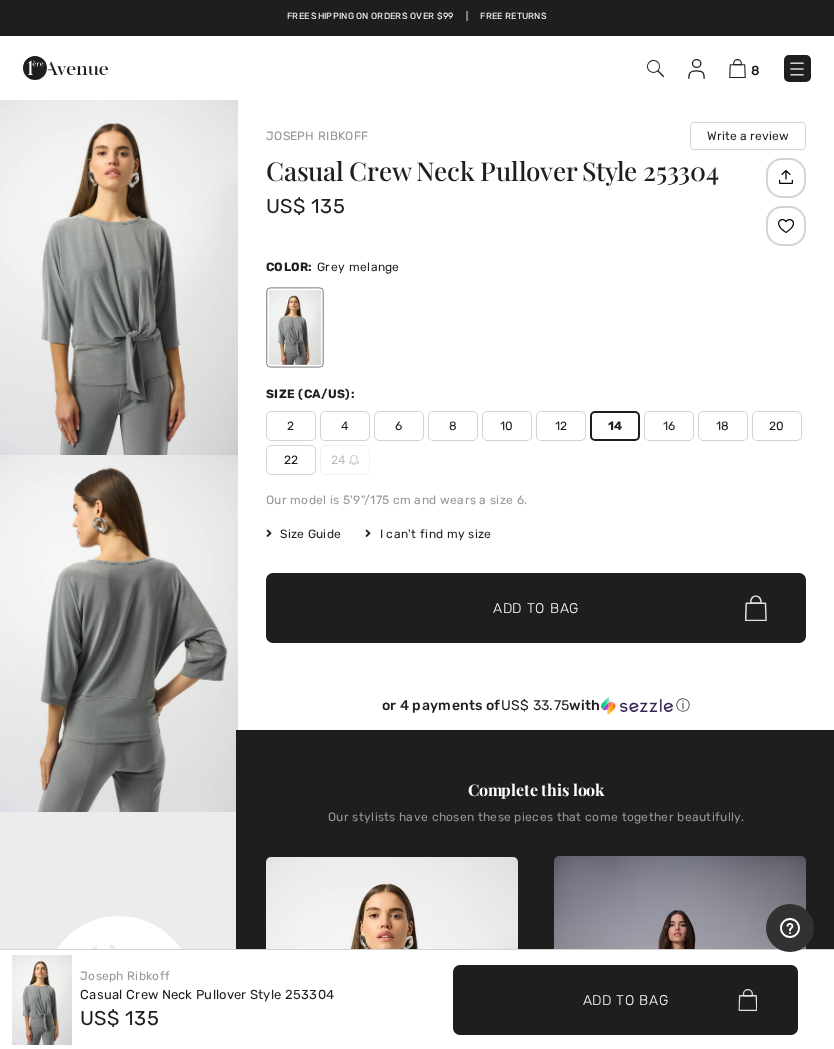 click on "✔ Added to Bag" at bounding box center [506, 608] 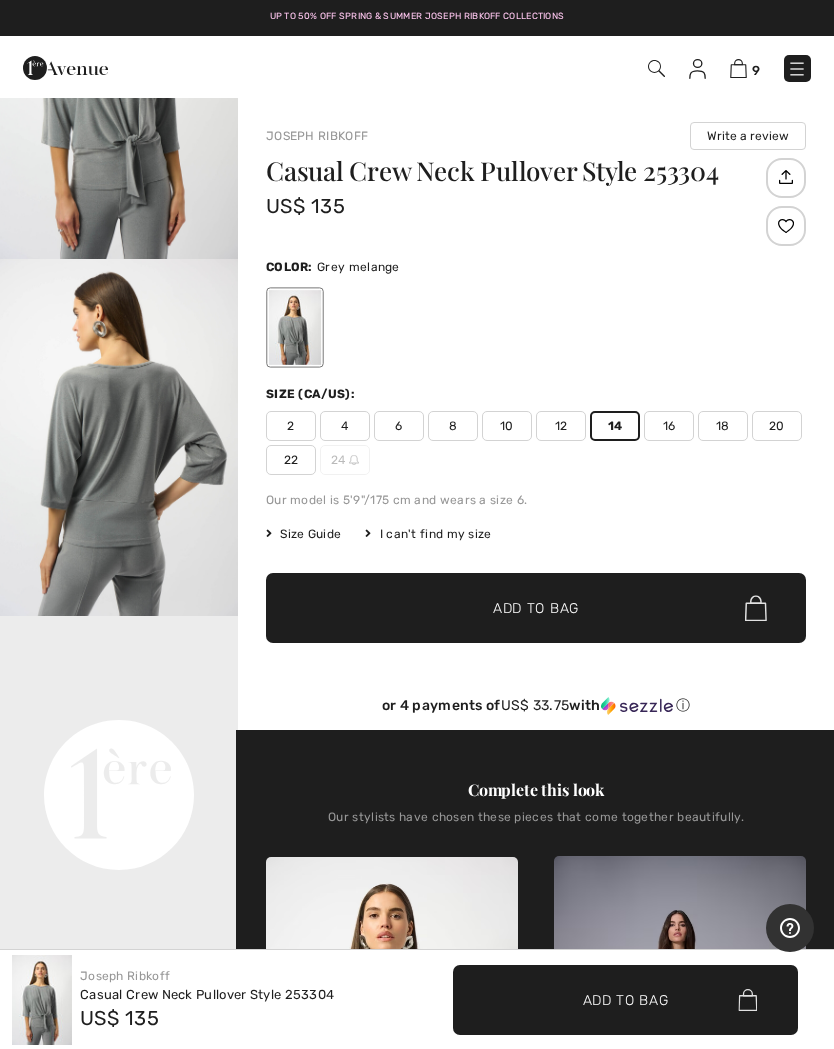 scroll, scrollTop: 269, scrollLeft: 0, axis: vertical 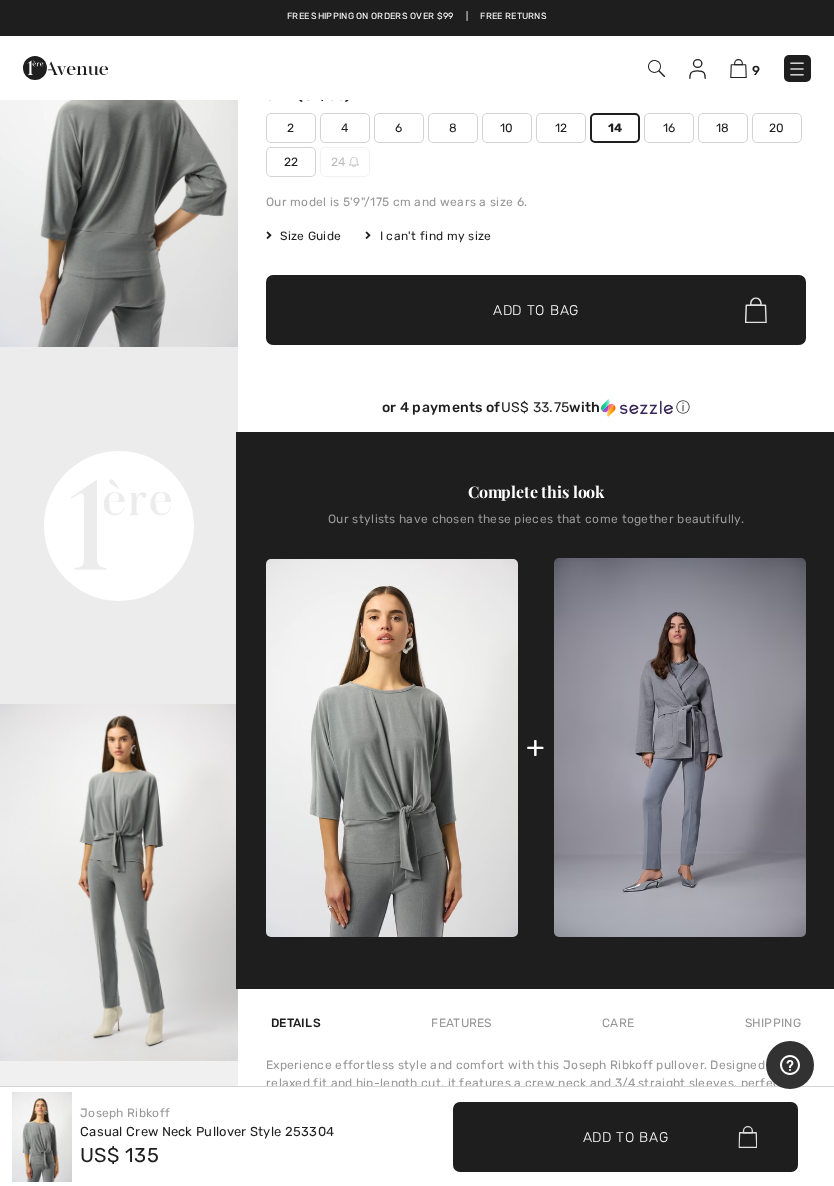 click at bounding box center (680, 747) 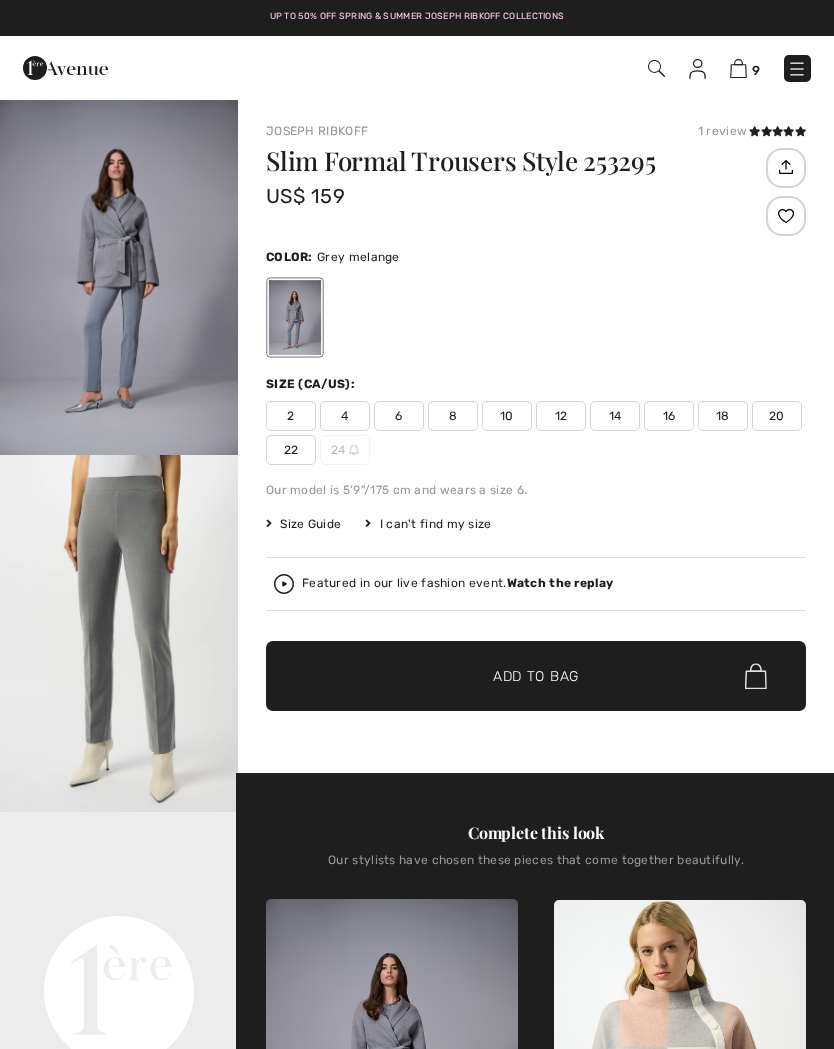 scroll, scrollTop: 0, scrollLeft: 0, axis: both 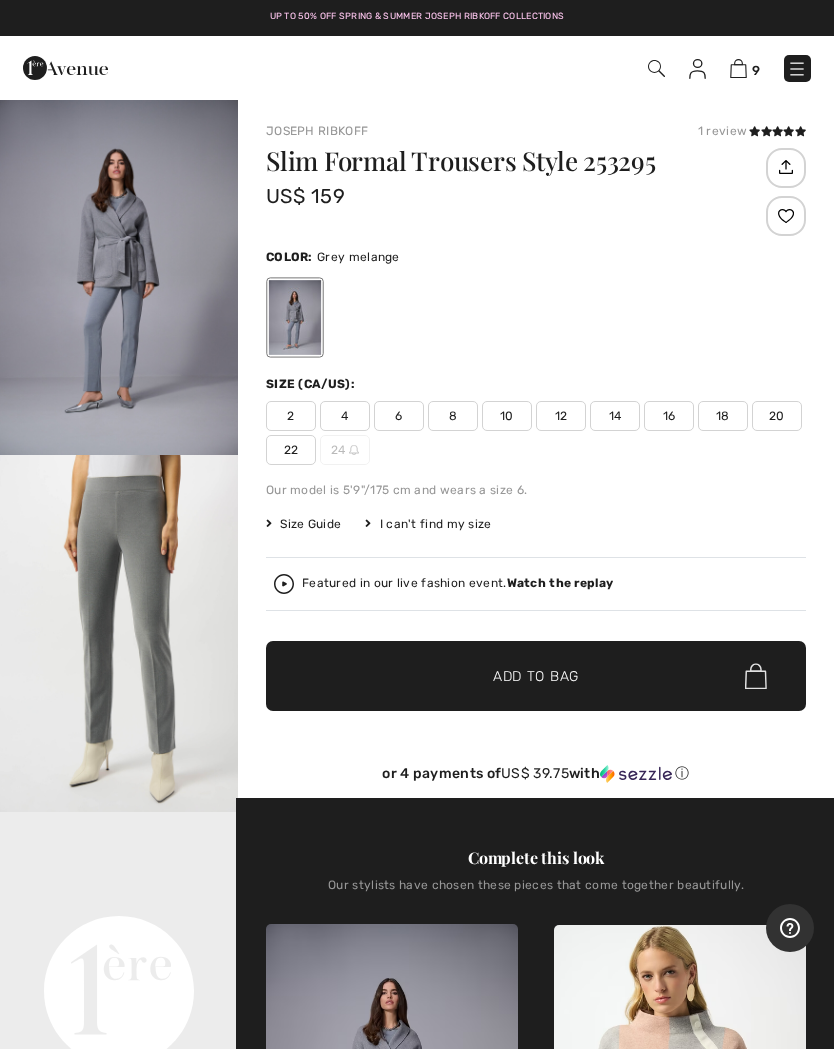click on "8" at bounding box center (453, 416) 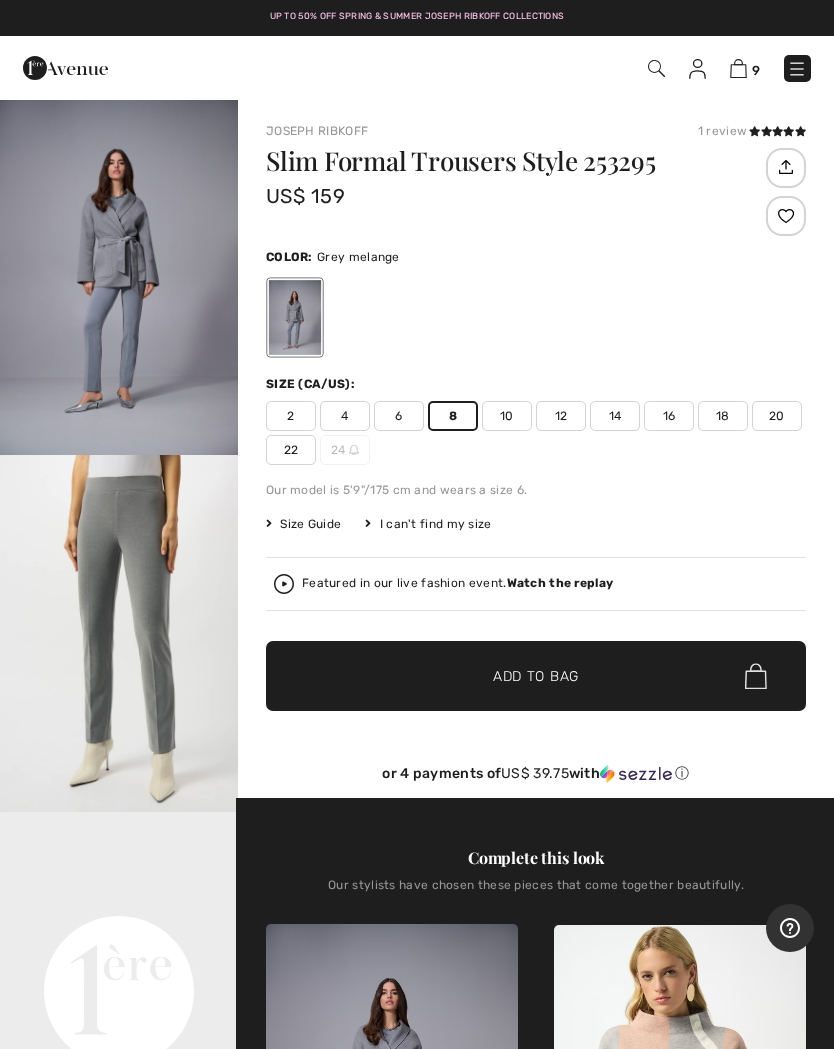 click on "✔ Added to Bag" at bounding box center [506, 676] 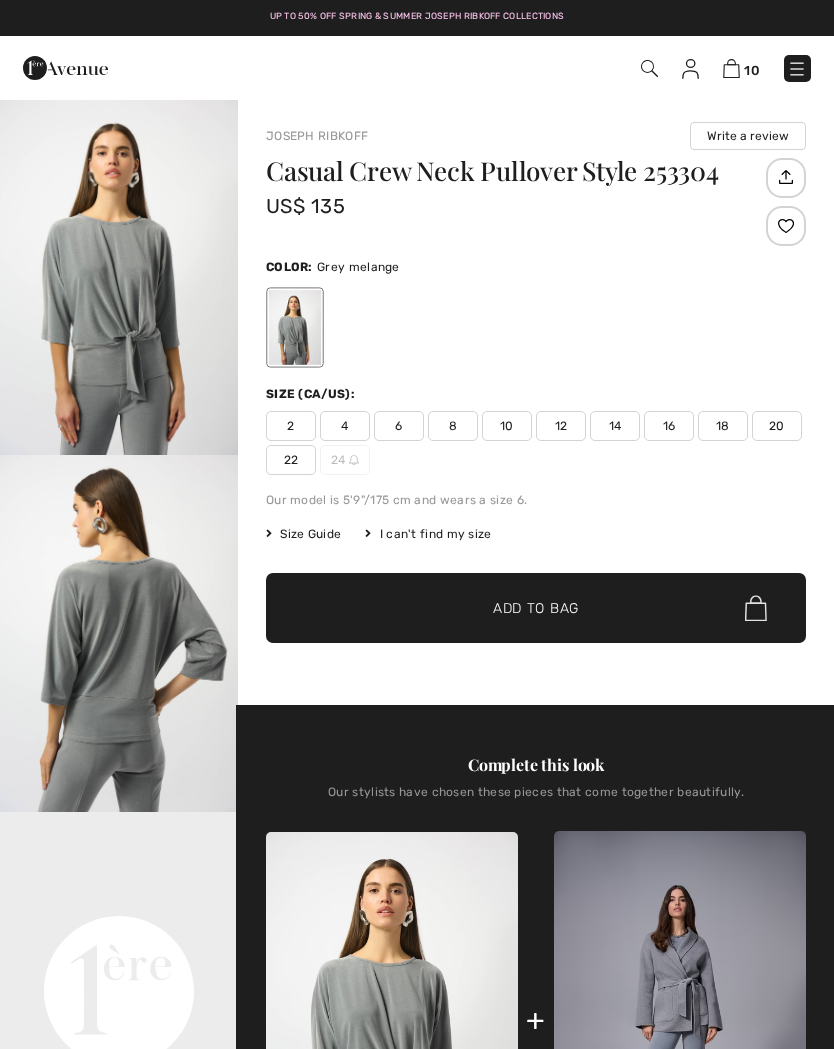 scroll, scrollTop: 354, scrollLeft: 0, axis: vertical 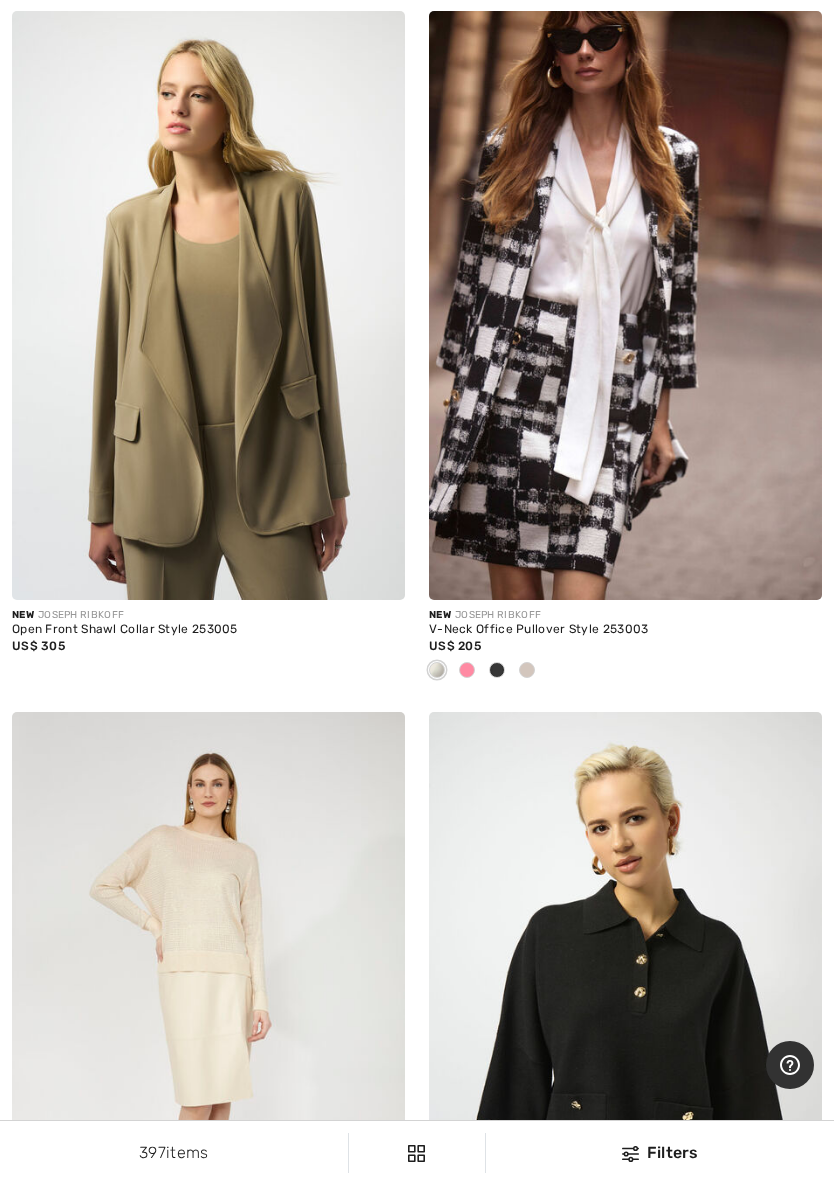 click at bounding box center [208, 306] 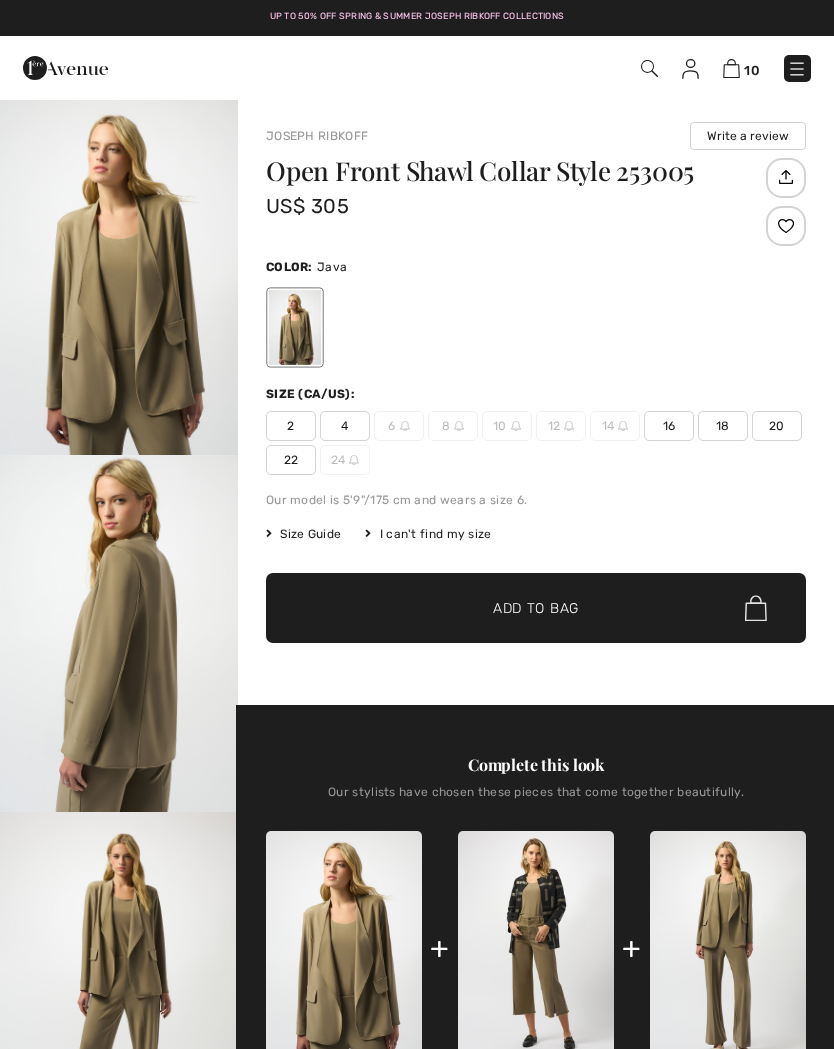 scroll, scrollTop: 0, scrollLeft: 0, axis: both 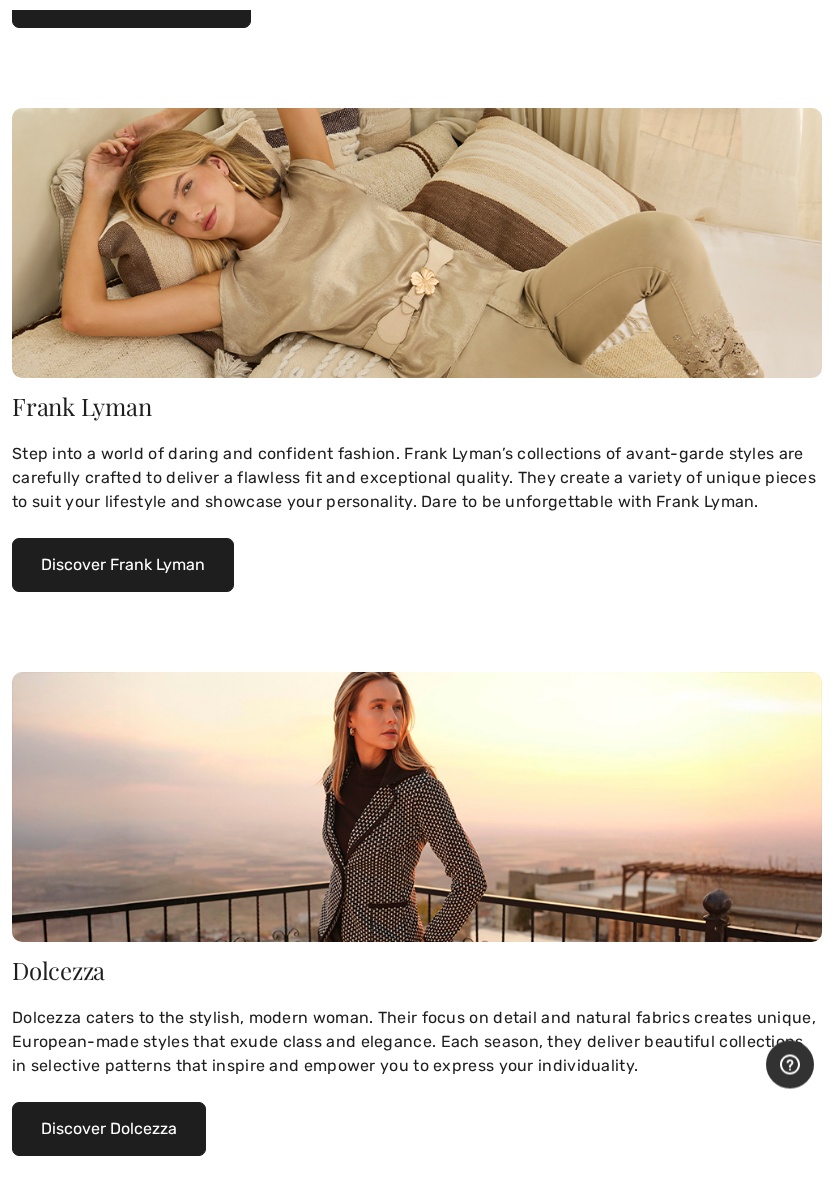click on "Discover Frank Lyman" at bounding box center (123, 566) 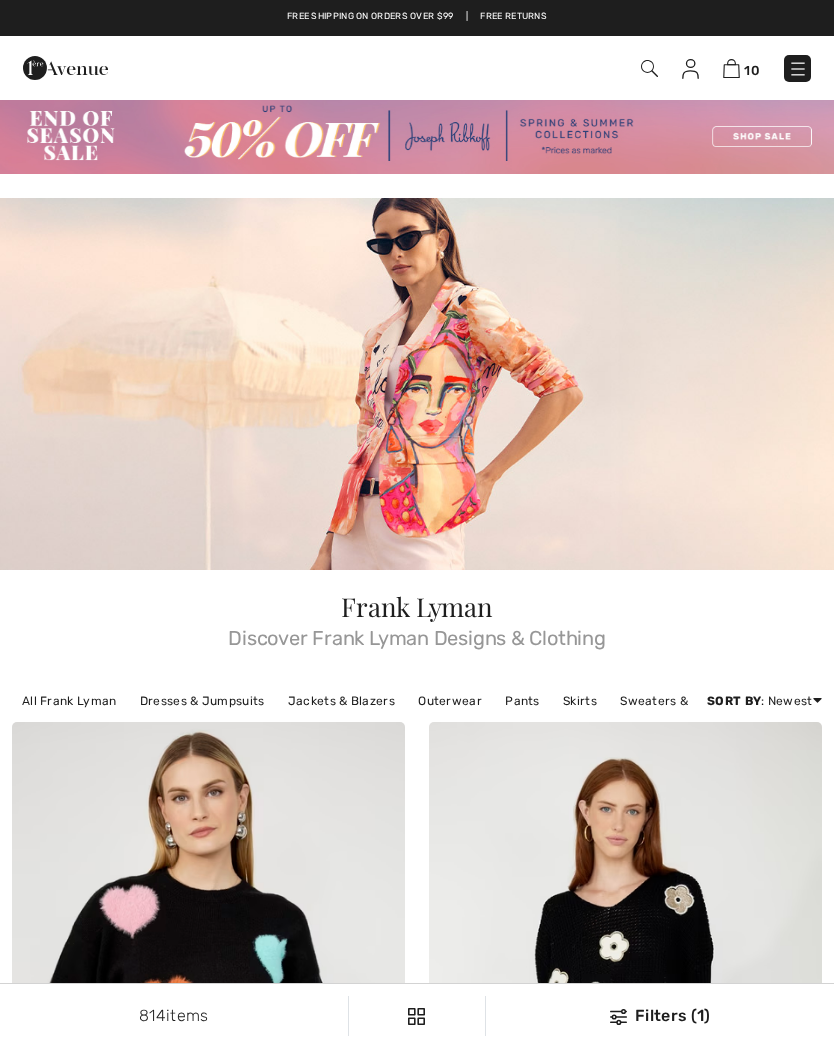 scroll, scrollTop: 0, scrollLeft: 0, axis: both 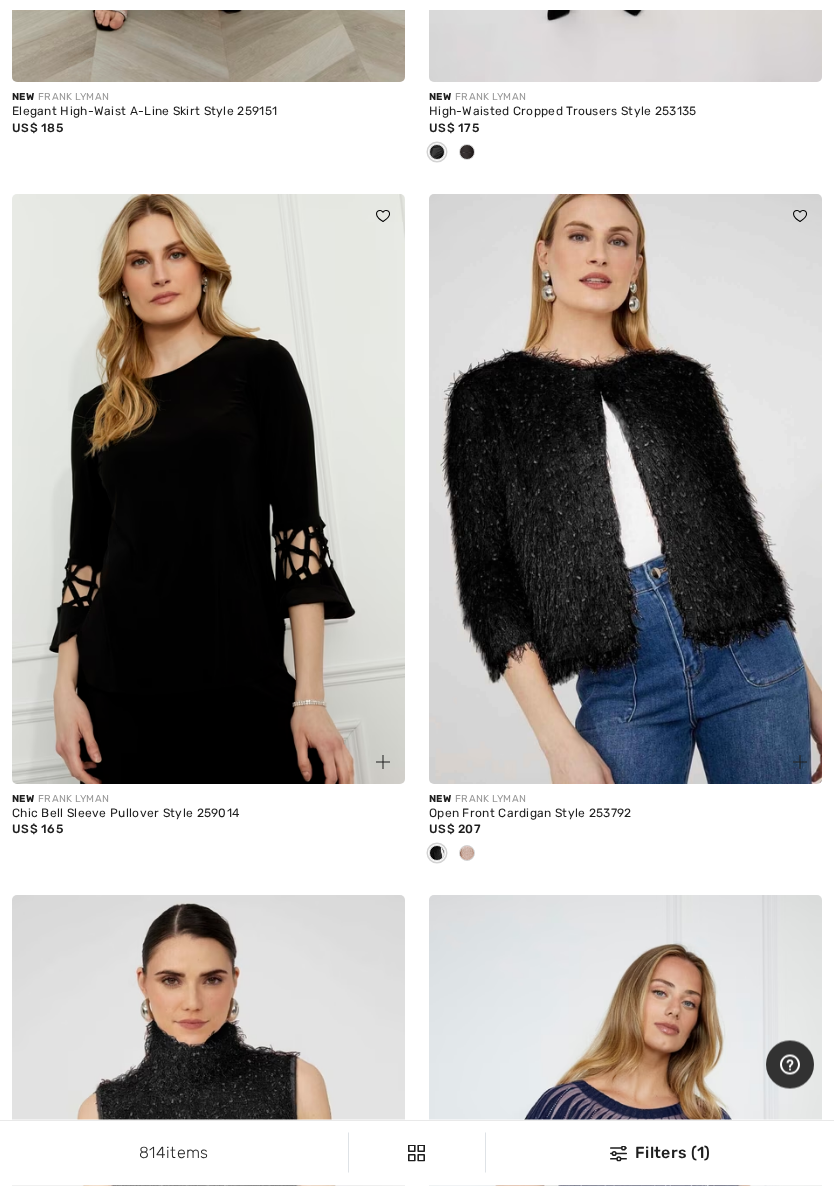 click at bounding box center (208, 490) 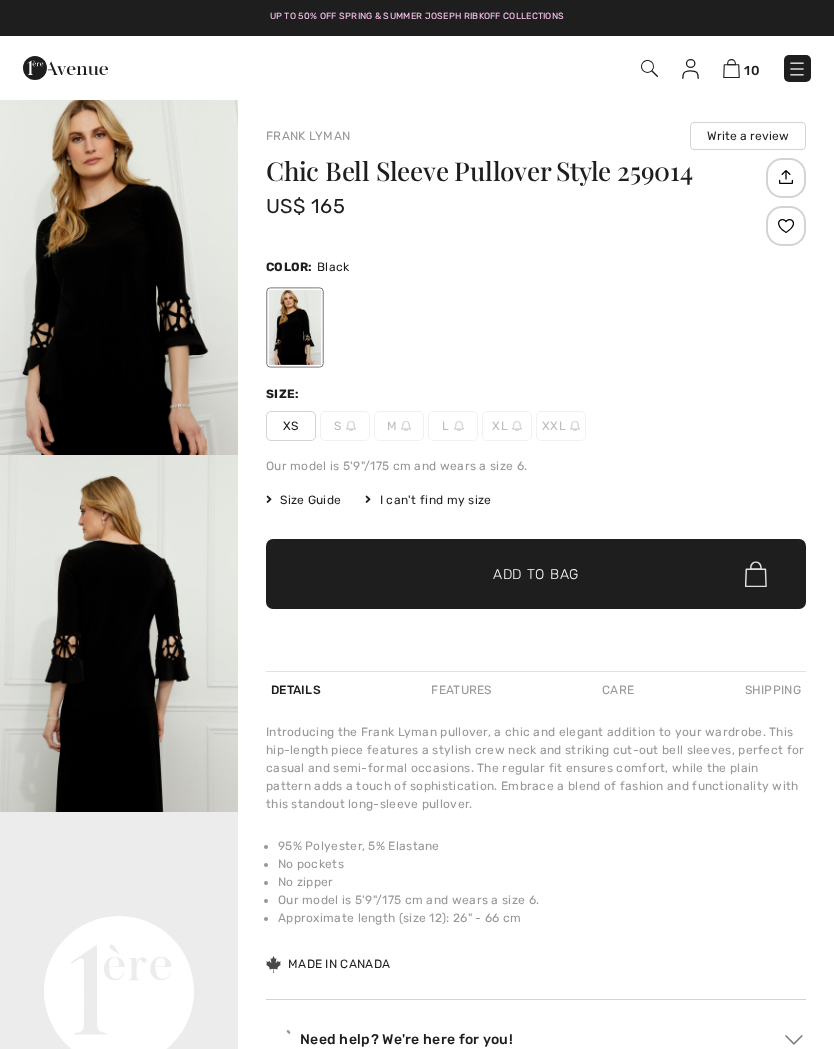 scroll, scrollTop: 0, scrollLeft: 0, axis: both 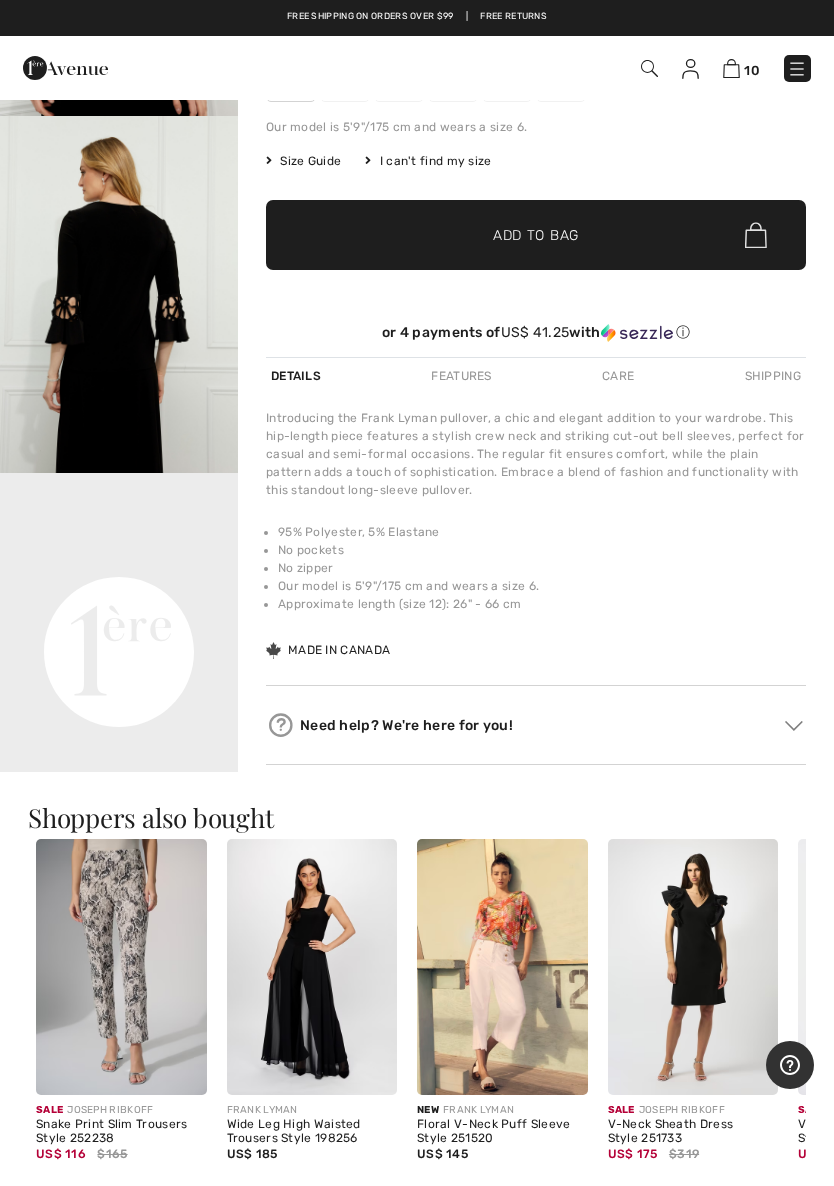 click on "Need help? We're here for you!" at bounding box center (536, 725) 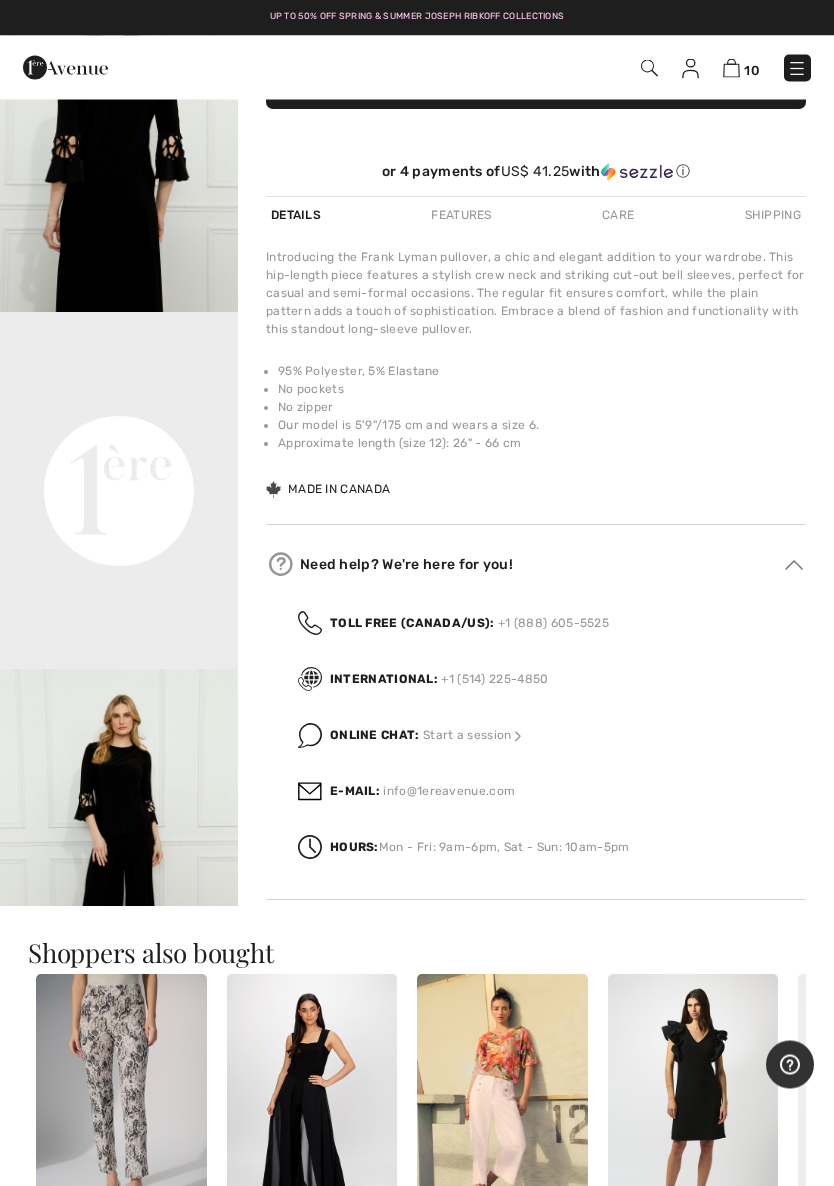 scroll, scrollTop: 501, scrollLeft: 0, axis: vertical 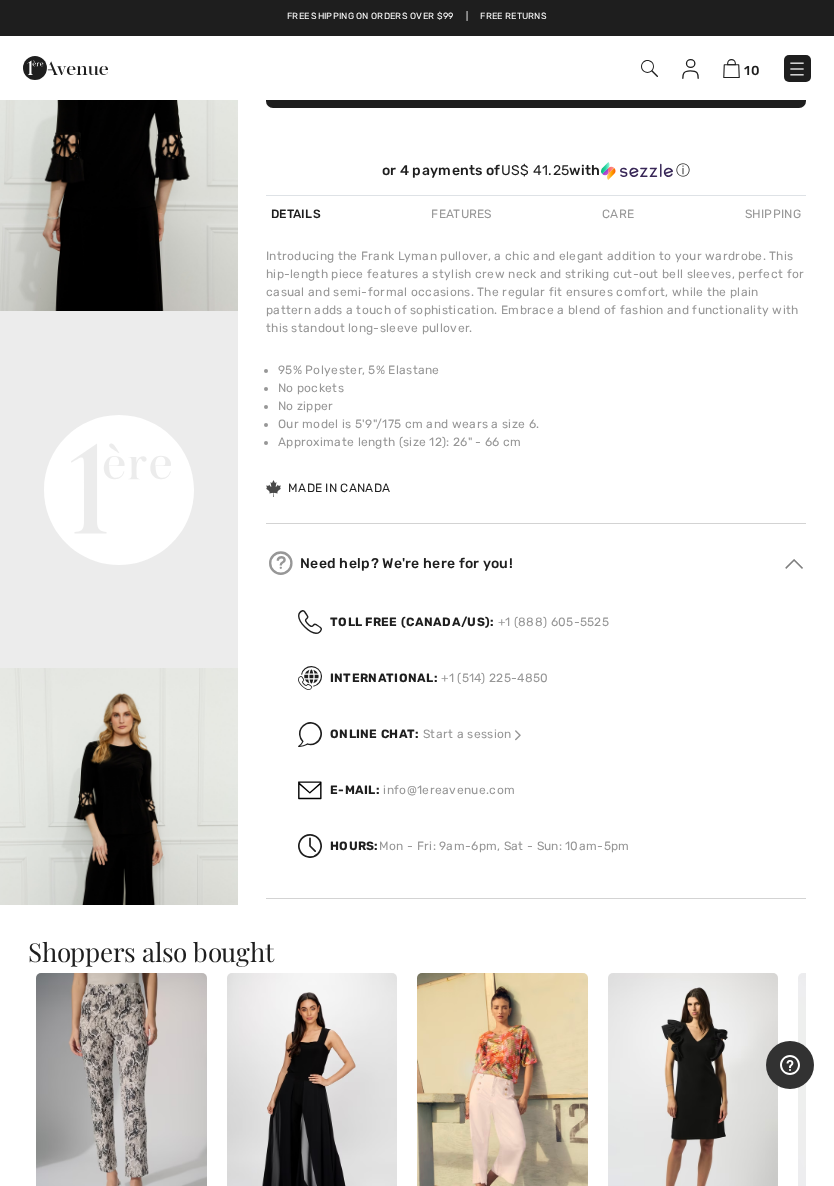 click on "Online Chat:   Start a session" at bounding box center (427, 734) 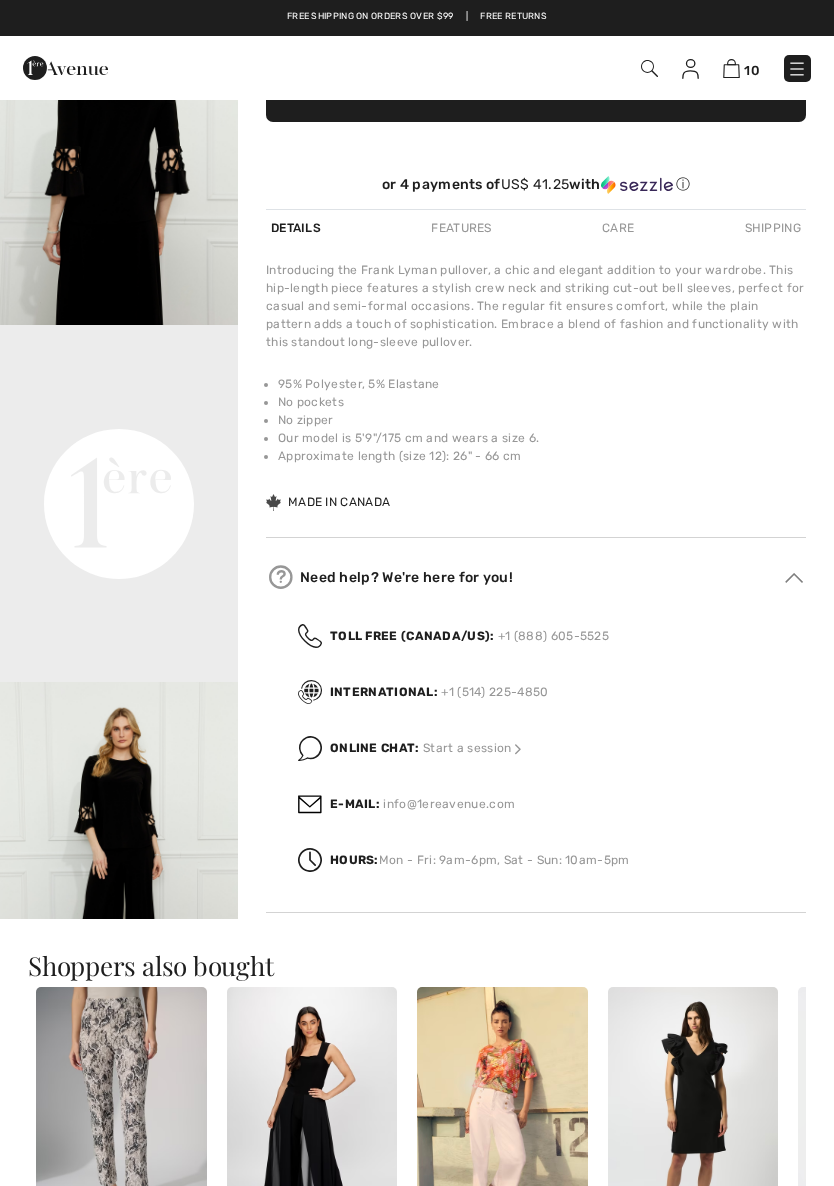 scroll, scrollTop: 478, scrollLeft: 0, axis: vertical 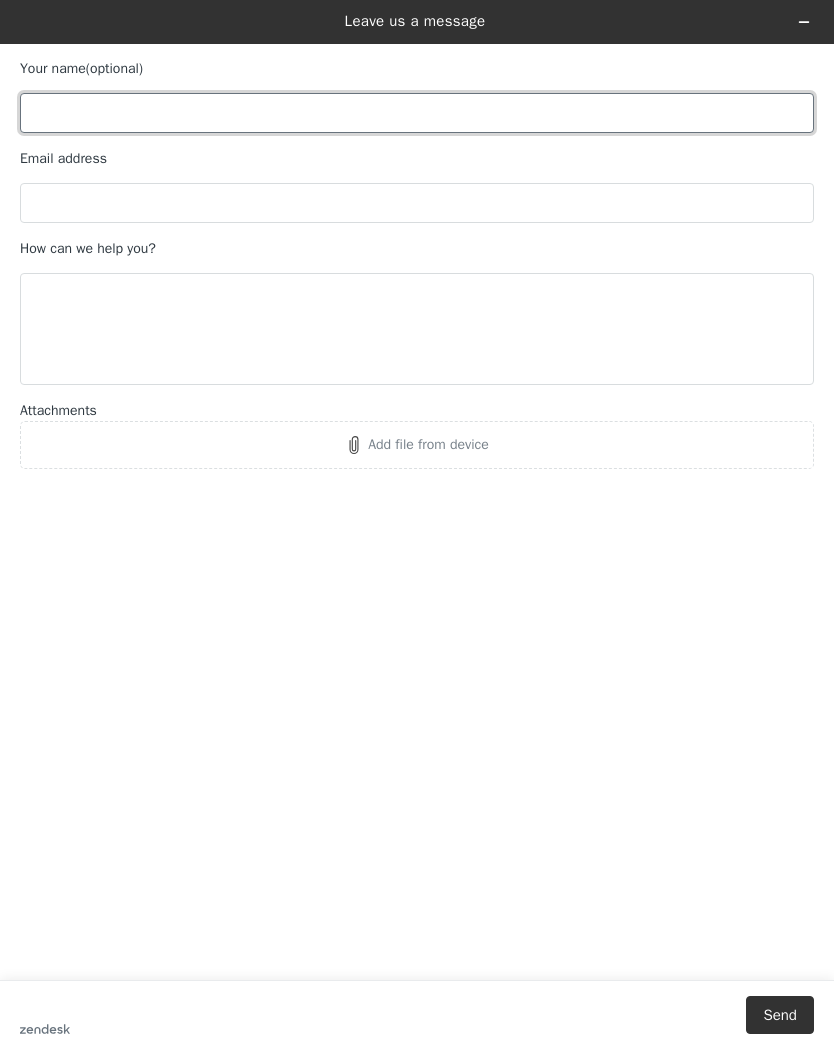 click on "Your name  (optional)" at bounding box center (417, 113) 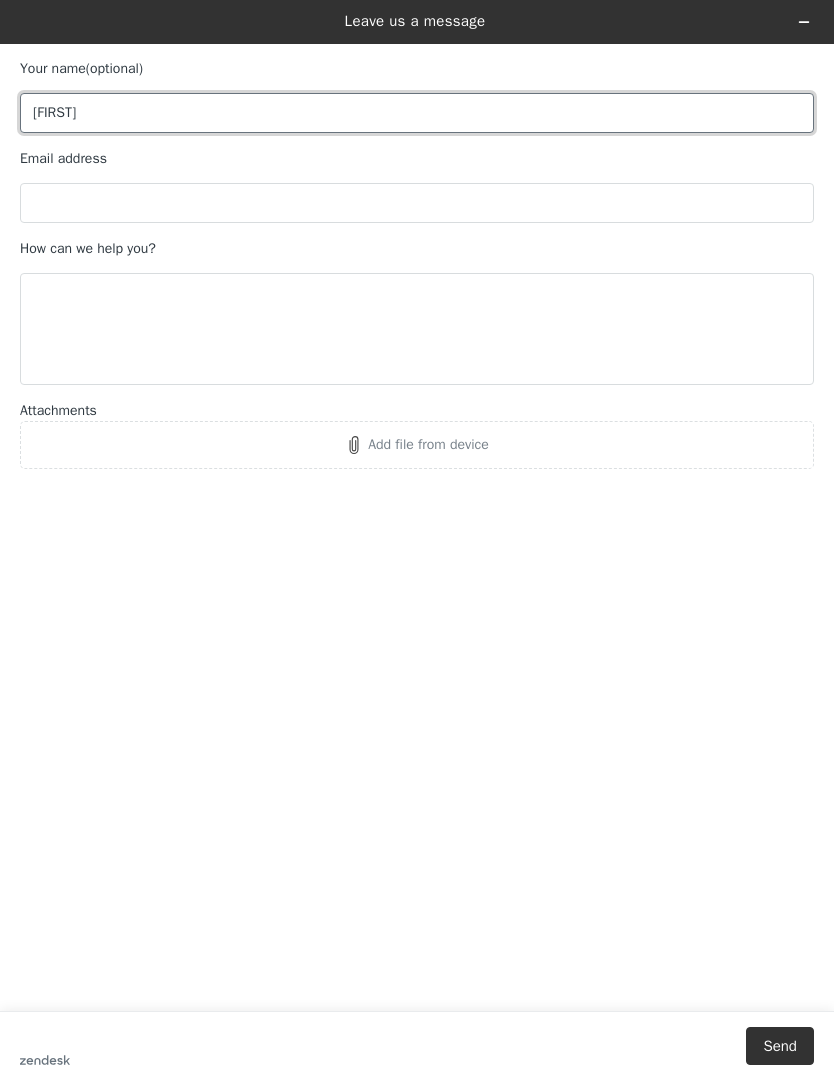 type on "Edythe" 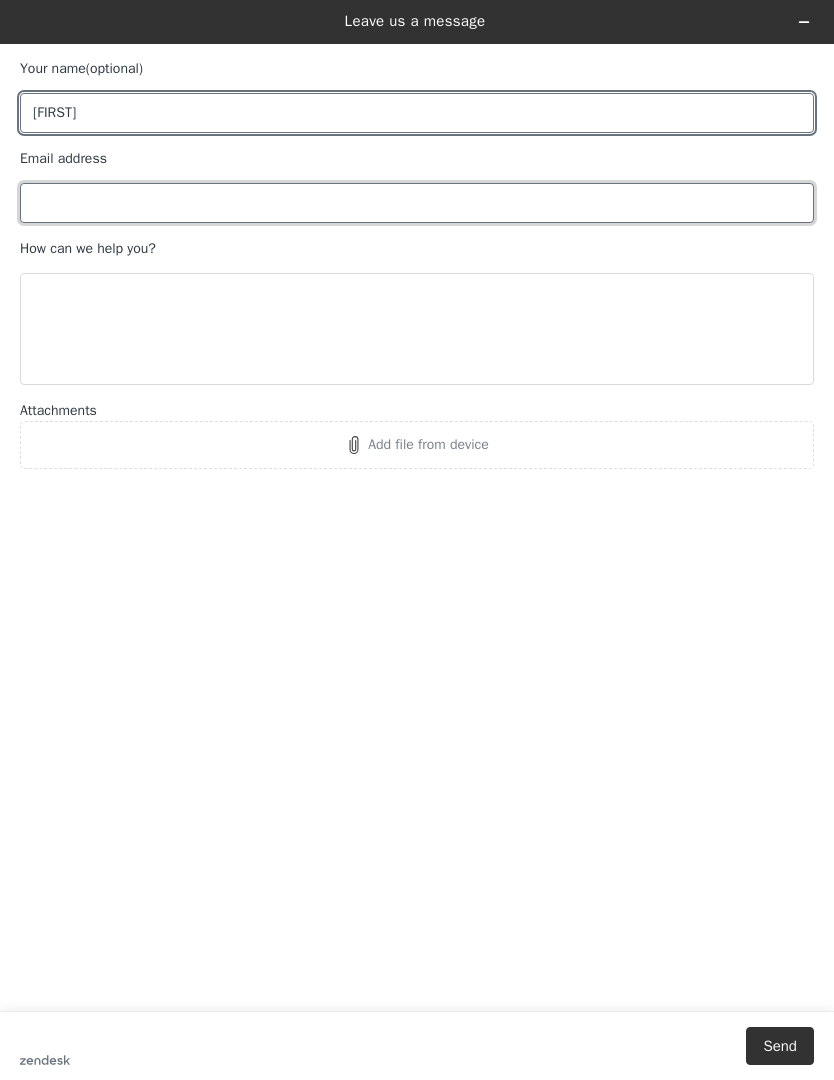 click on "Email address" at bounding box center (417, 203) 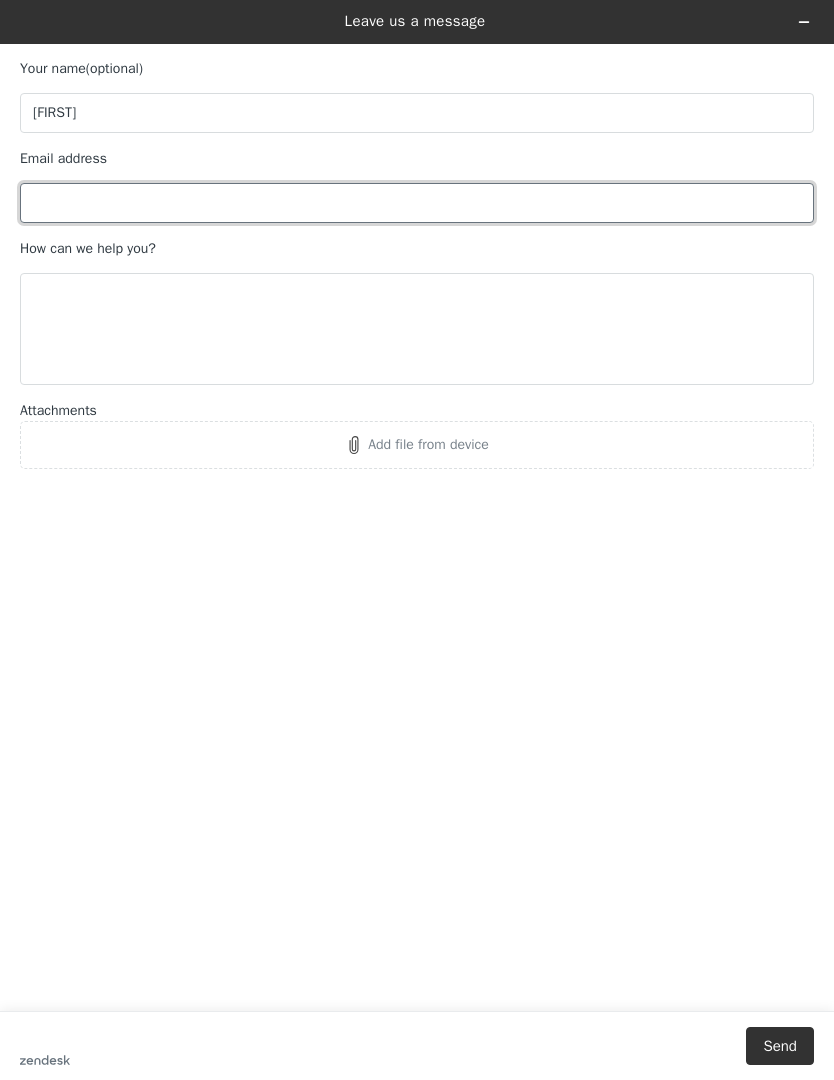 click on "Email address" at bounding box center [417, 203] 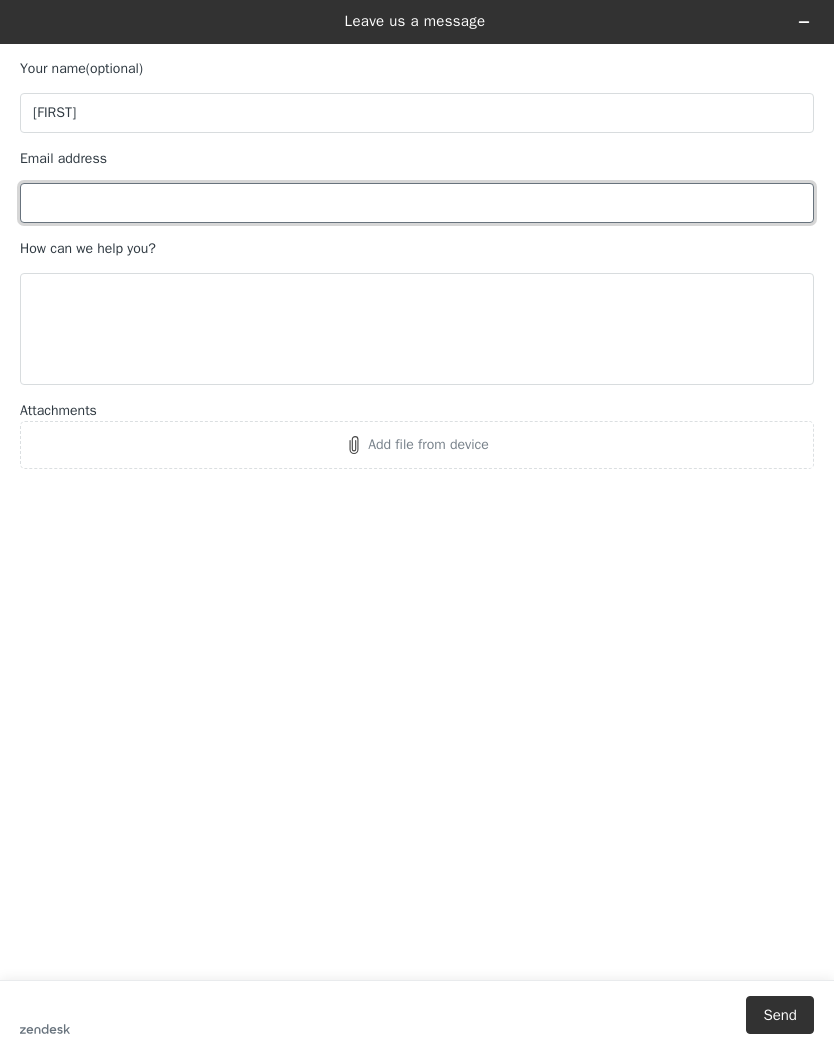click on "Email address" at bounding box center [417, 203] 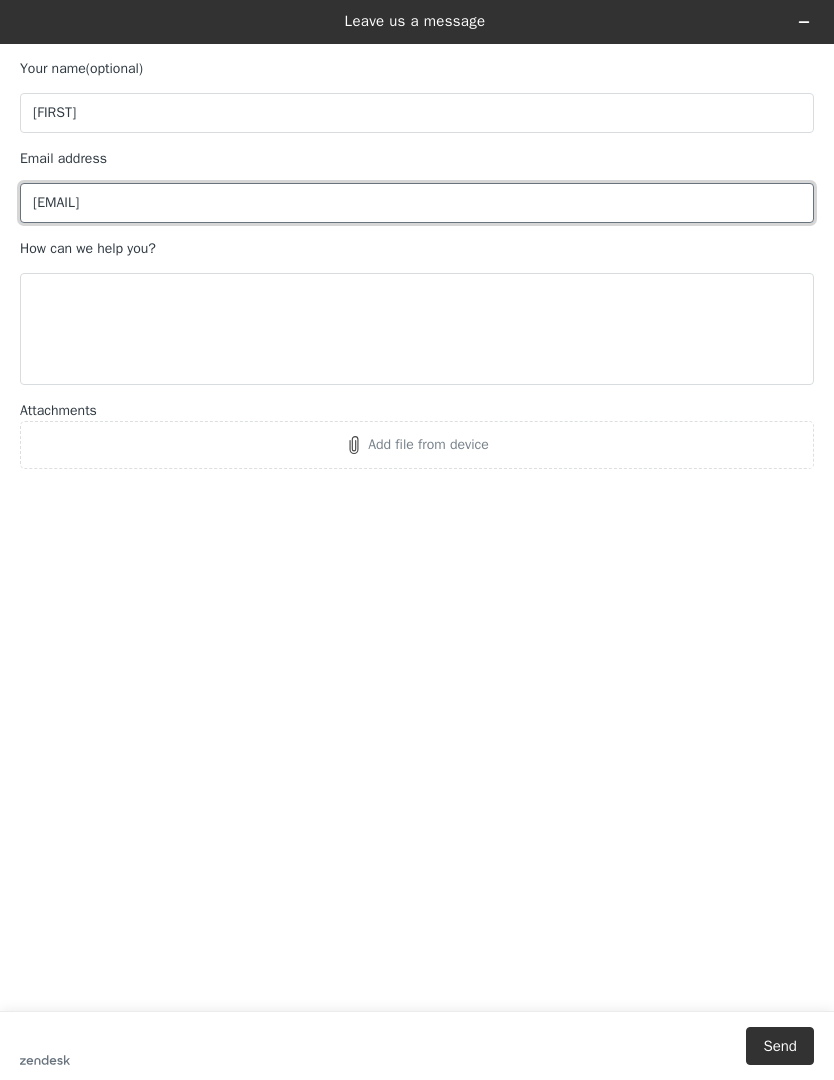type on "emortelliti@yahoo.com" 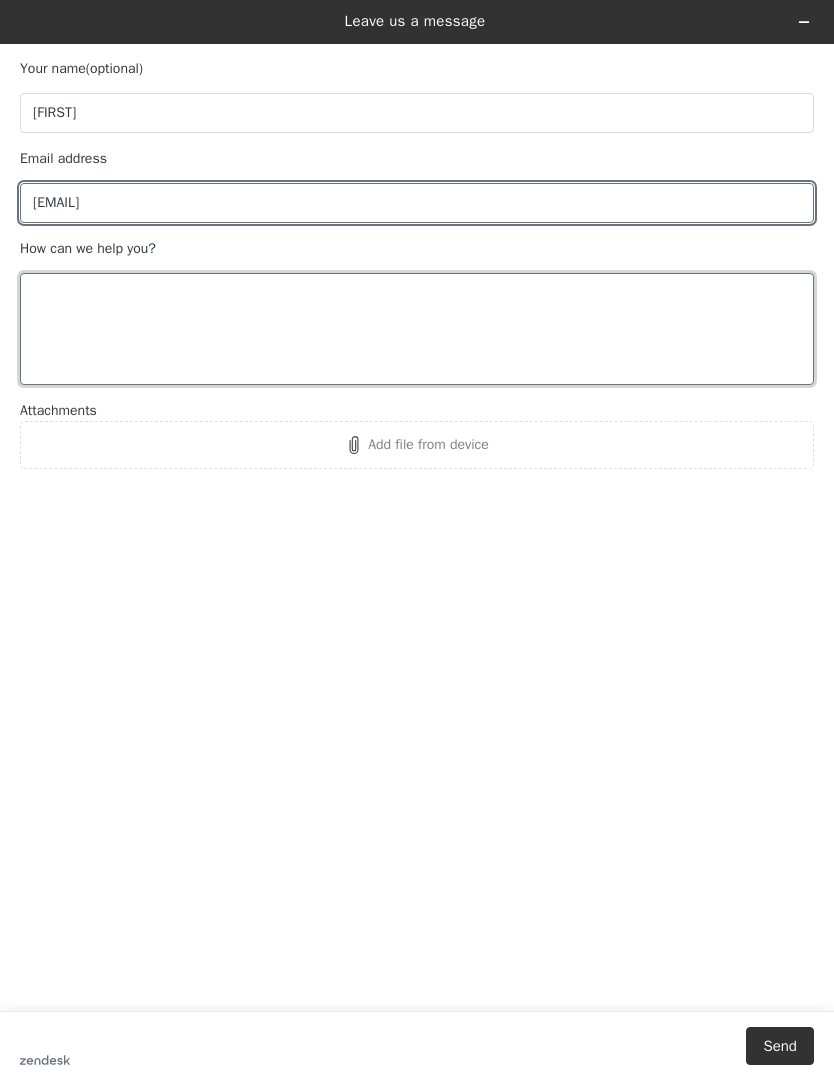 click on "How can we help you?" at bounding box center [417, 329] 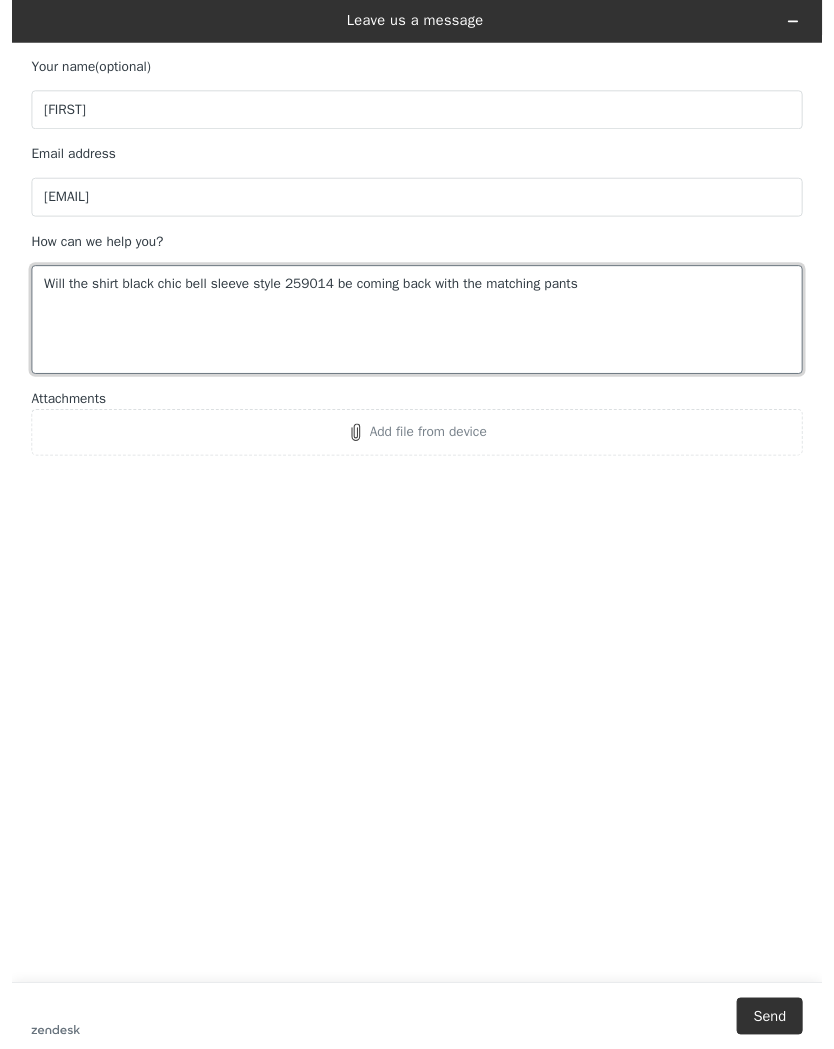 scroll, scrollTop: 1810, scrollLeft: 0, axis: vertical 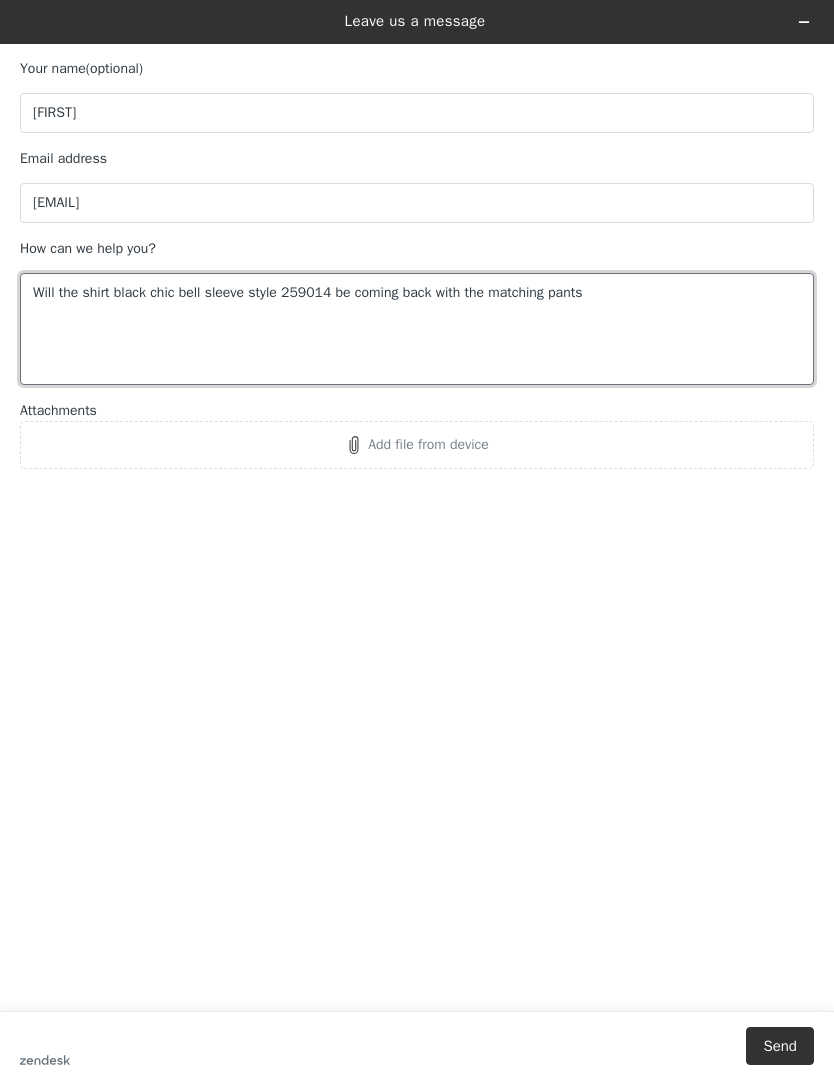 type on "Will the shirt black chic bell sleeve style 259014 be coming back with the matching pants" 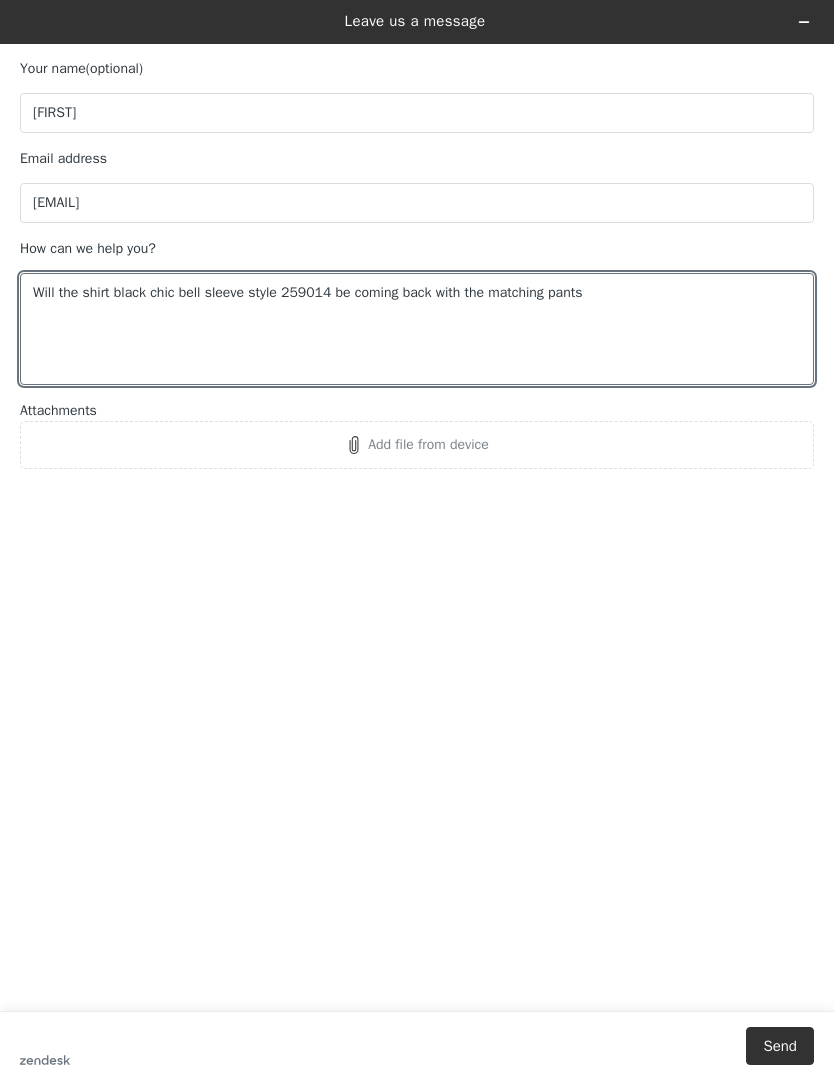 click on "Add file from device" 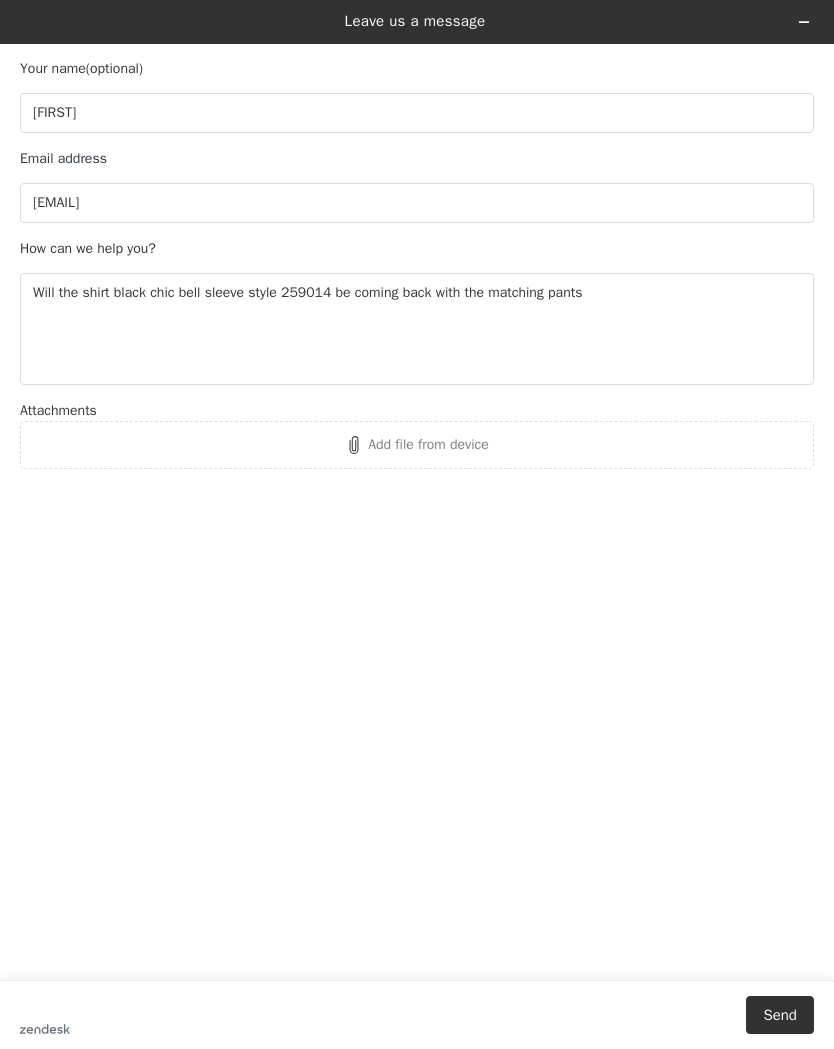 click on "Send" at bounding box center (780, 1015) 